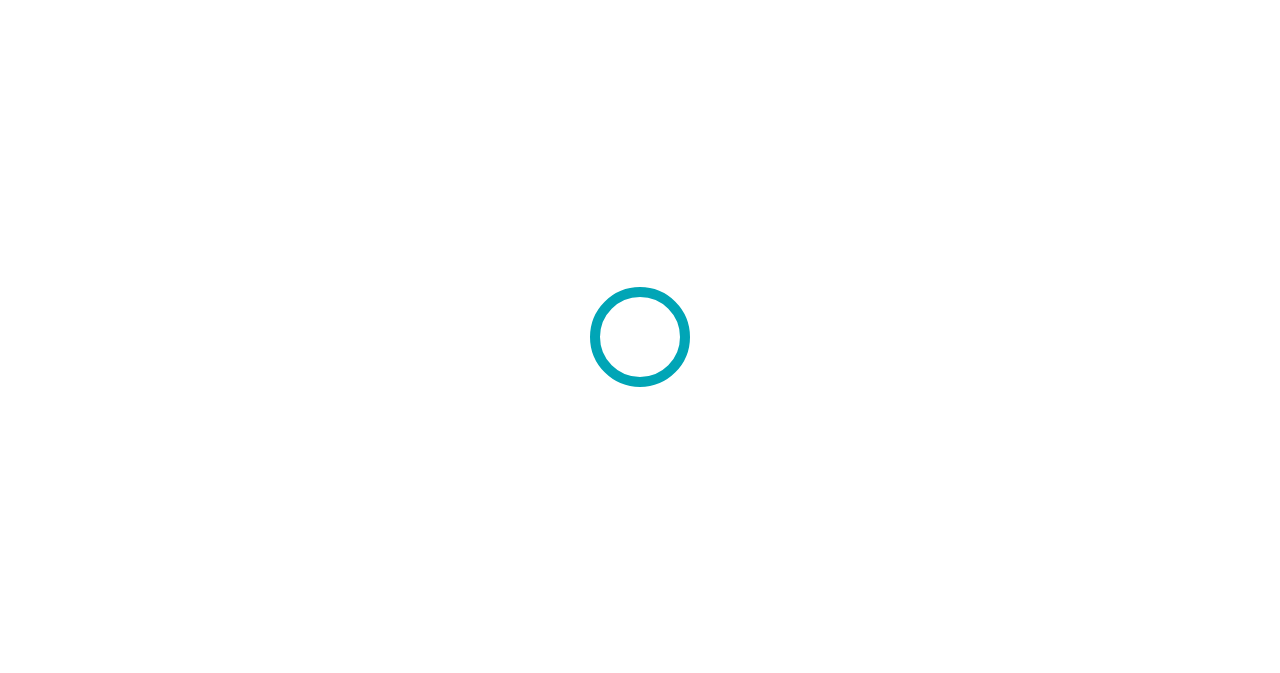 scroll, scrollTop: 0, scrollLeft: 0, axis: both 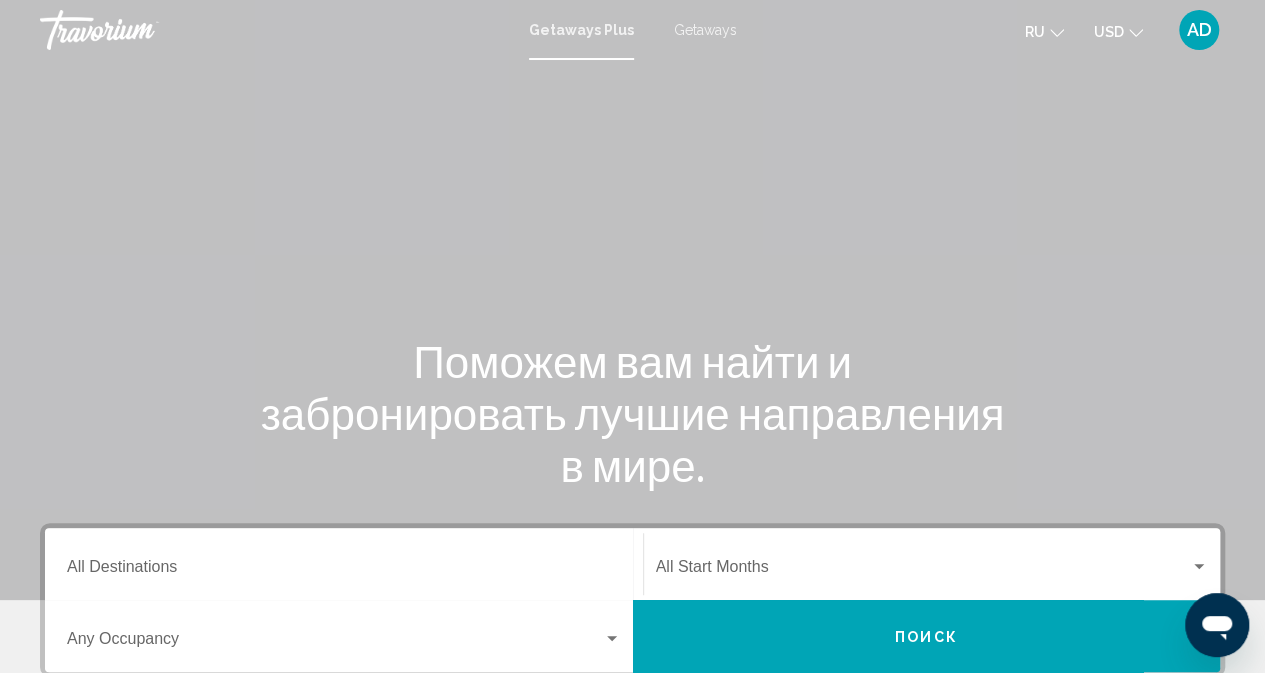 click on "Getaways" at bounding box center (705, 30) 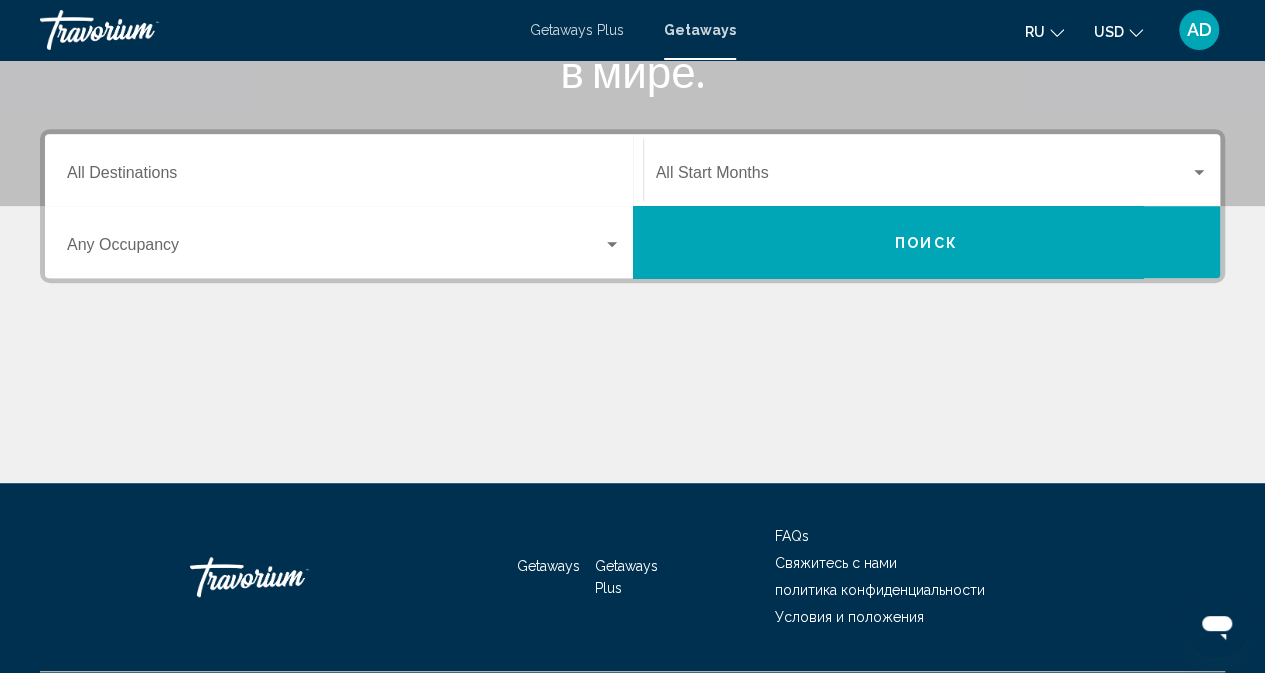 scroll, scrollTop: 400, scrollLeft: 0, axis: vertical 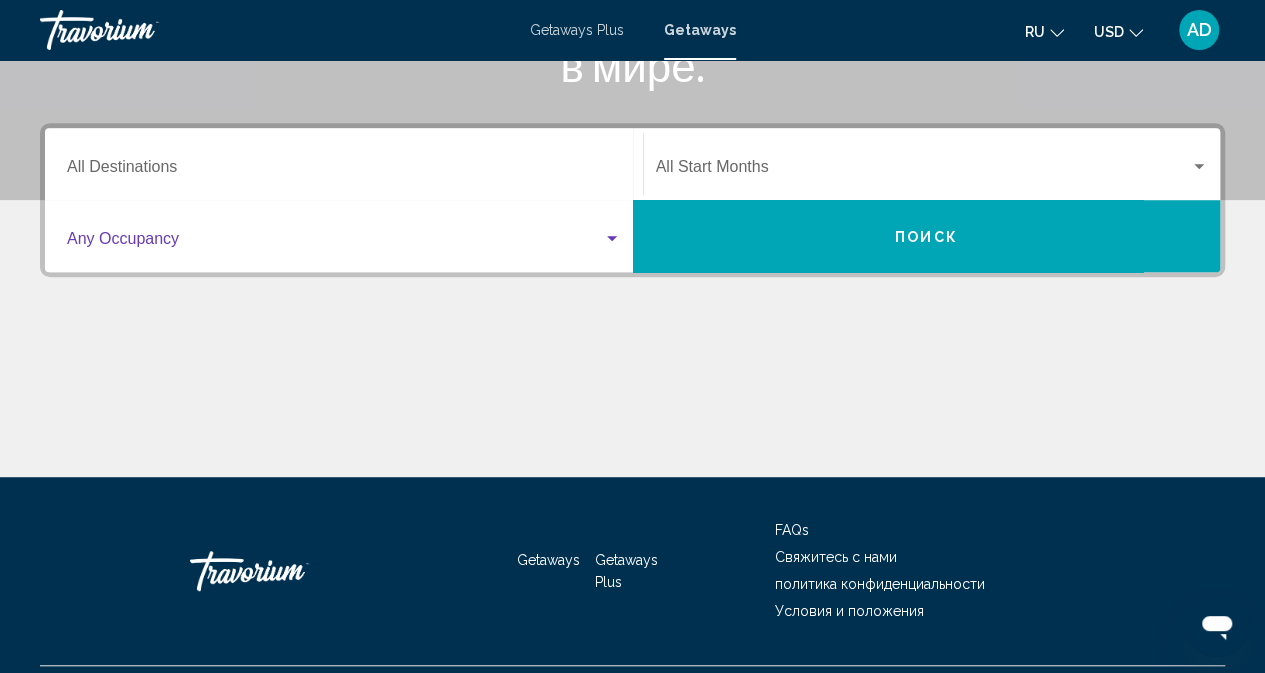 click at bounding box center [335, 243] 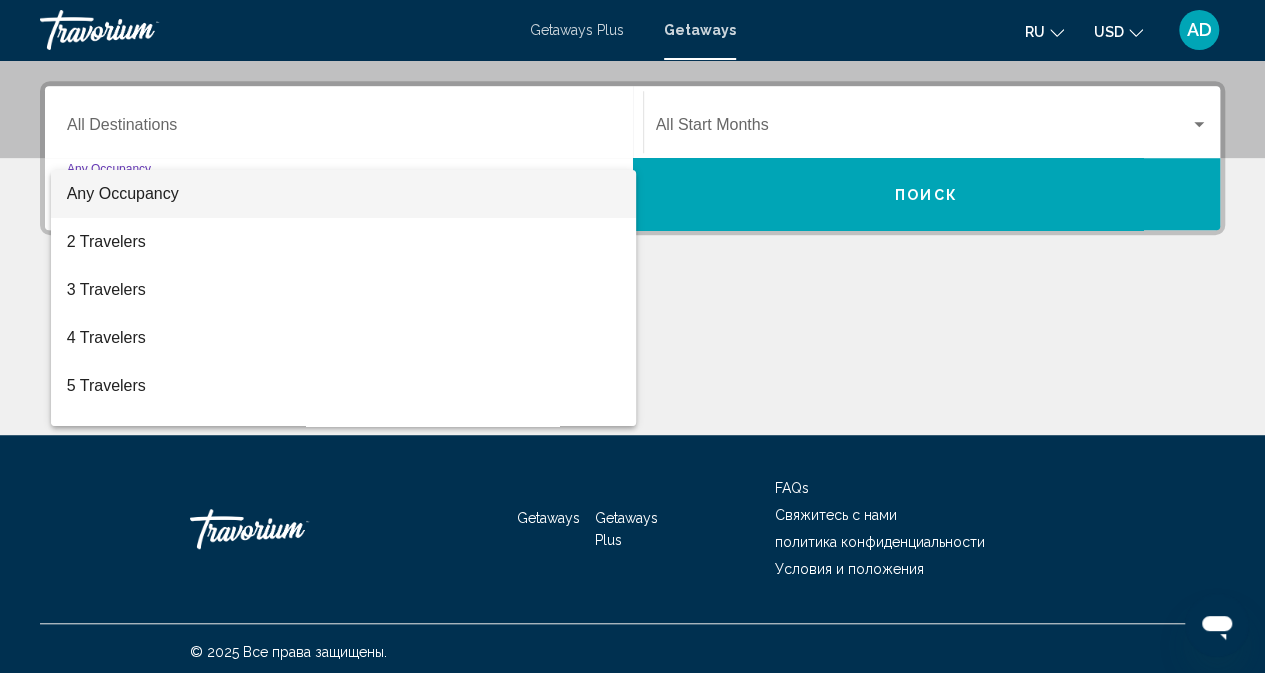 scroll, scrollTop: 448, scrollLeft: 0, axis: vertical 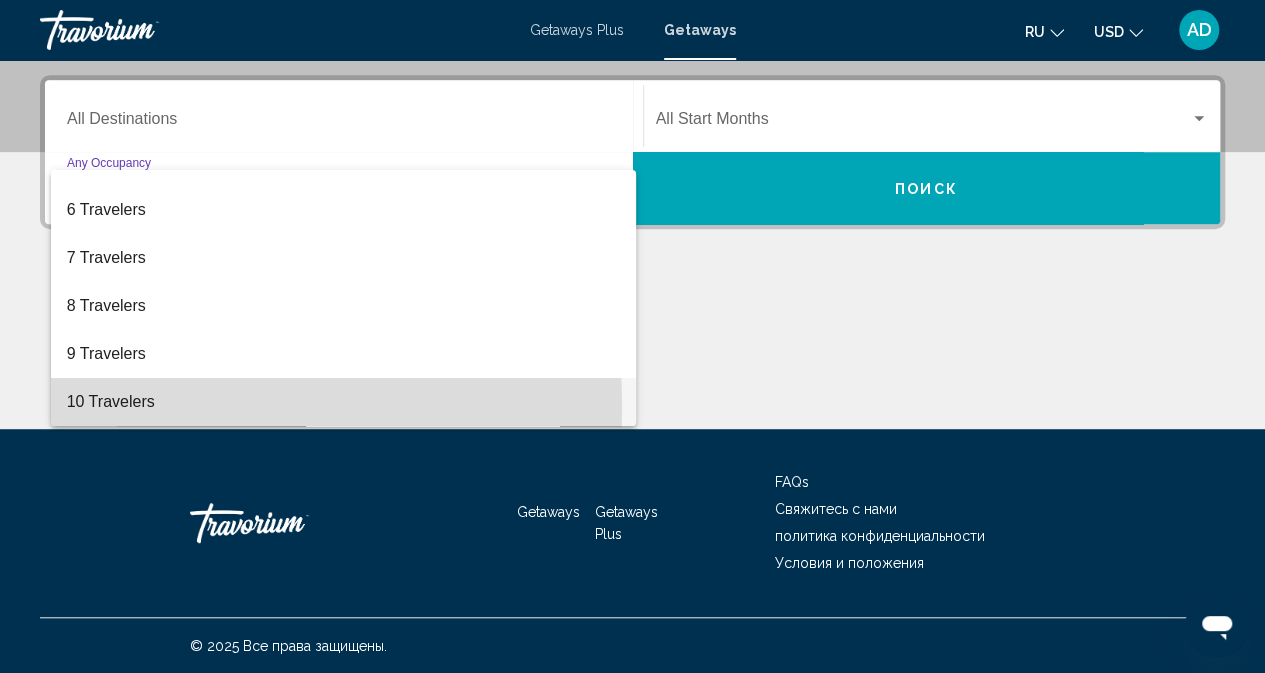 click on "10 Travelers" at bounding box center [344, 402] 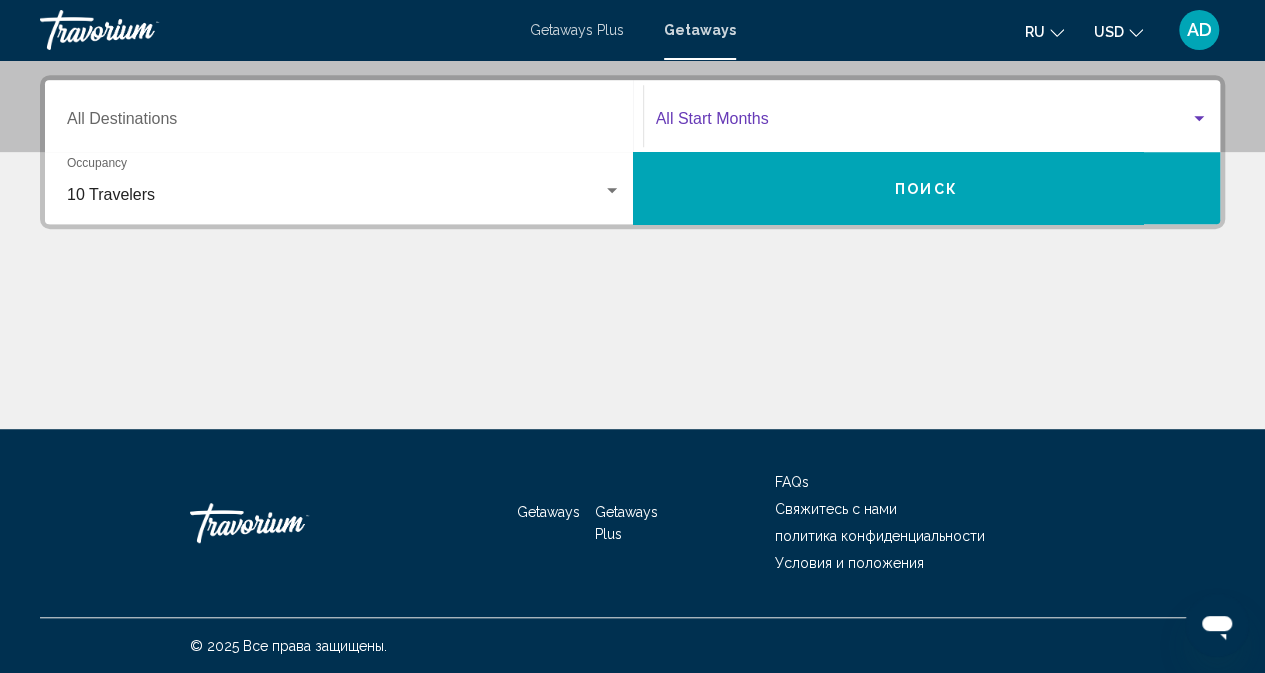 click at bounding box center (923, 123) 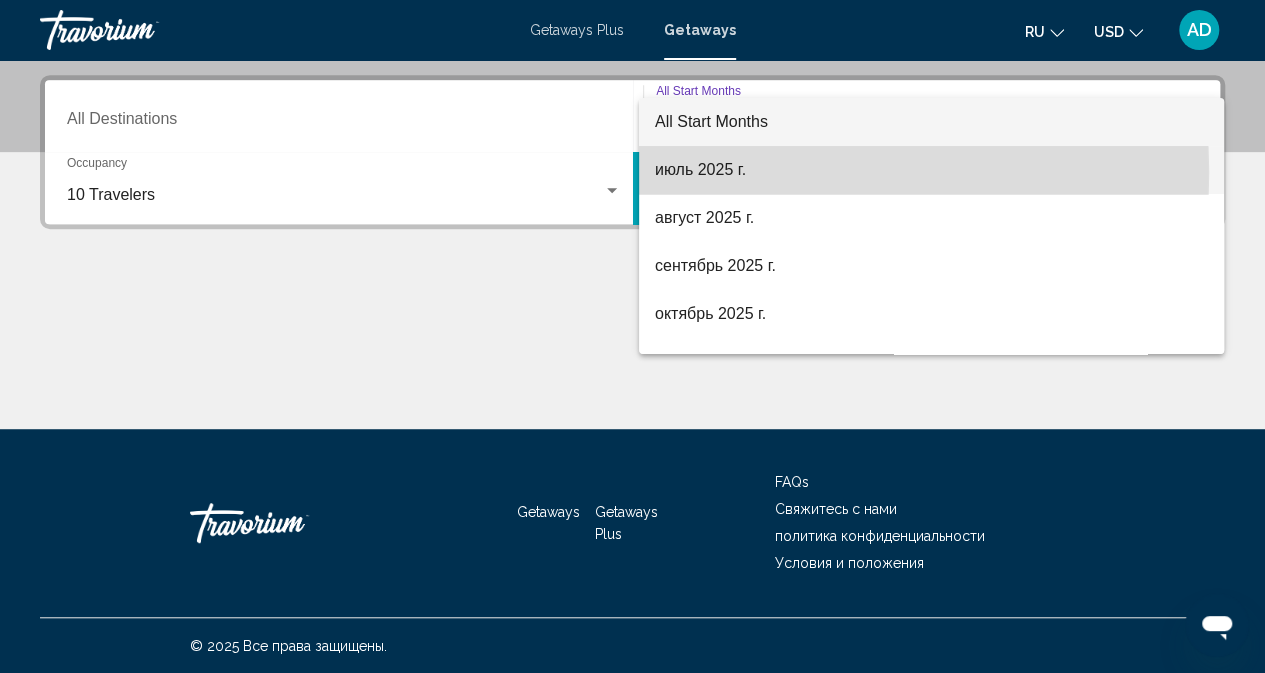 click on "июль 2025 г." at bounding box center [931, 170] 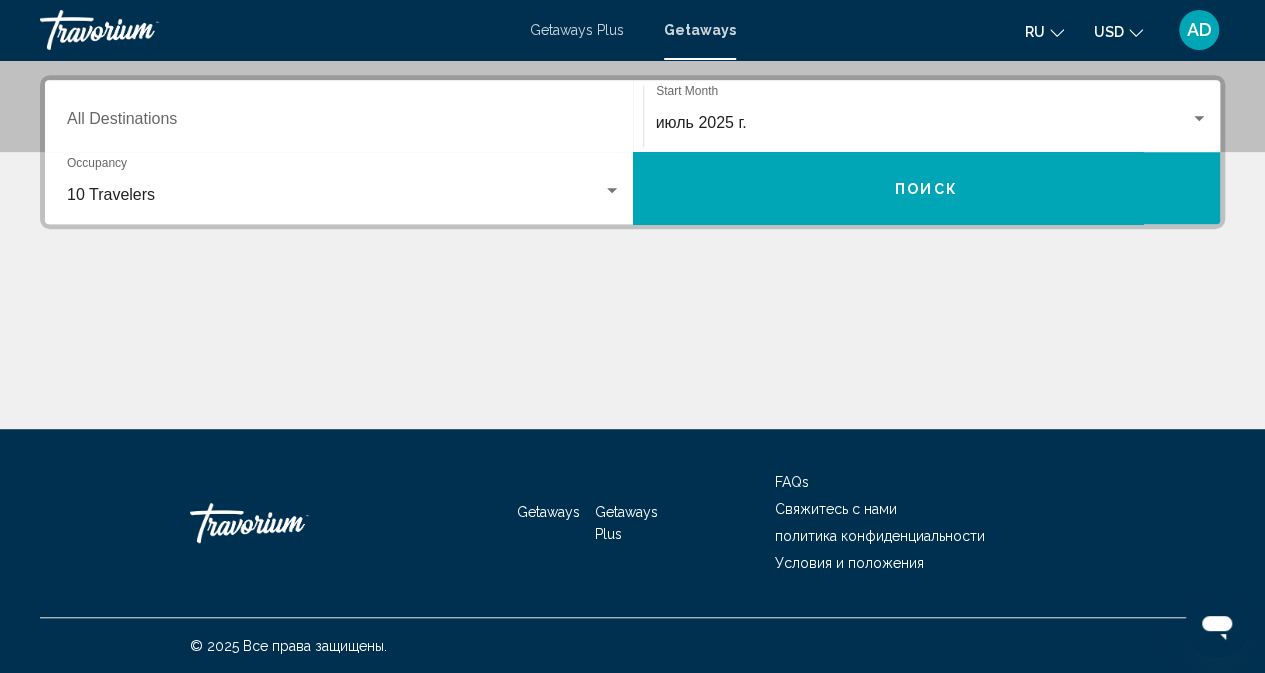 click on "10 Travelers Occupancy Any Occupancy" at bounding box center (344, 188) 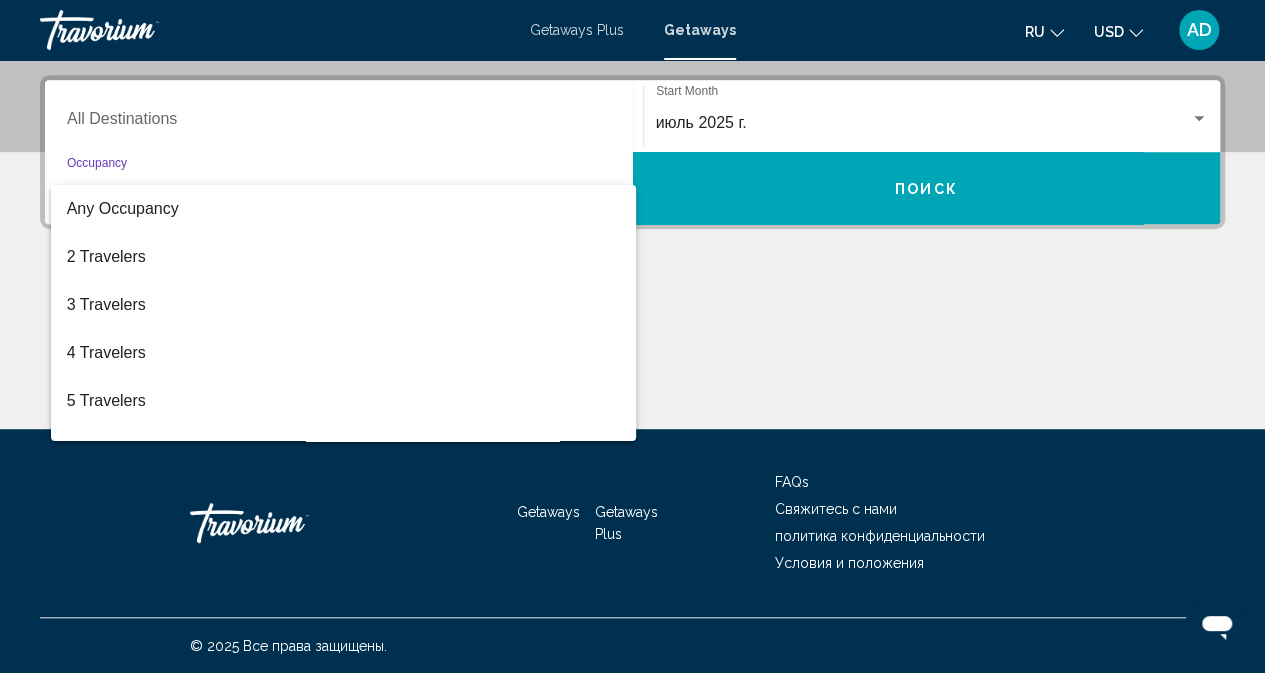 scroll, scrollTop: 224, scrollLeft: 0, axis: vertical 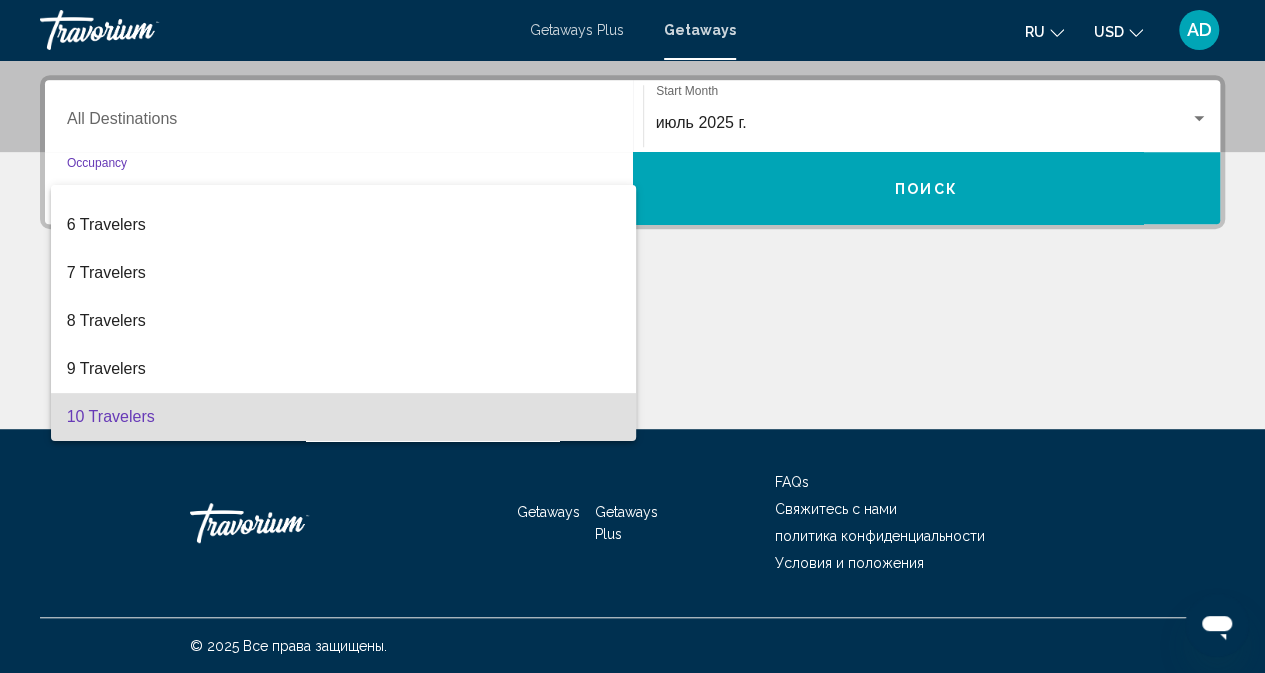 click at bounding box center [632, 336] 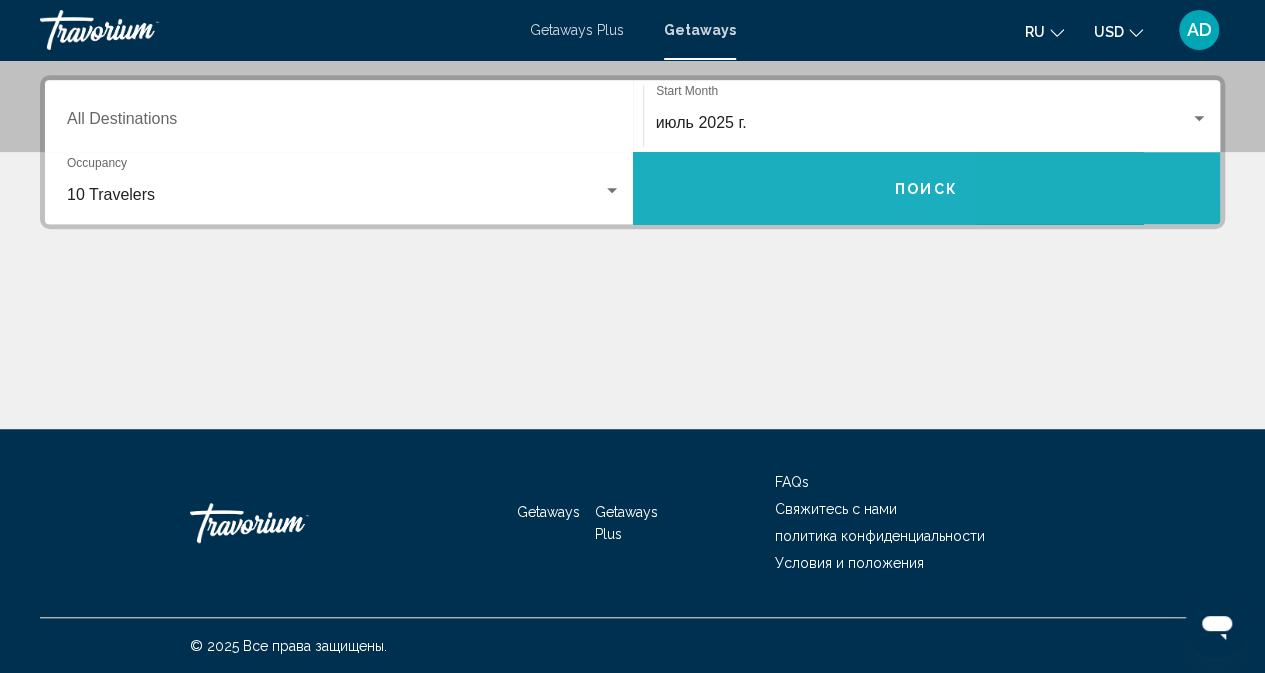 click on "Поиск" at bounding box center [927, 188] 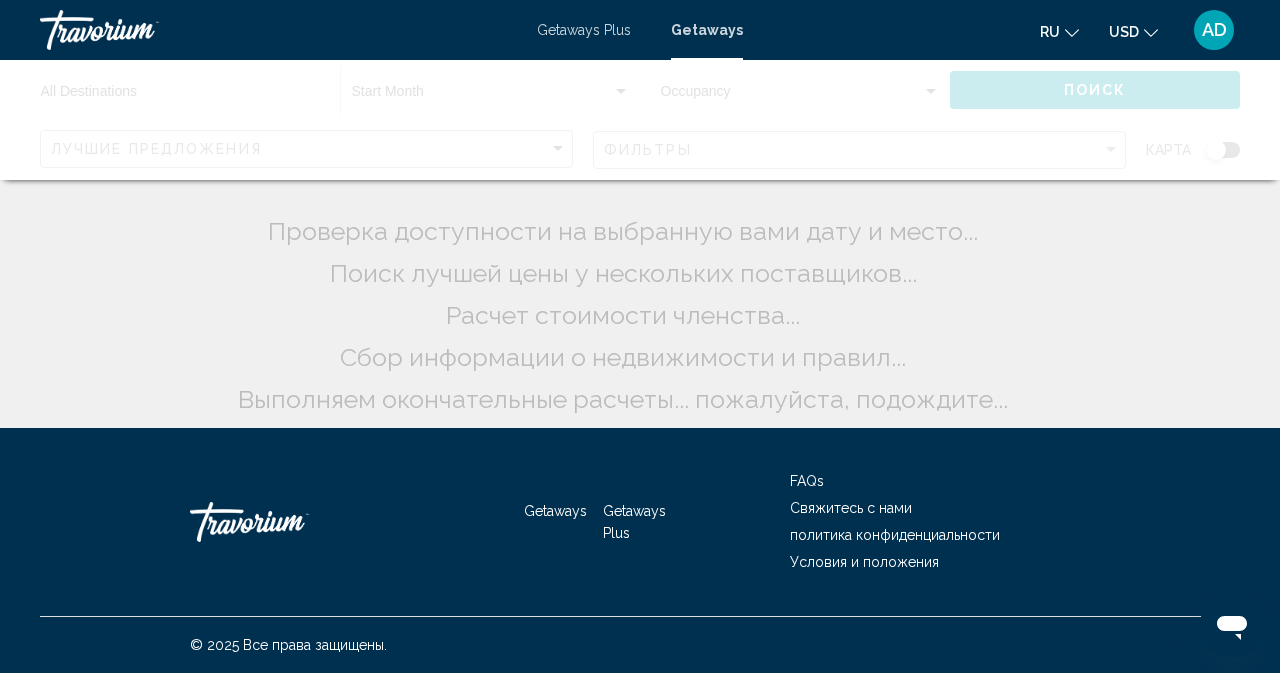 click on "Getaways" at bounding box center (707, 30) 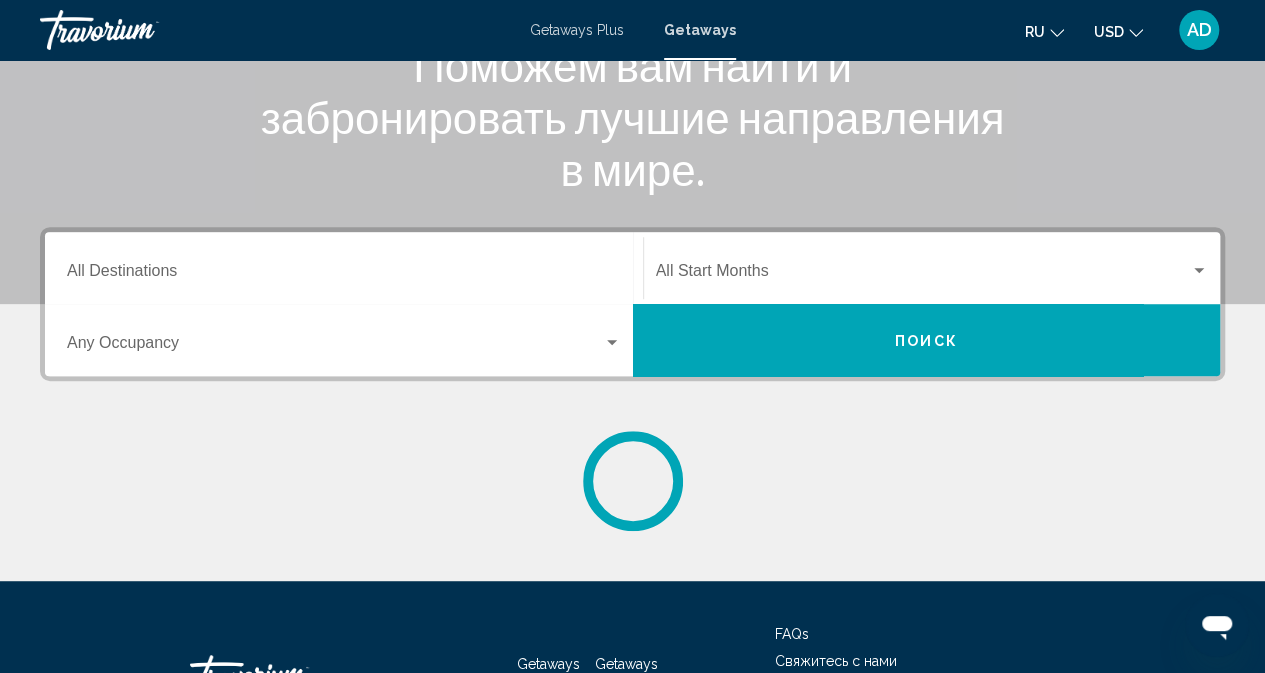 scroll, scrollTop: 300, scrollLeft: 0, axis: vertical 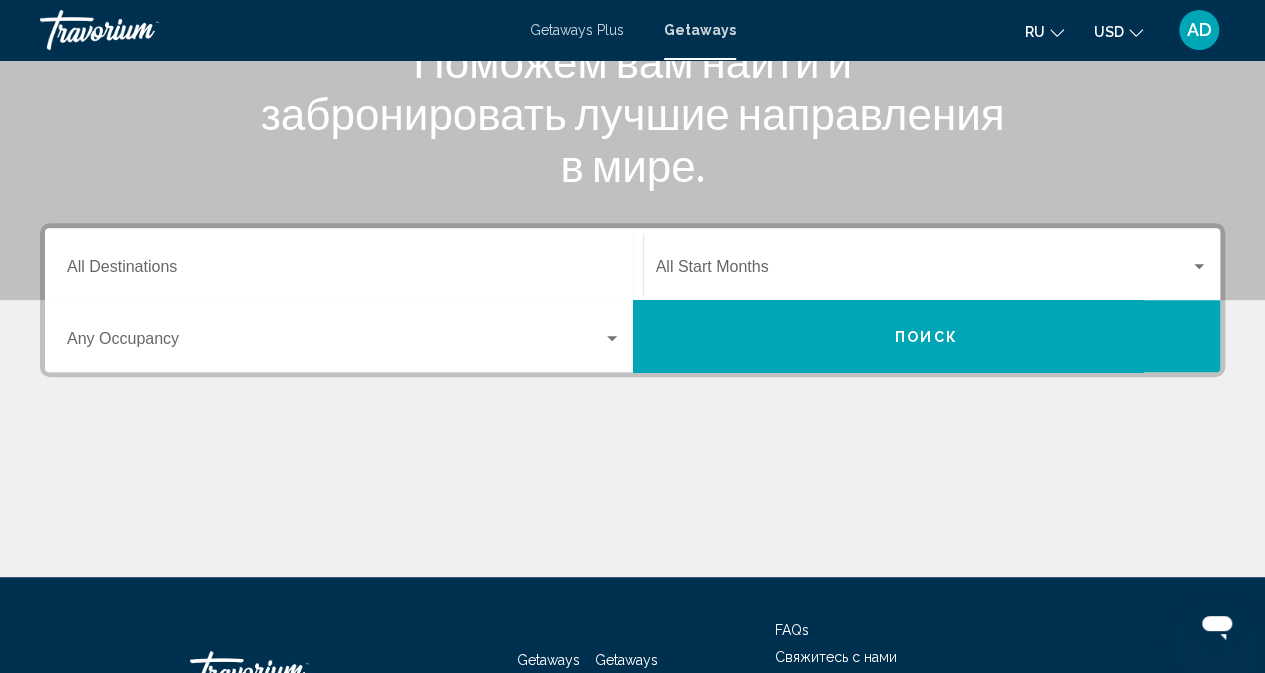click on "Destination All Destinations" at bounding box center (344, 271) 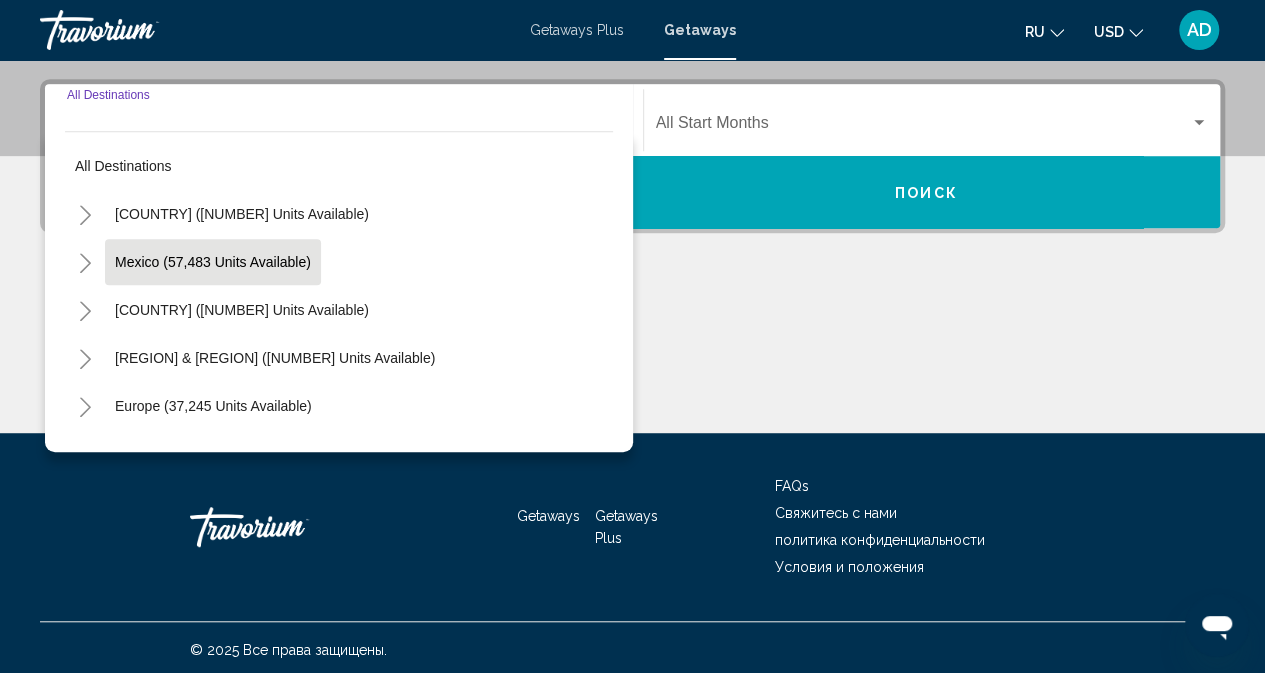 scroll, scrollTop: 448, scrollLeft: 0, axis: vertical 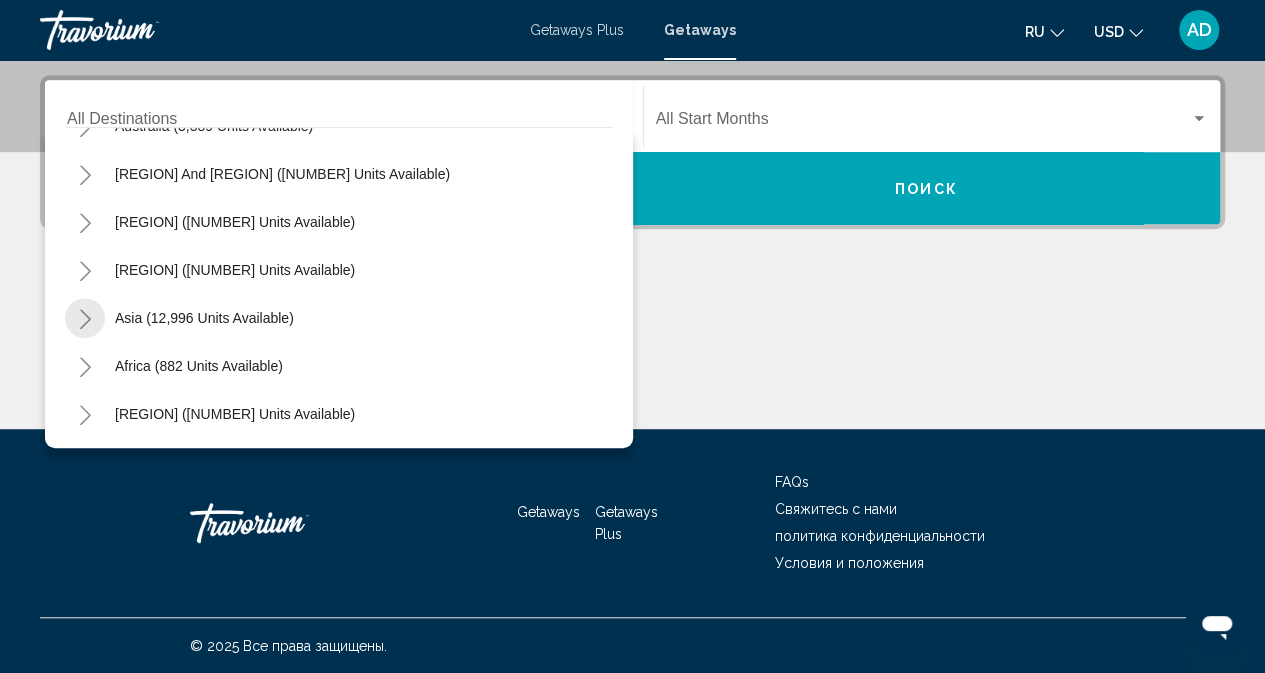 click 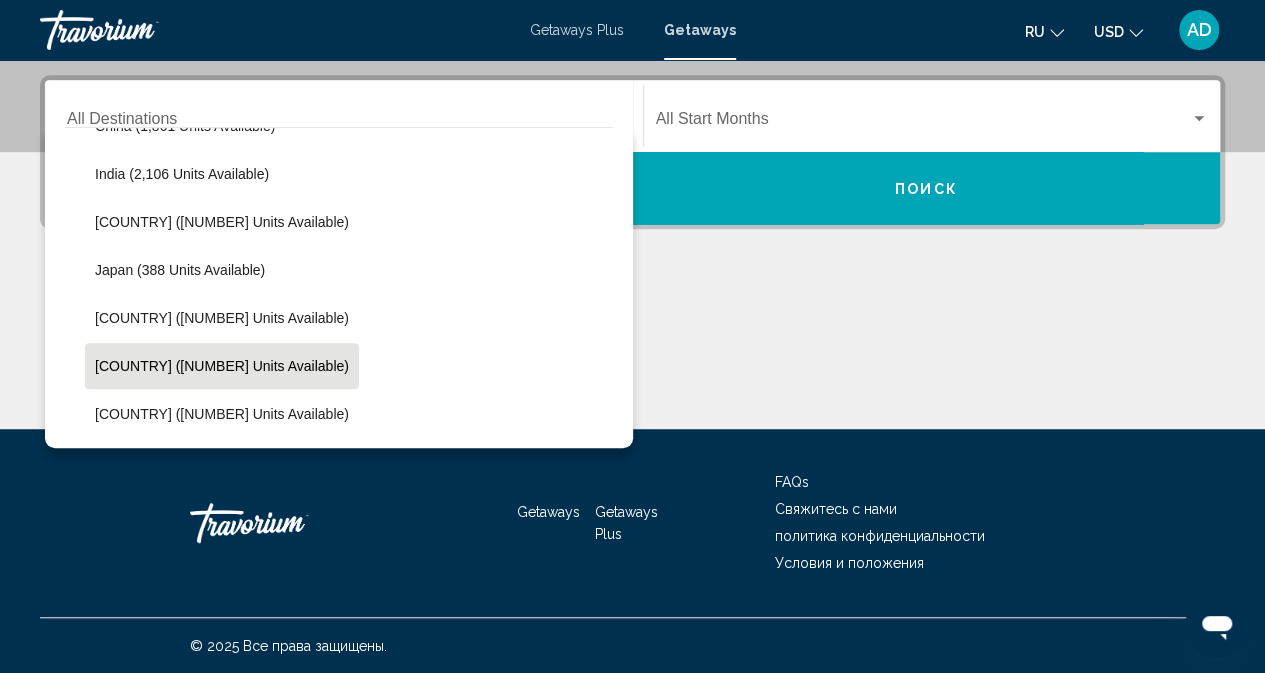 scroll, scrollTop: 624, scrollLeft: 0, axis: vertical 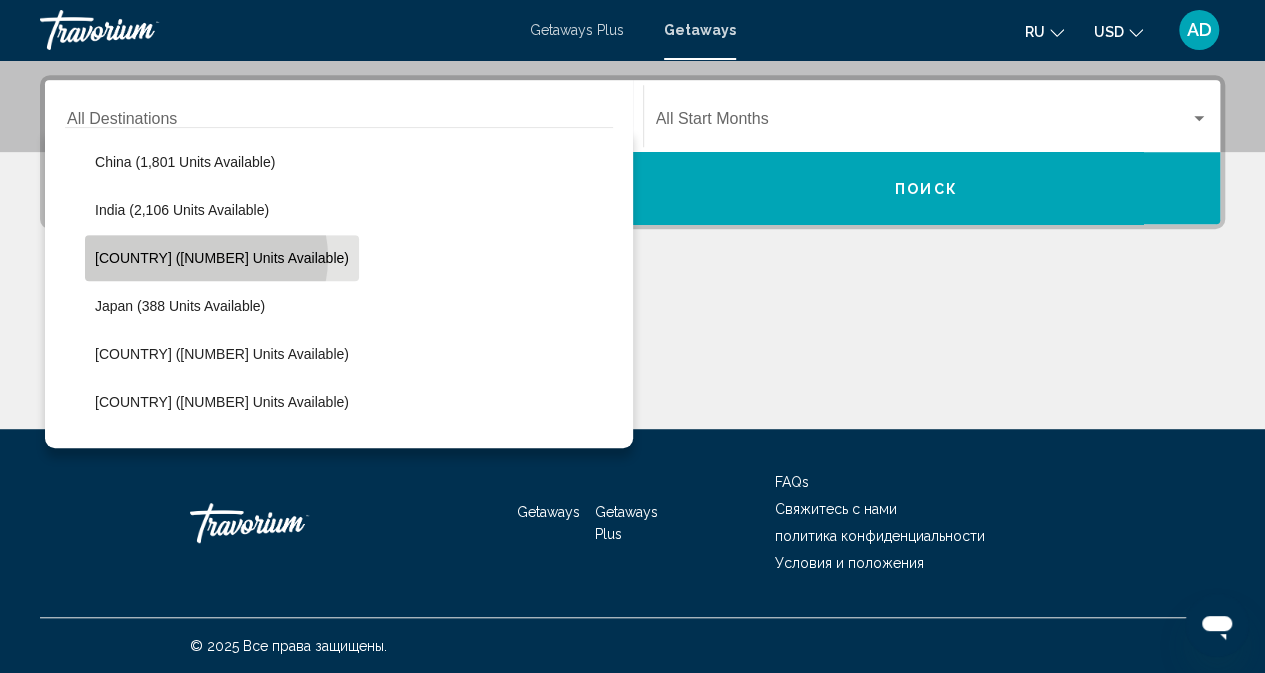 click on "[COUNTRY] ([NUMBER] units available)" 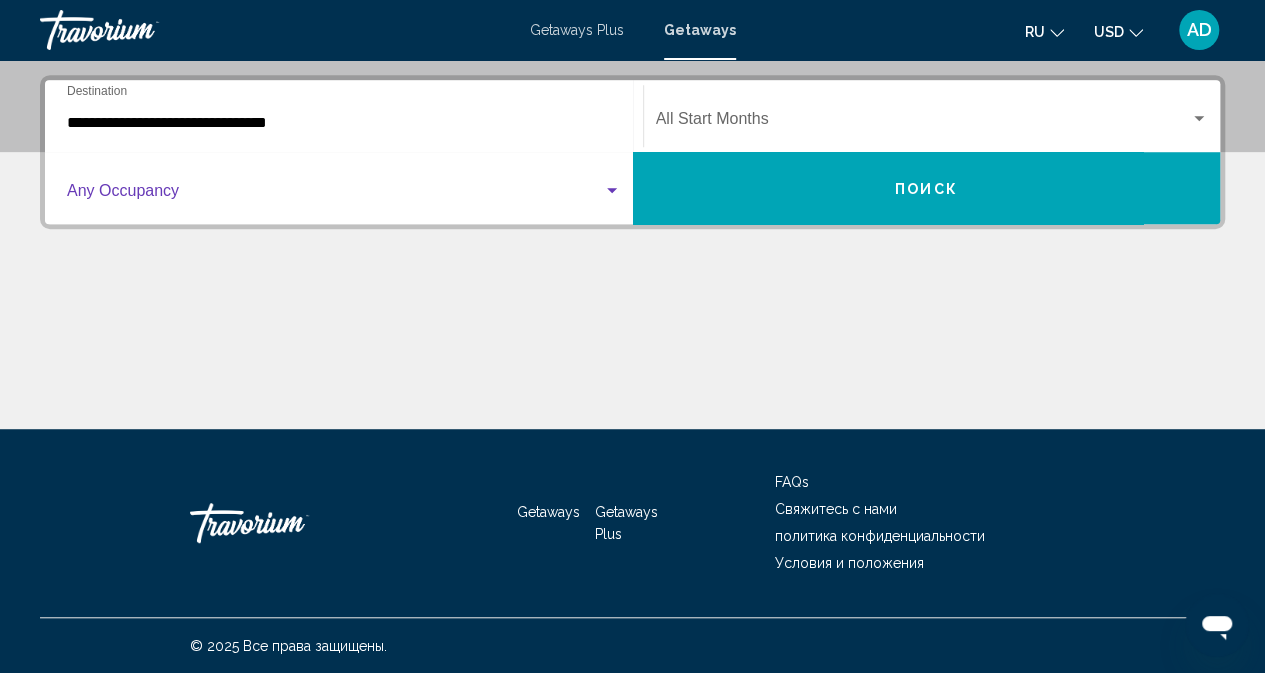 click at bounding box center [335, 195] 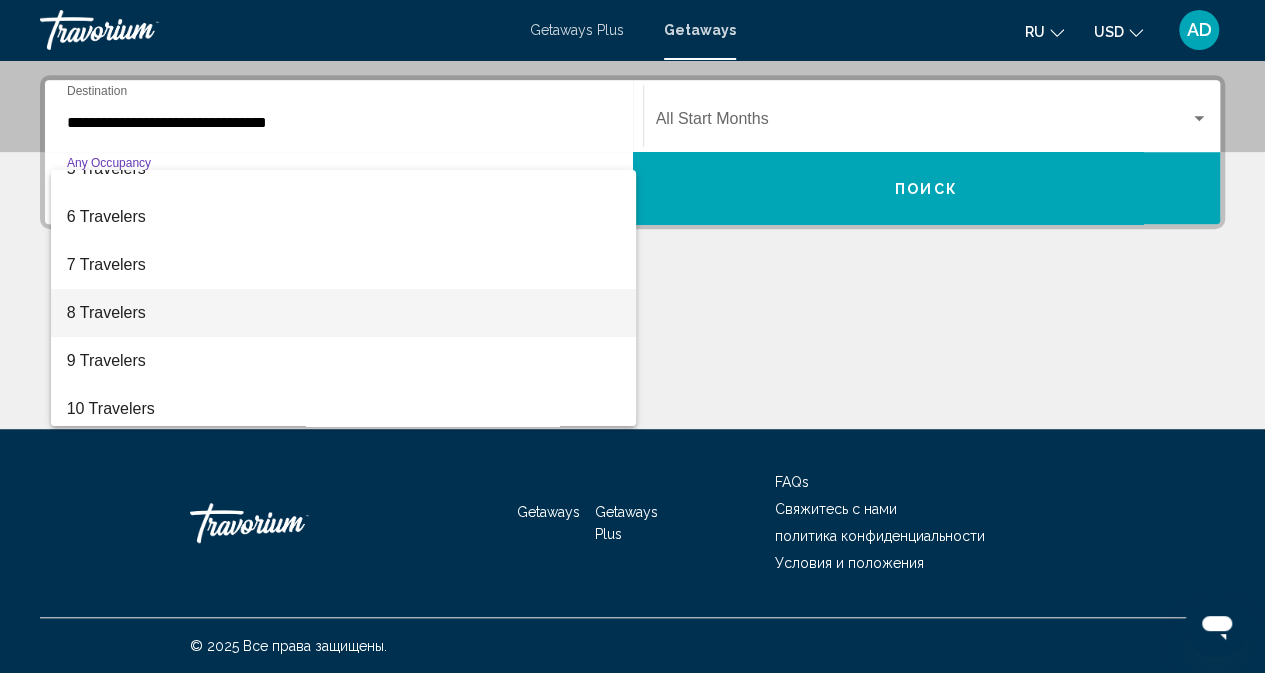 scroll, scrollTop: 224, scrollLeft: 0, axis: vertical 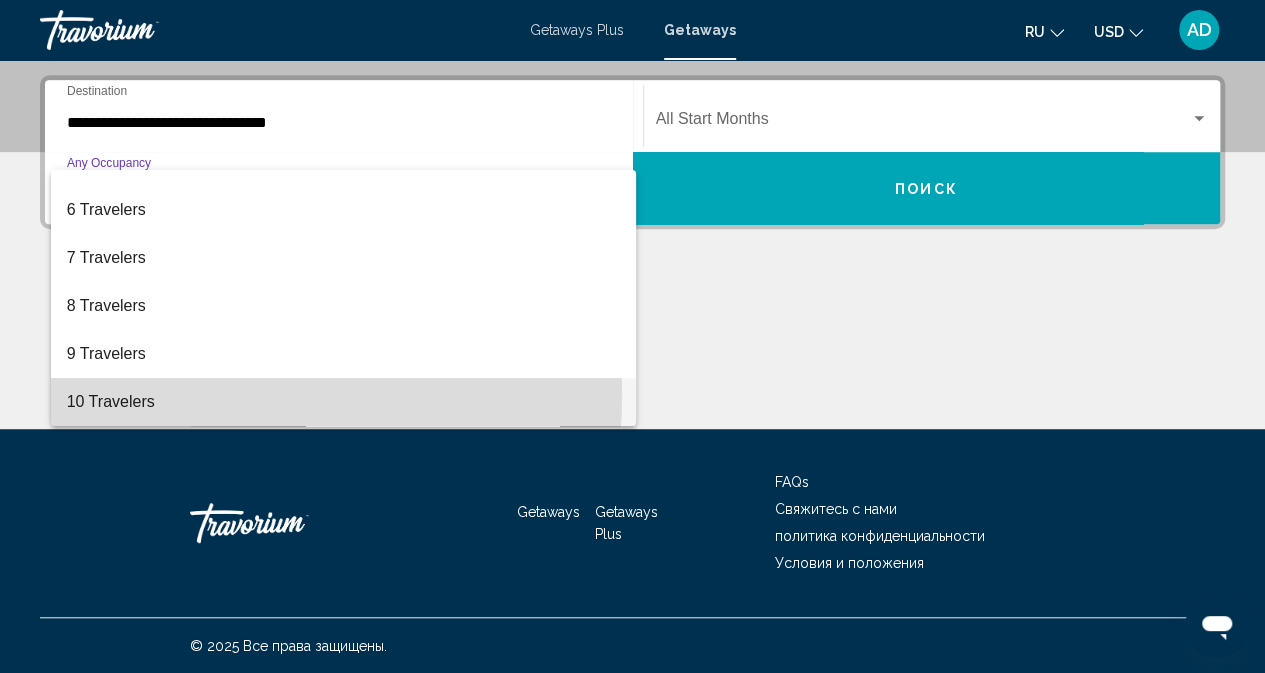 click on "10 Travelers" at bounding box center (344, 402) 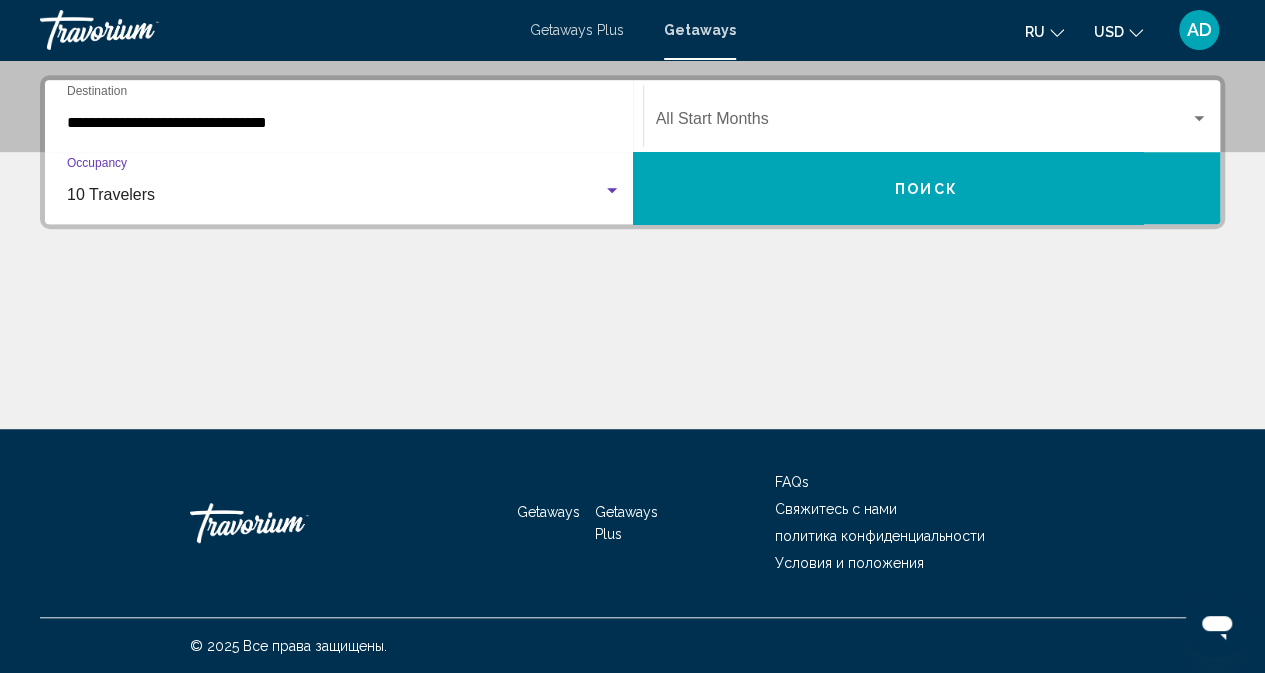 click at bounding box center (923, 123) 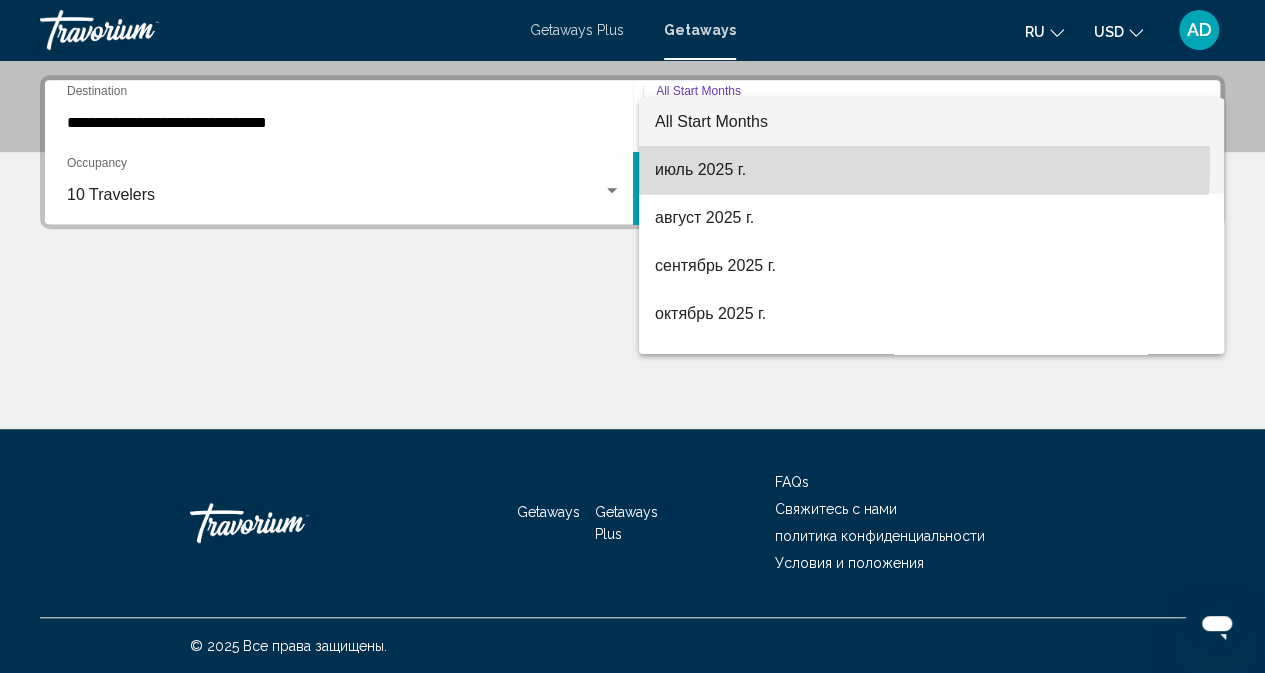 click on "июль 2025 г." at bounding box center (931, 170) 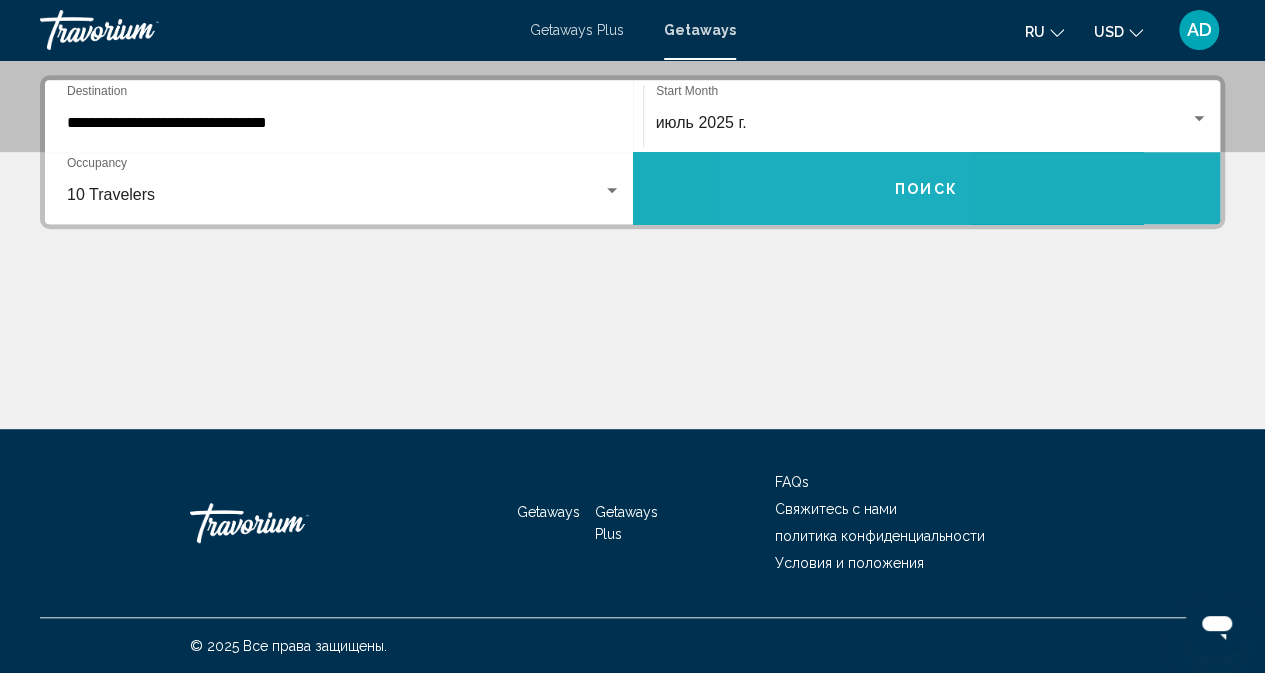 click on "Поиск" at bounding box center (927, 188) 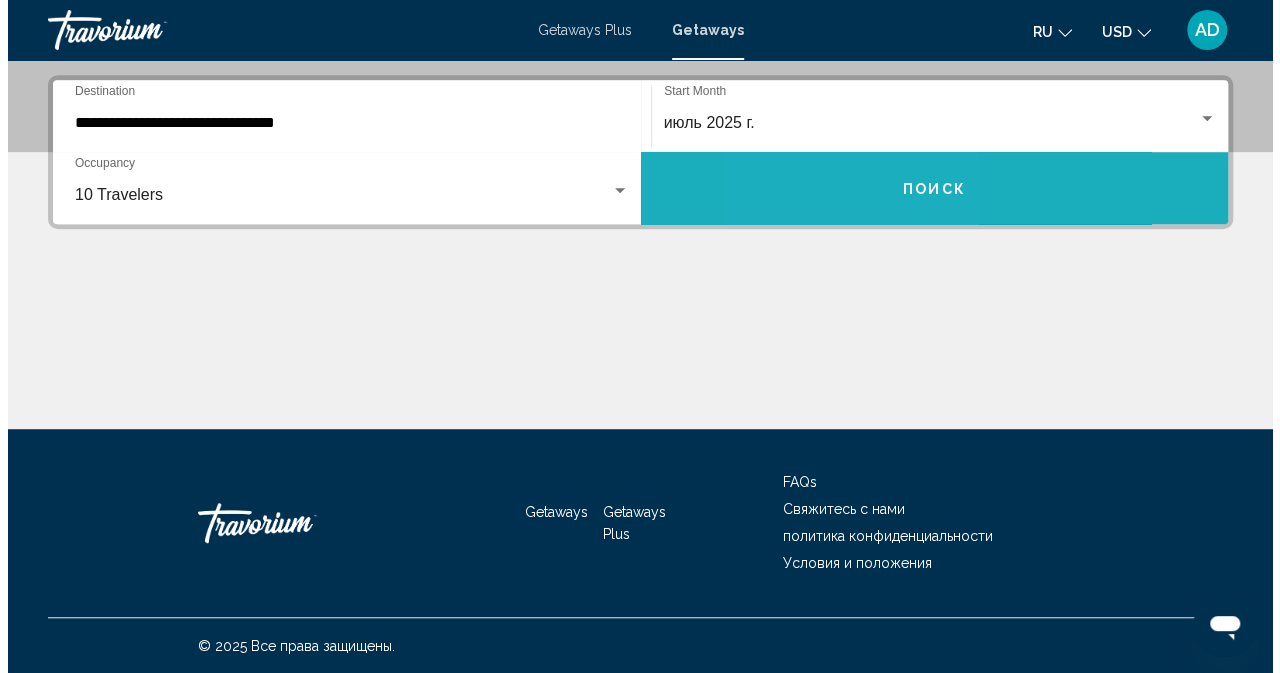 scroll, scrollTop: 0, scrollLeft: 0, axis: both 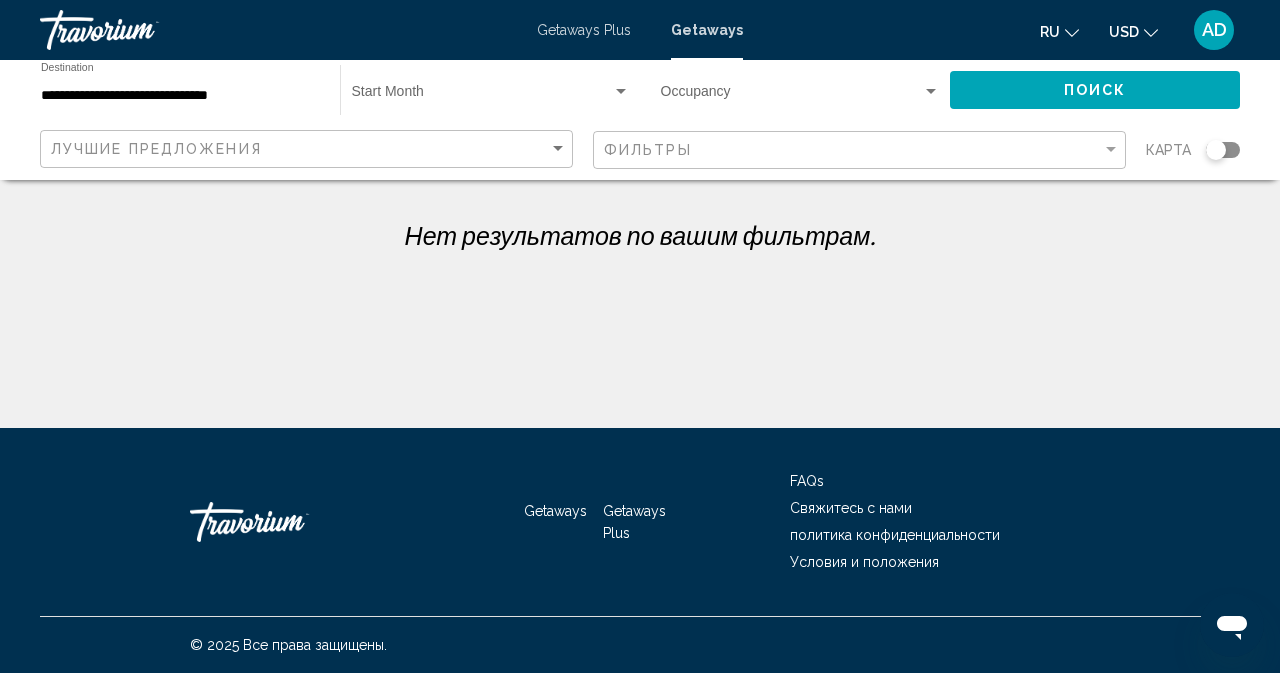 click on "**********" 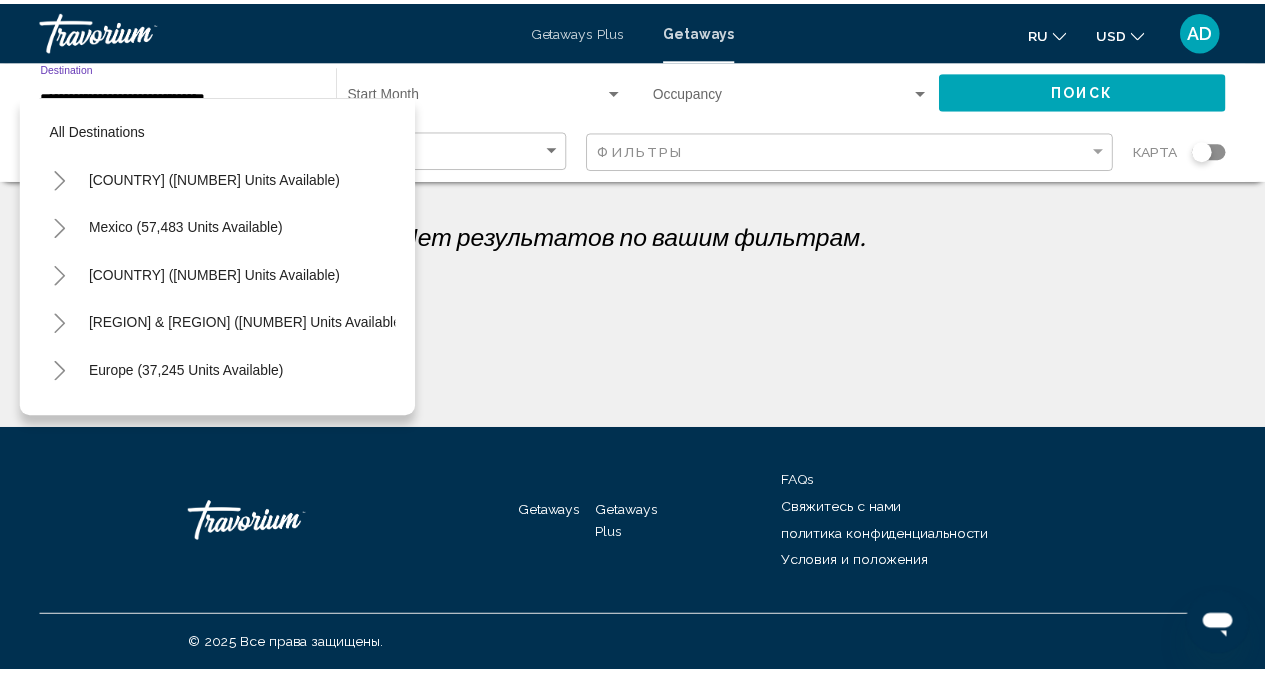 scroll, scrollTop: 606, scrollLeft: 0, axis: vertical 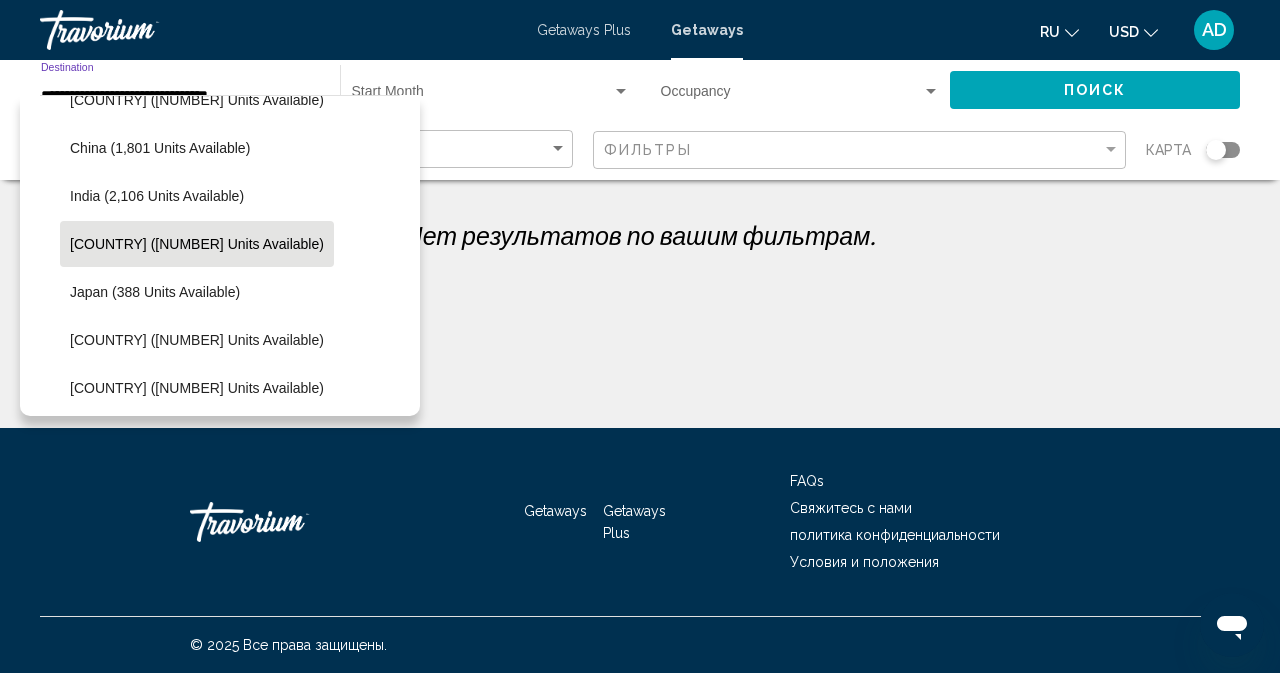 click on "[COUNTRY] ([NUMBER] units available)" 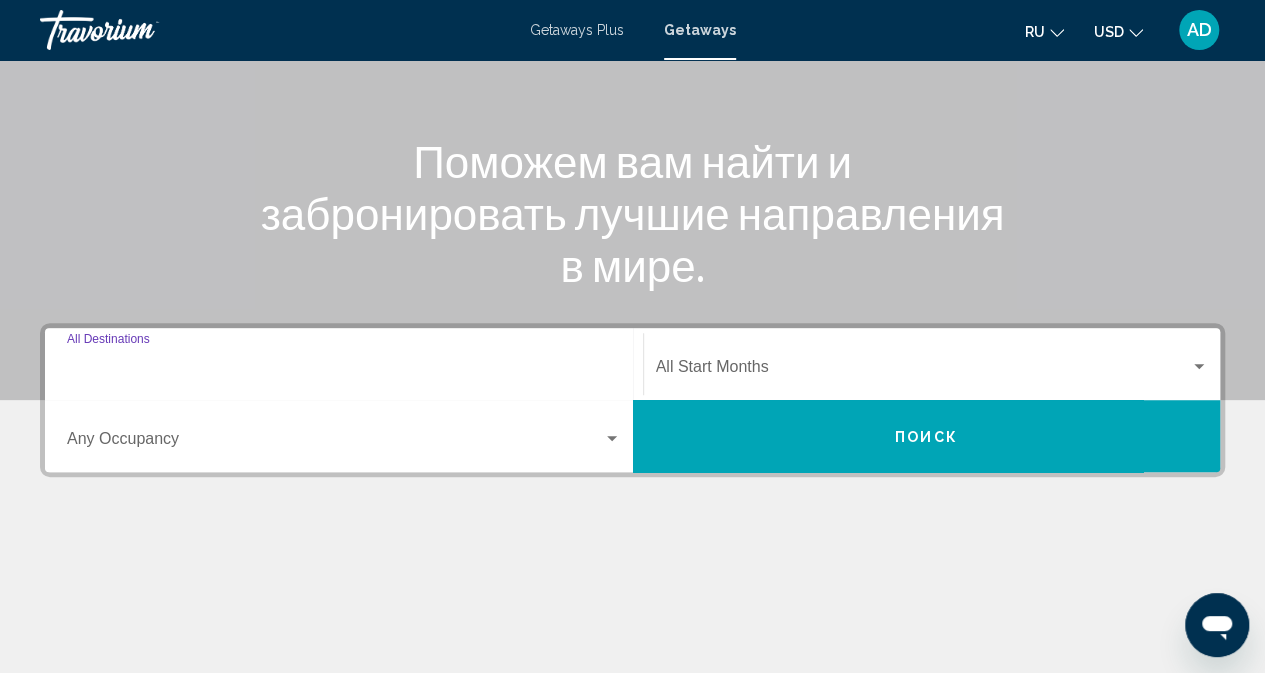 click on "Destination All Destinations" at bounding box center (344, 371) 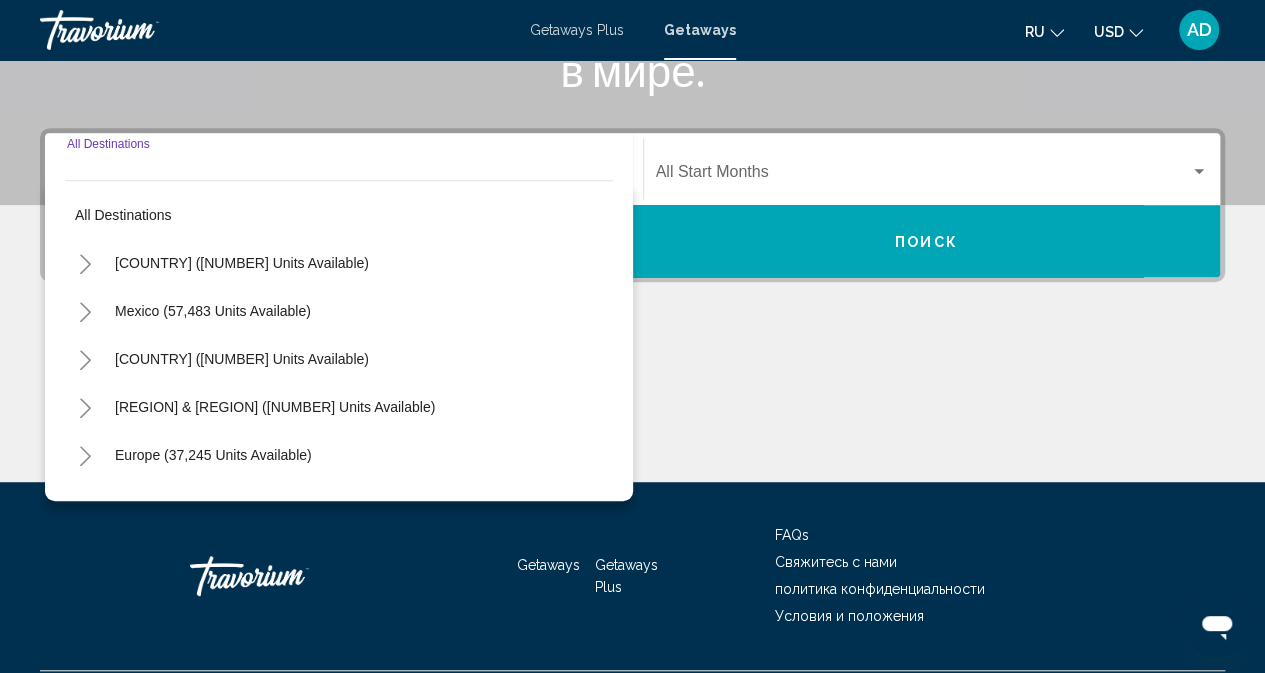 scroll, scrollTop: 448, scrollLeft: 0, axis: vertical 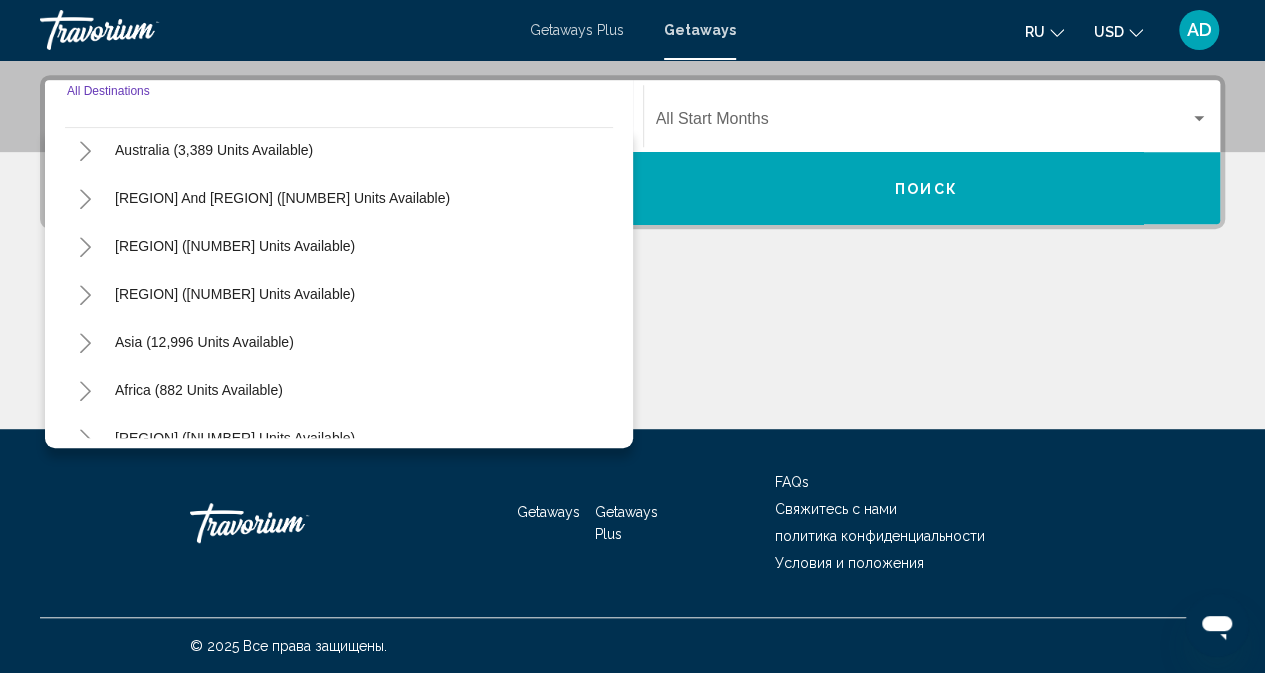 click 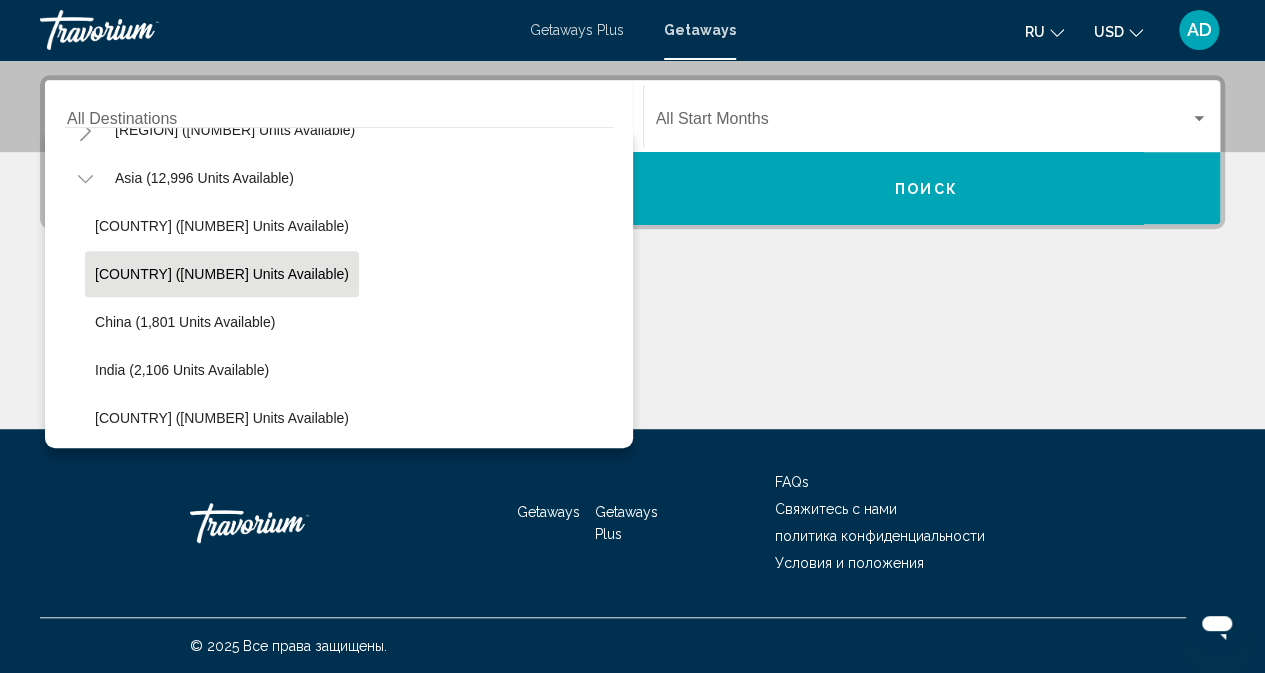 scroll, scrollTop: 500, scrollLeft: 0, axis: vertical 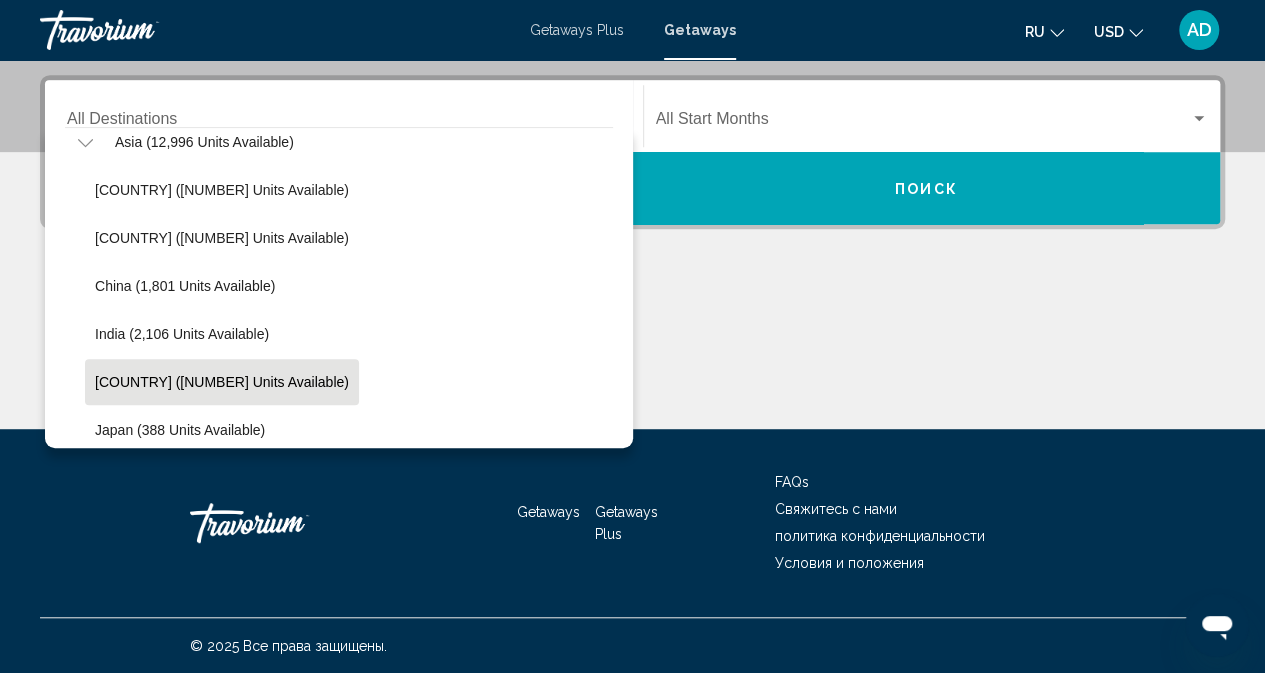 click on "[COUNTRY] ([NUMBER] units available)" 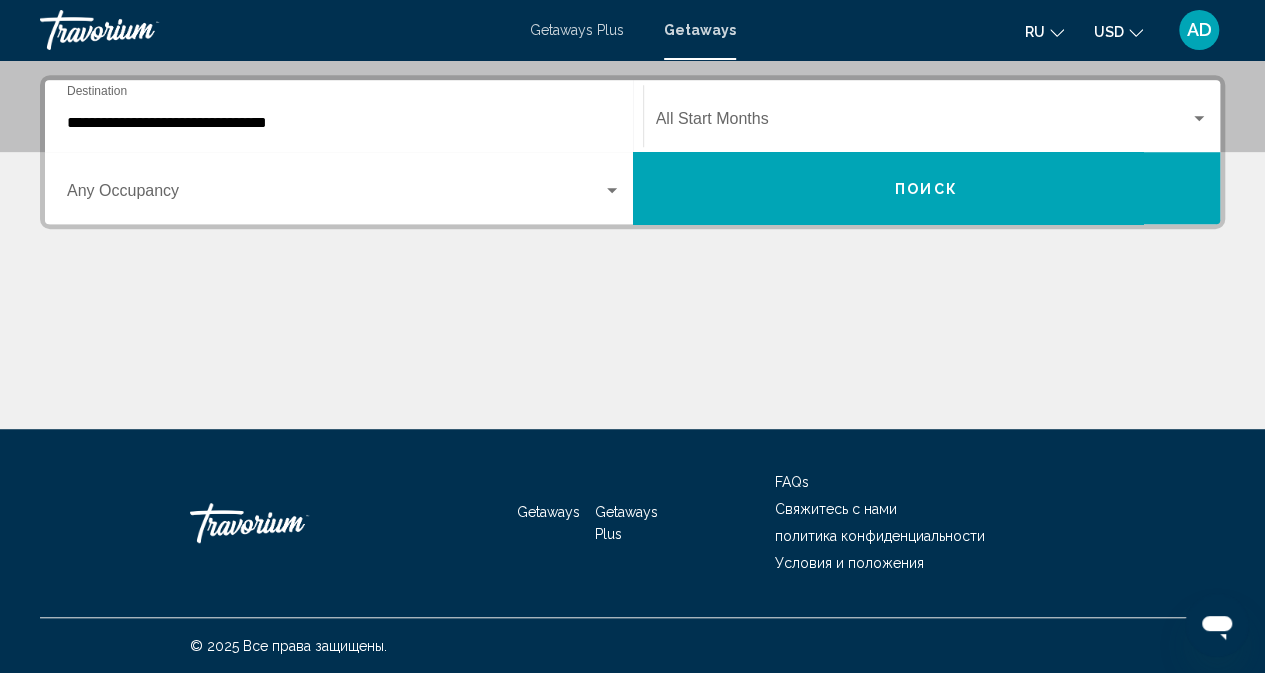 click on "Occupancy Any Occupancy" at bounding box center (344, 188) 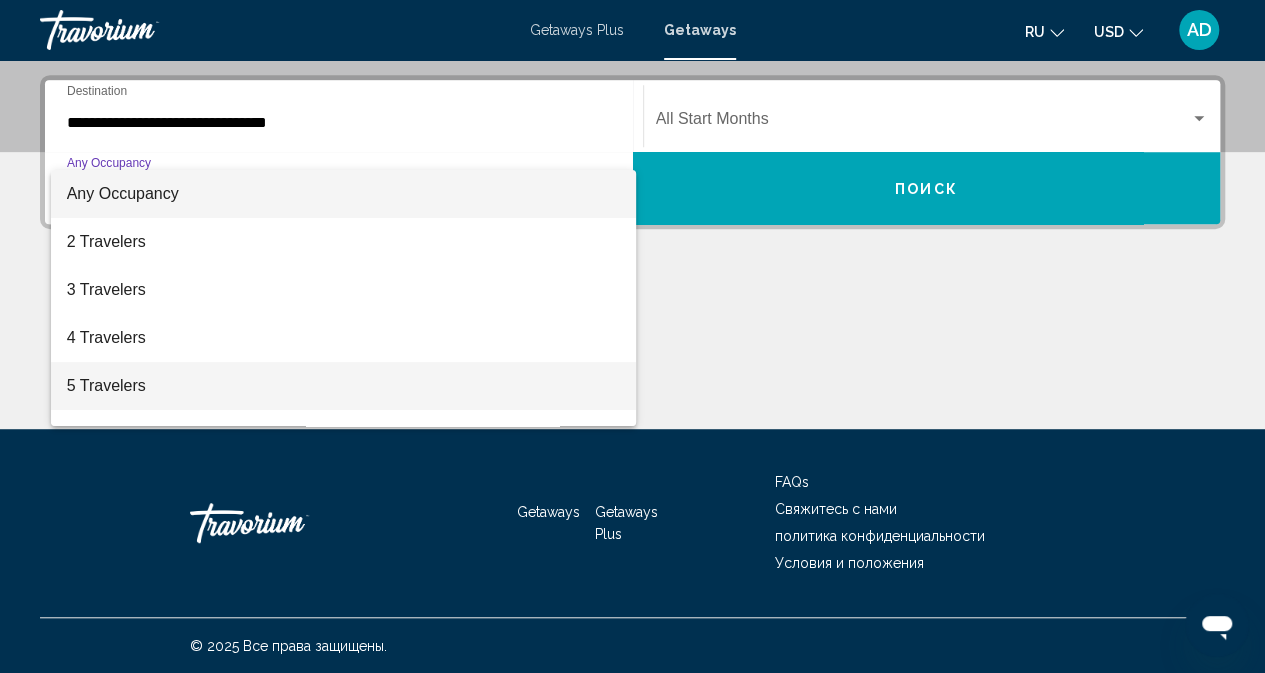 click on "5 Travelers" at bounding box center [344, 386] 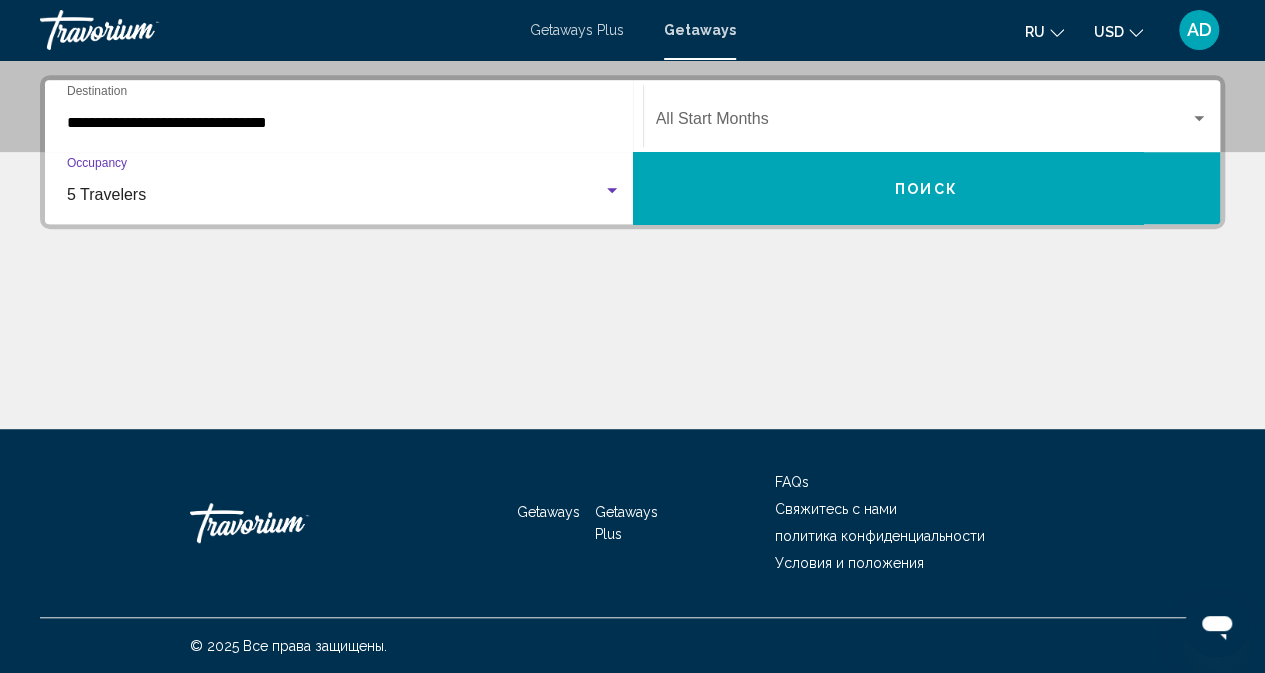 click on "Start Month All Start Months" 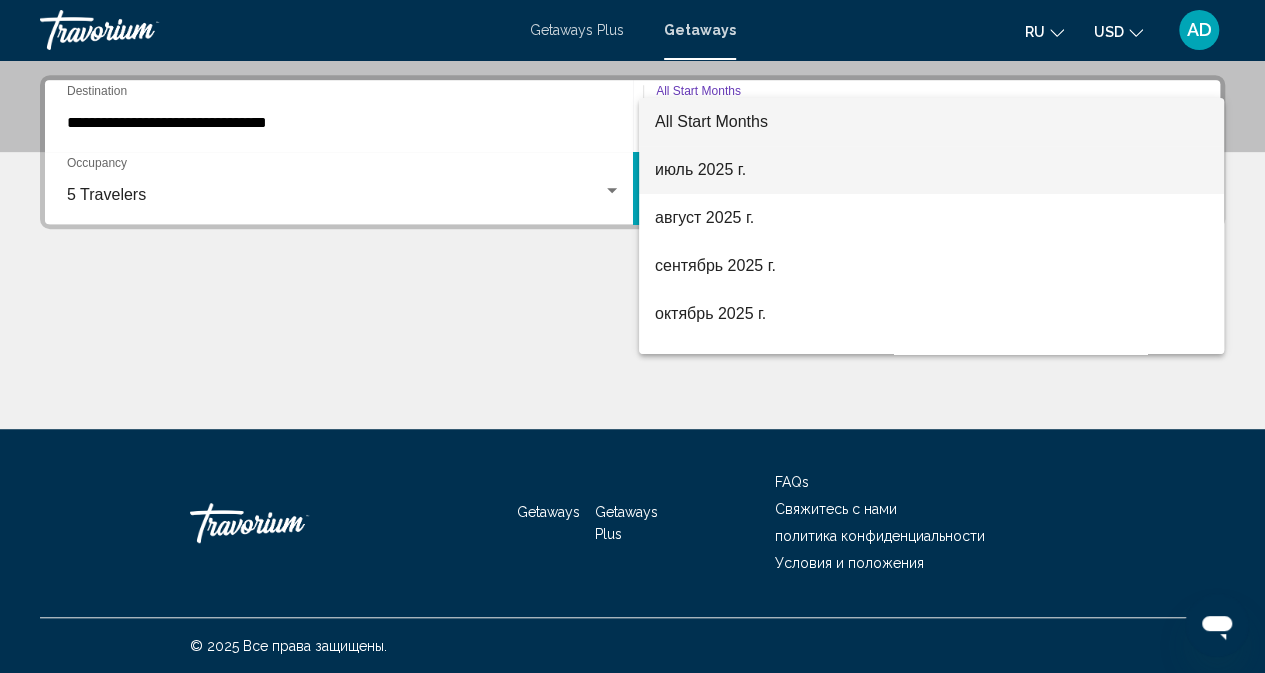 click on "июль 2025 г." at bounding box center [931, 170] 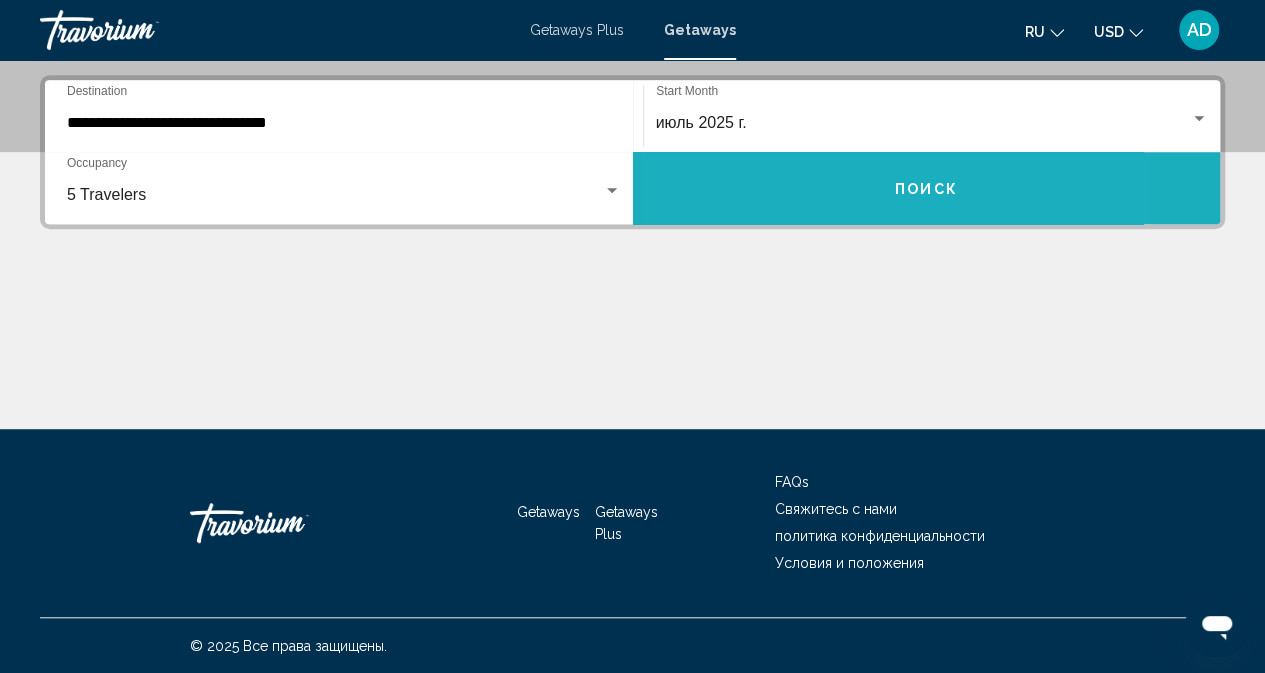 click on "Поиск" at bounding box center [927, 188] 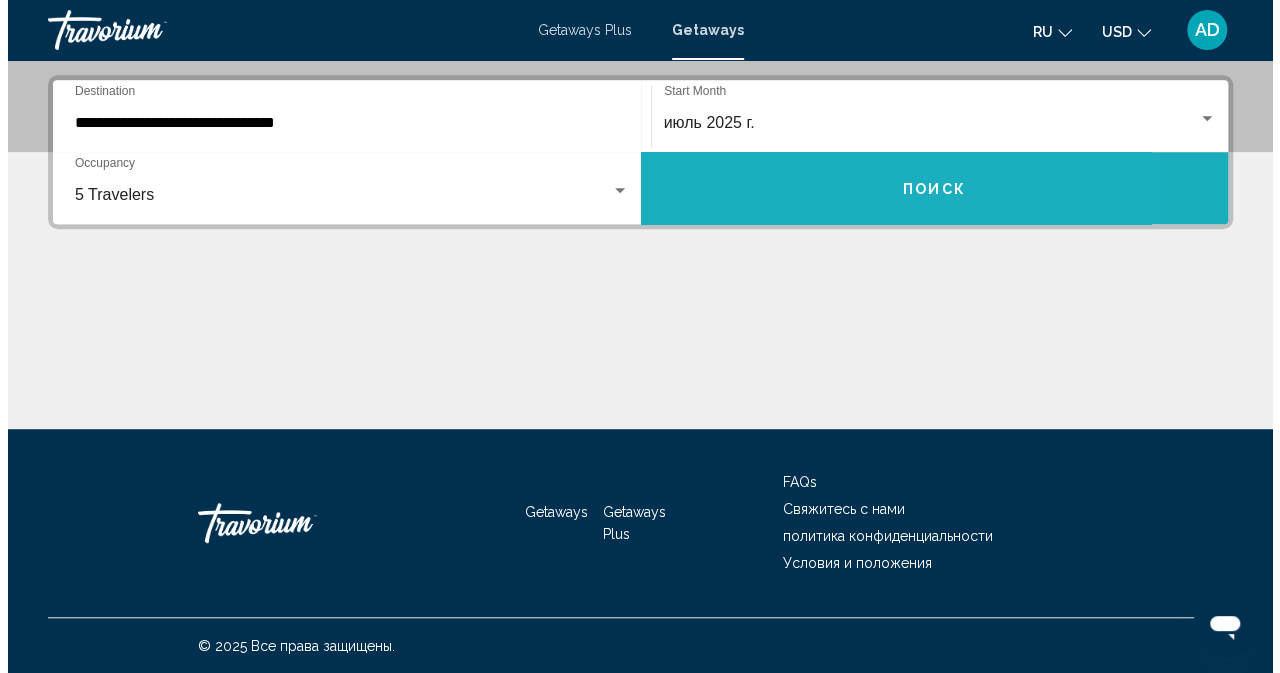 scroll, scrollTop: 0, scrollLeft: 0, axis: both 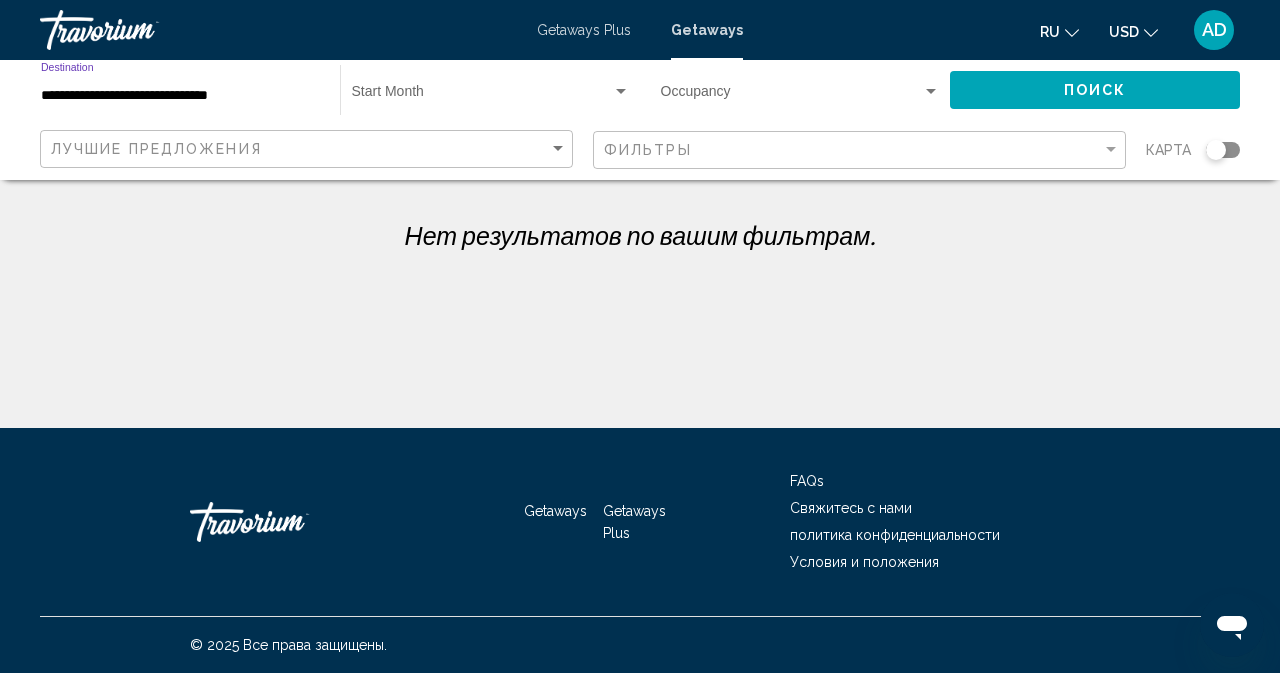 click on "**********" at bounding box center [180, 96] 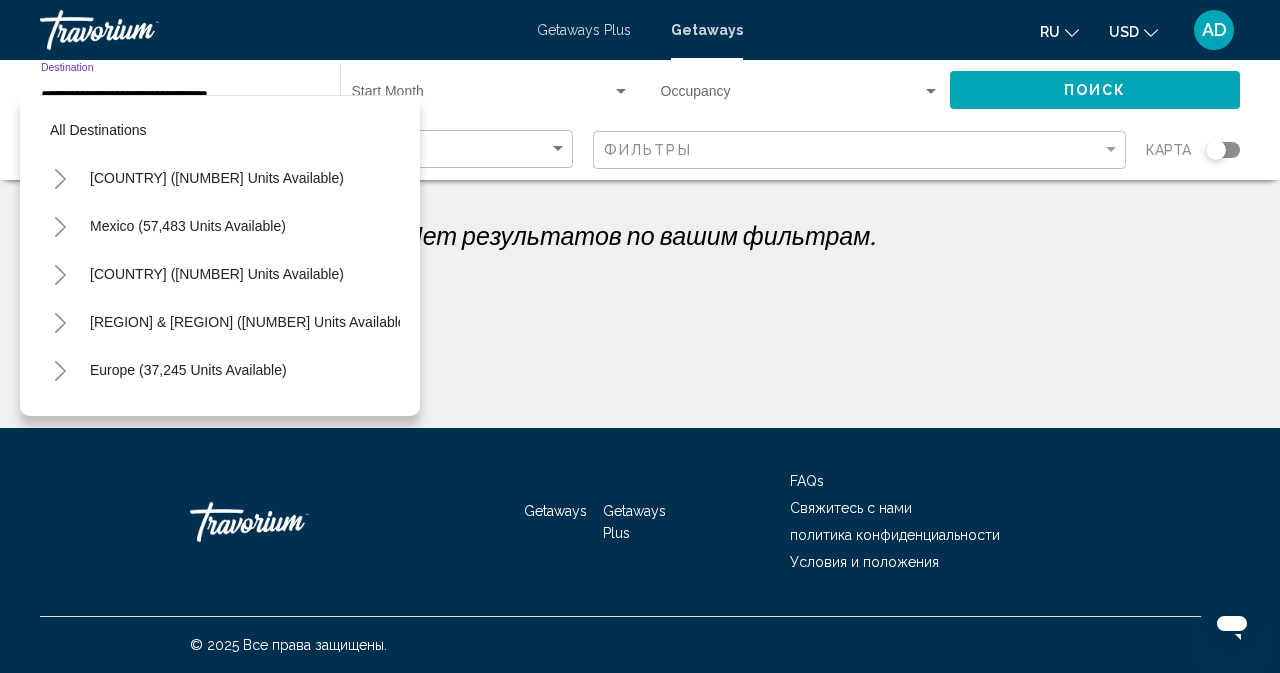 scroll, scrollTop: 606, scrollLeft: 0, axis: vertical 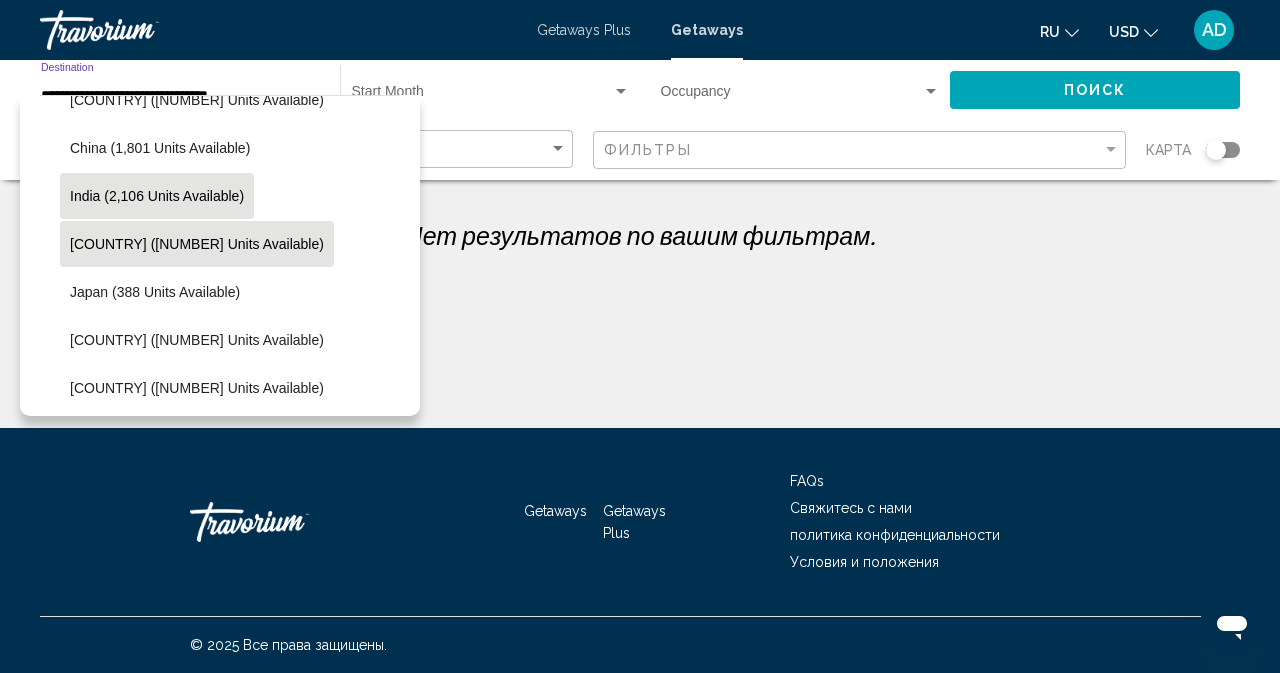 click on "India (2,106 units available)" 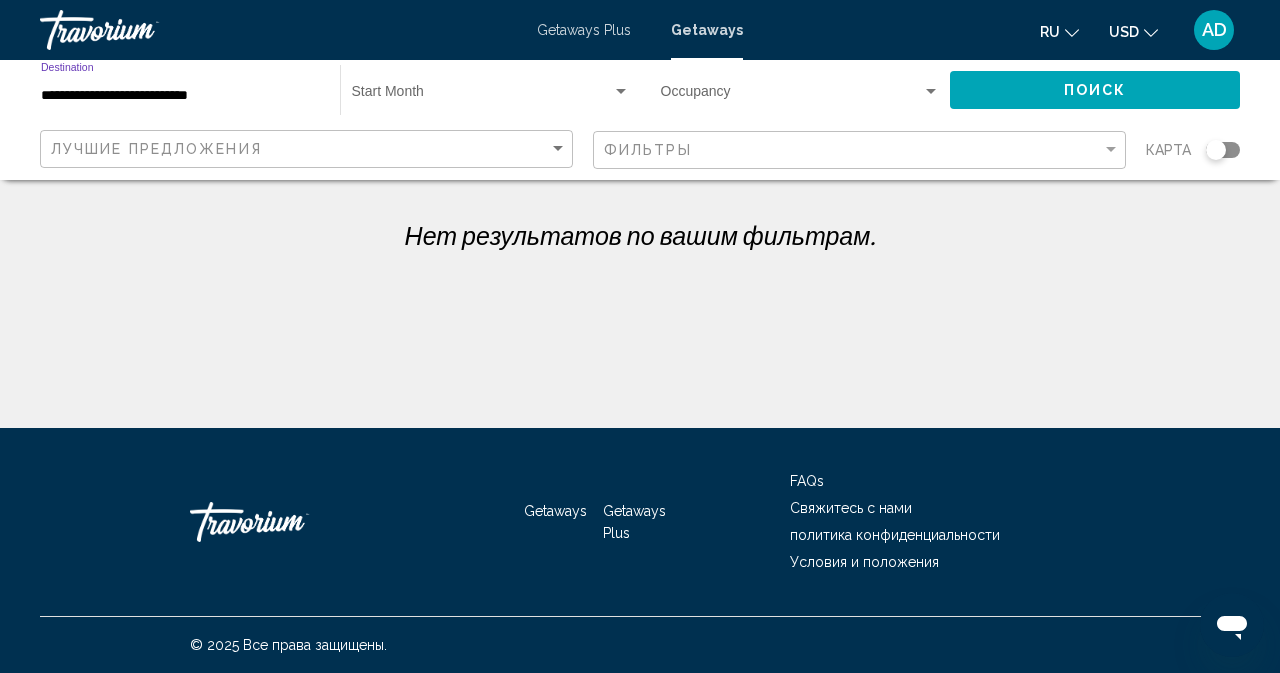 click on "**********" at bounding box center (180, 96) 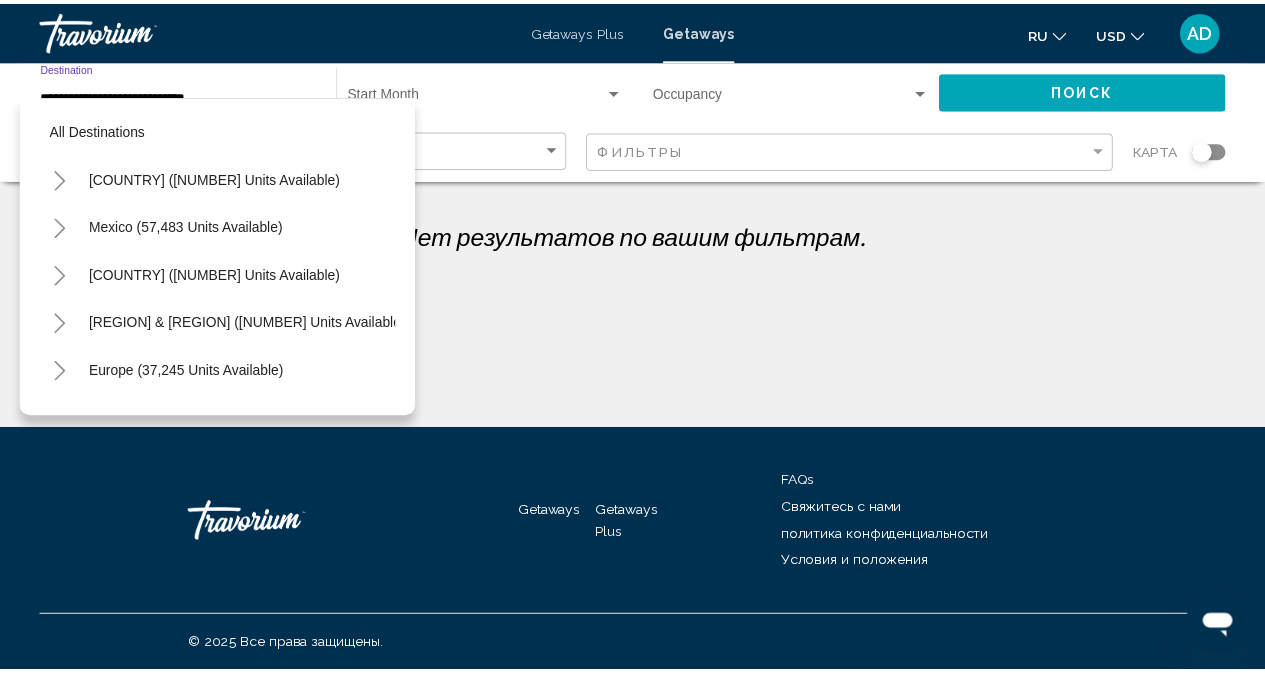 scroll, scrollTop: 558, scrollLeft: 0, axis: vertical 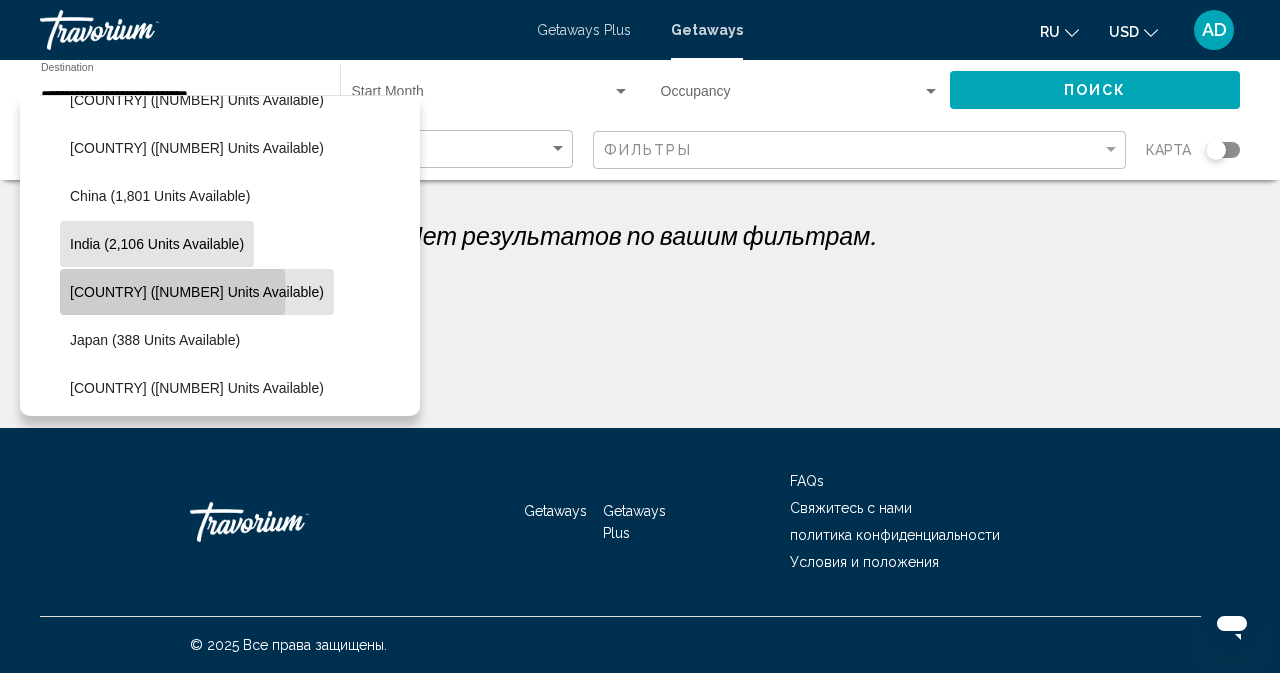 click on "[COUNTRY] ([NUMBER] units available)" 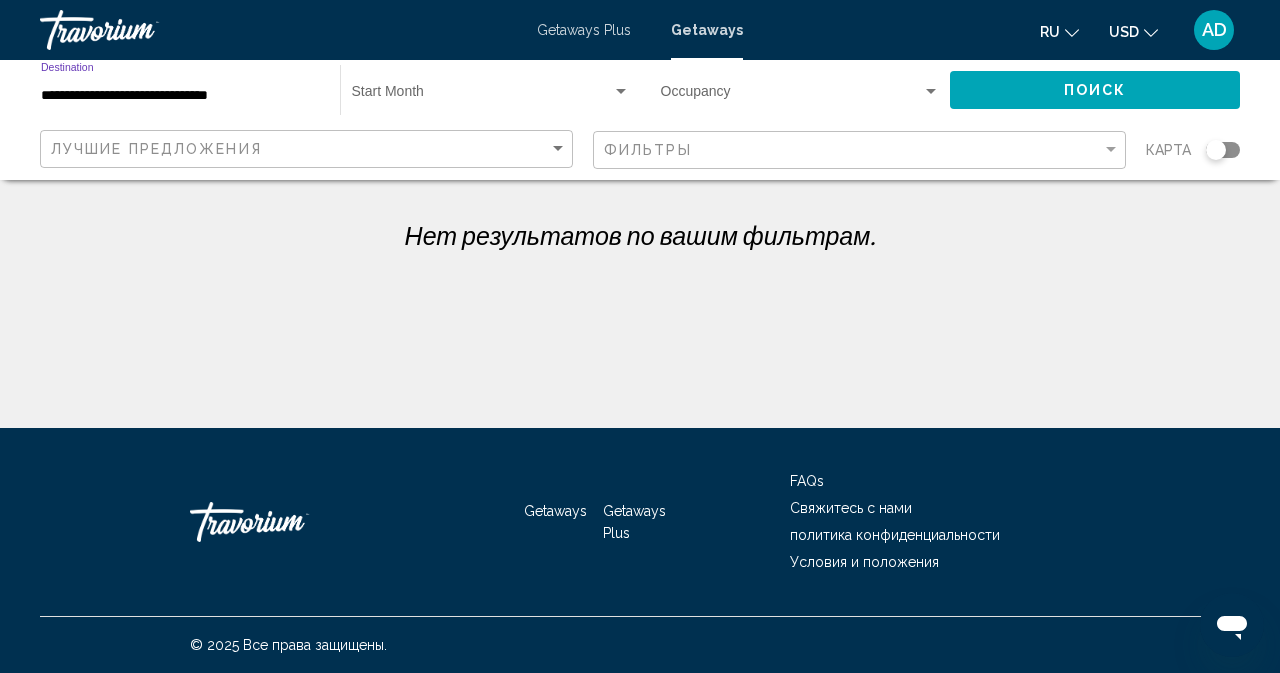click at bounding box center (482, 96) 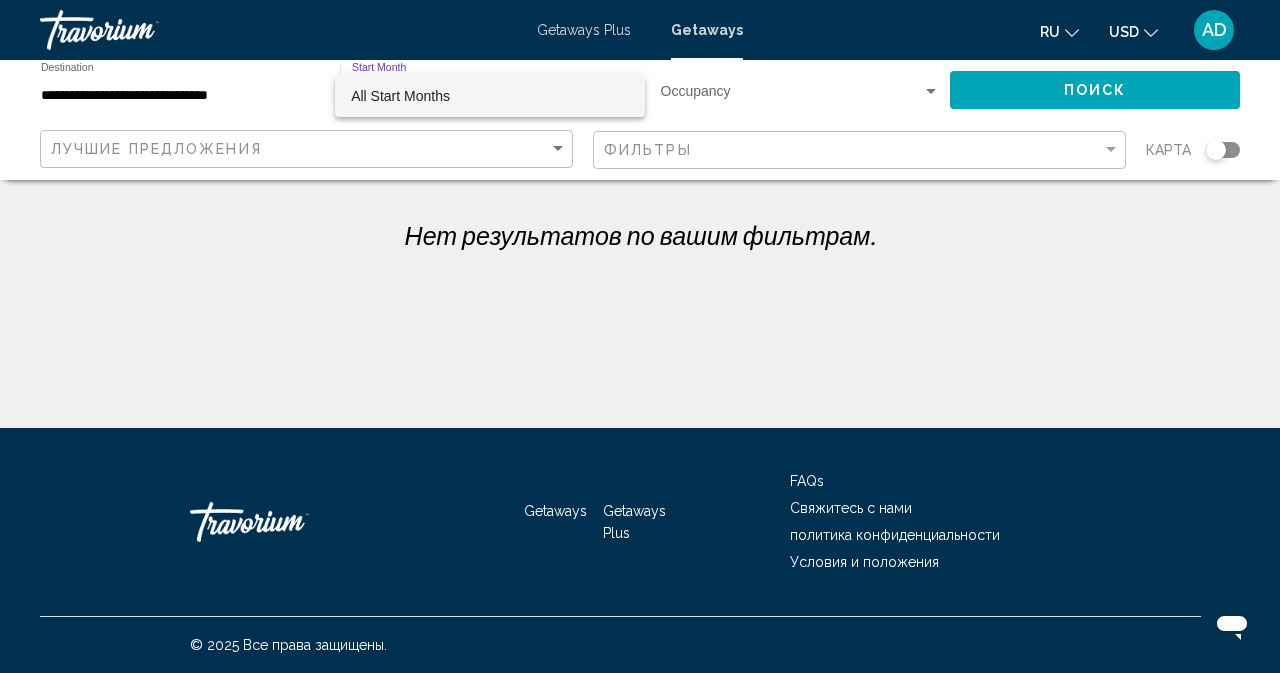 click at bounding box center (640, 336) 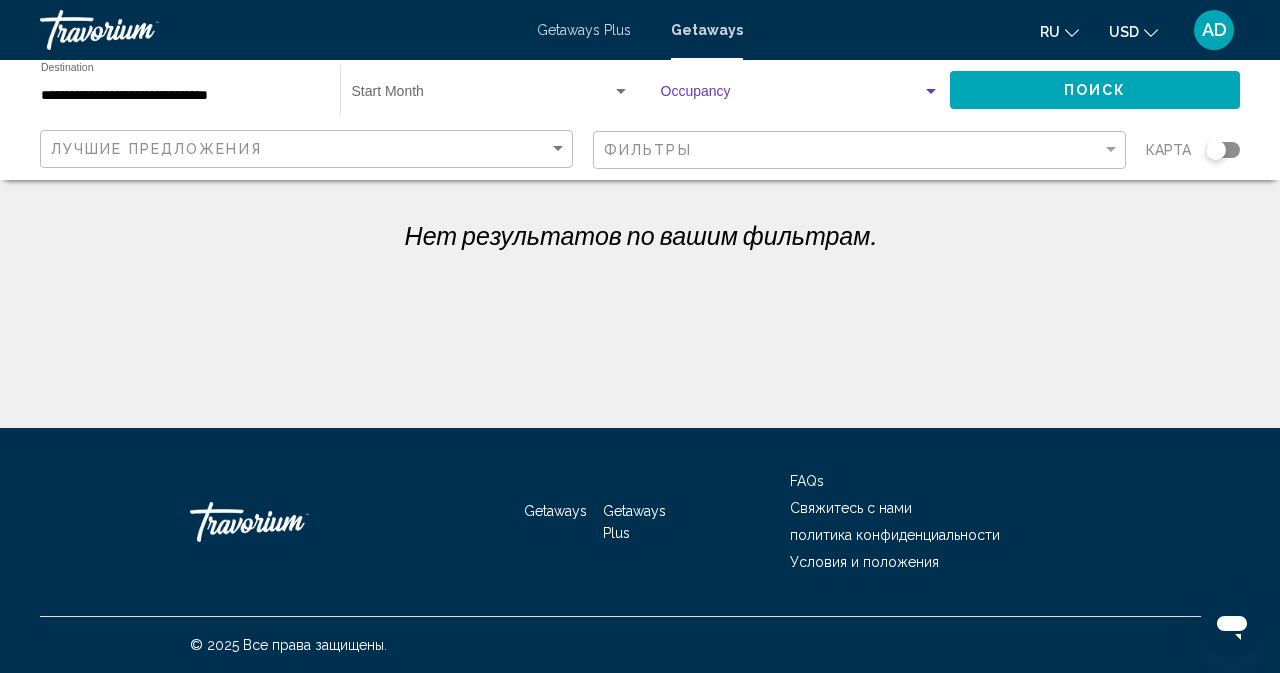 click at bounding box center (800, 96) 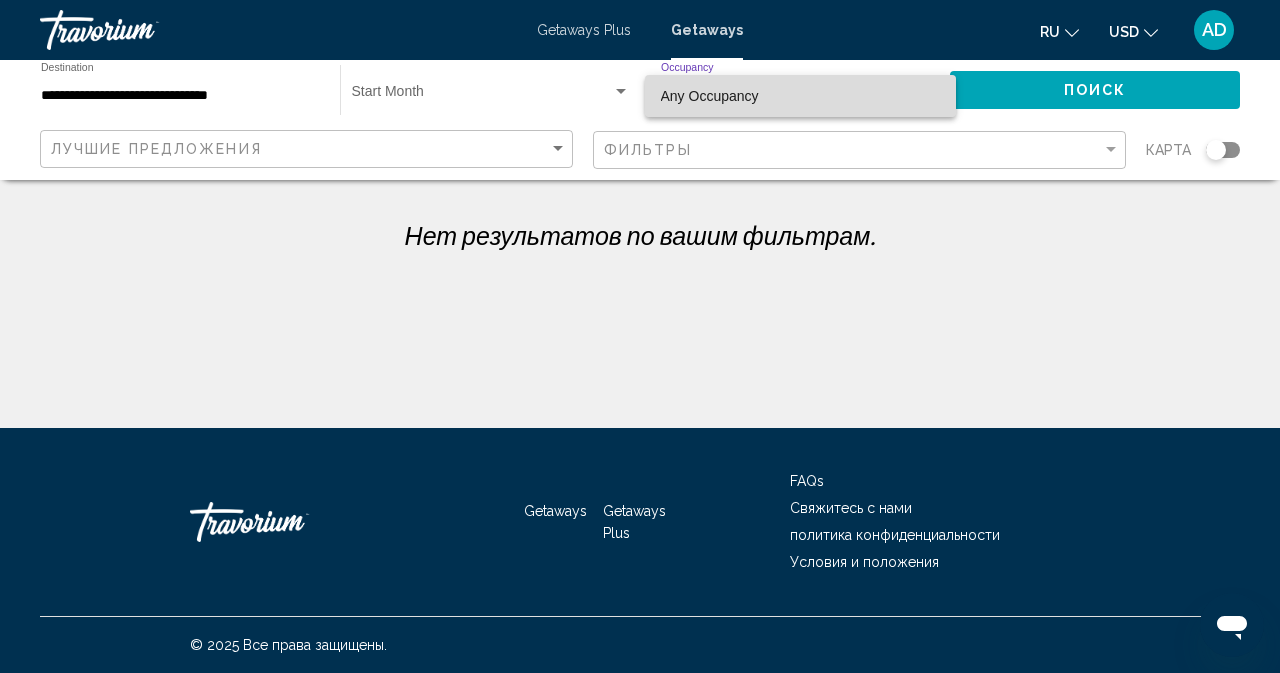 click on "Any Occupancy" at bounding box center (800, 96) 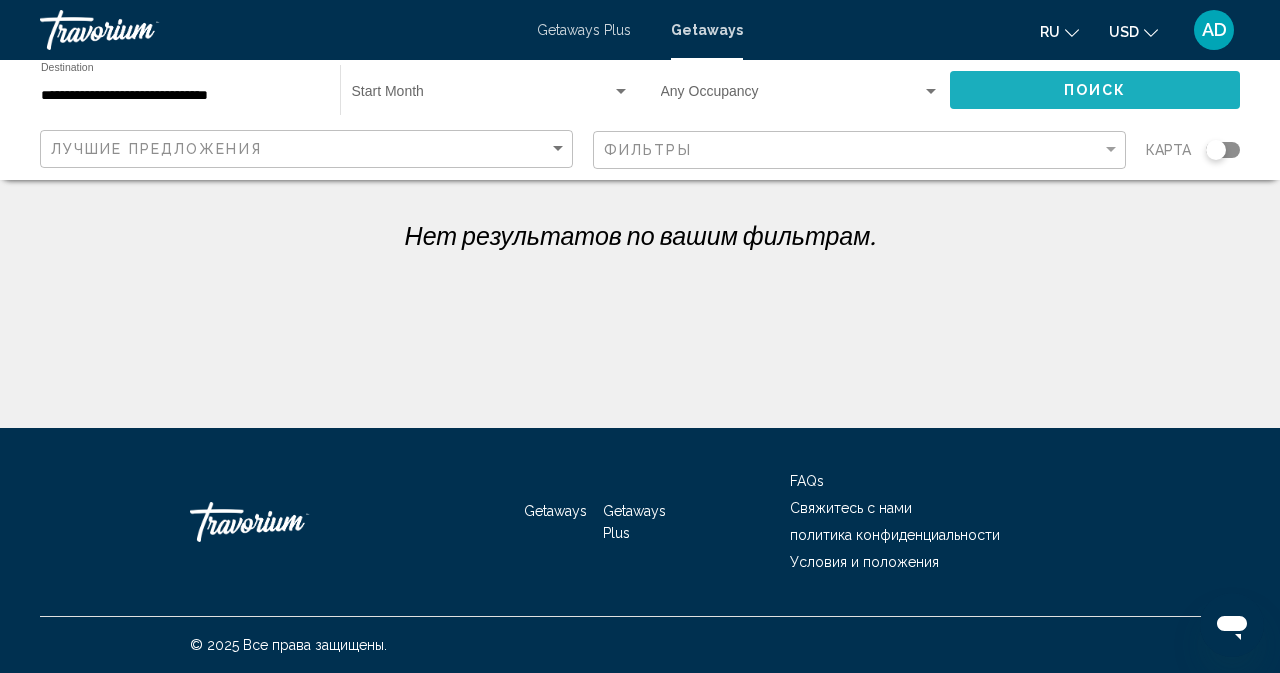 click on "Поиск" 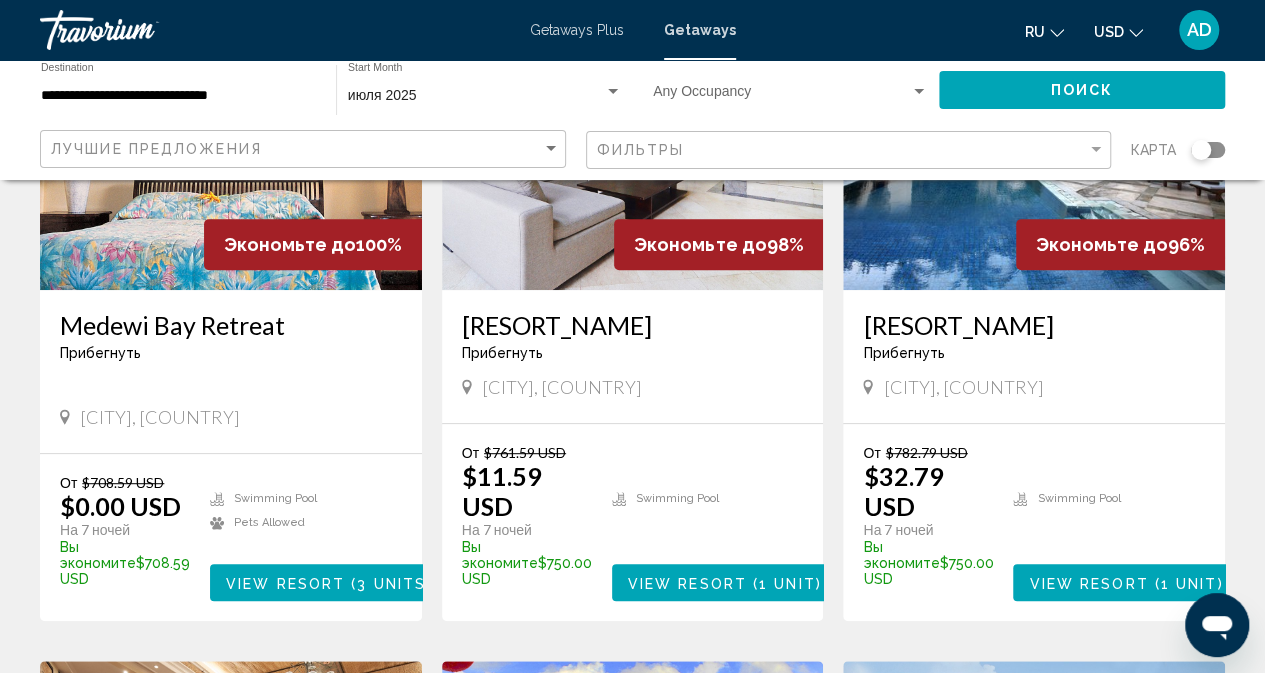 scroll, scrollTop: 200, scrollLeft: 0, axis: vertical 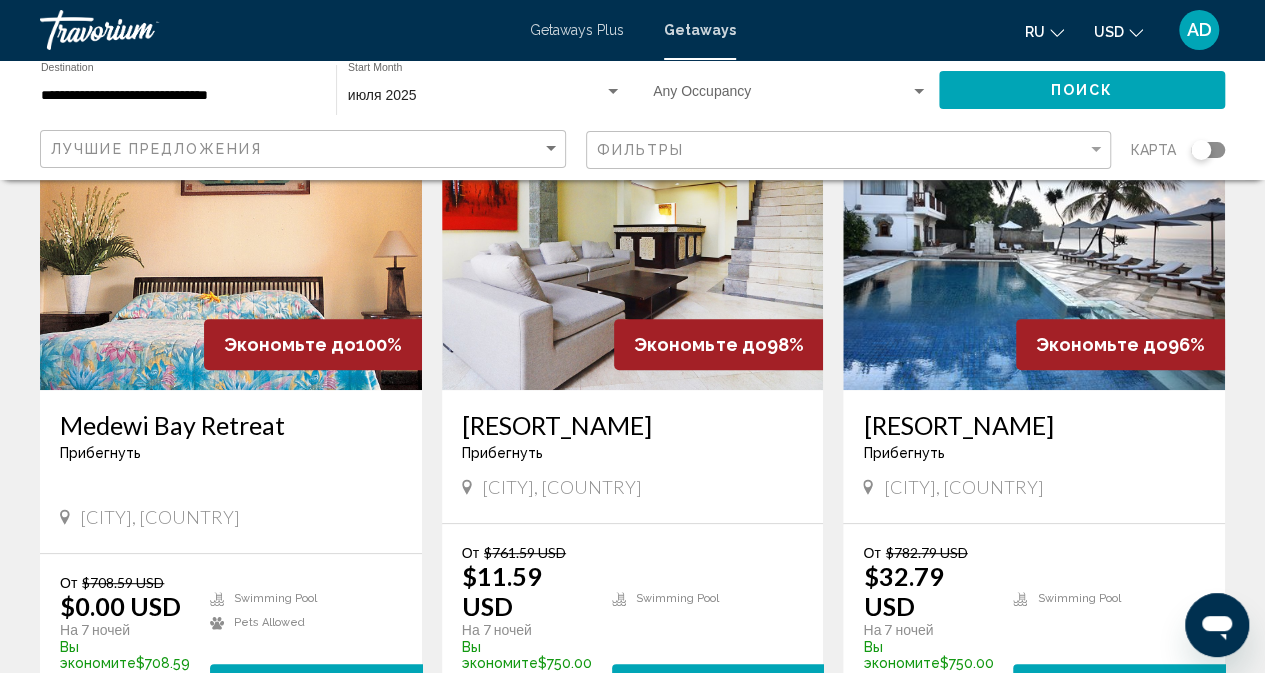 click at bounding box center (633, 230) 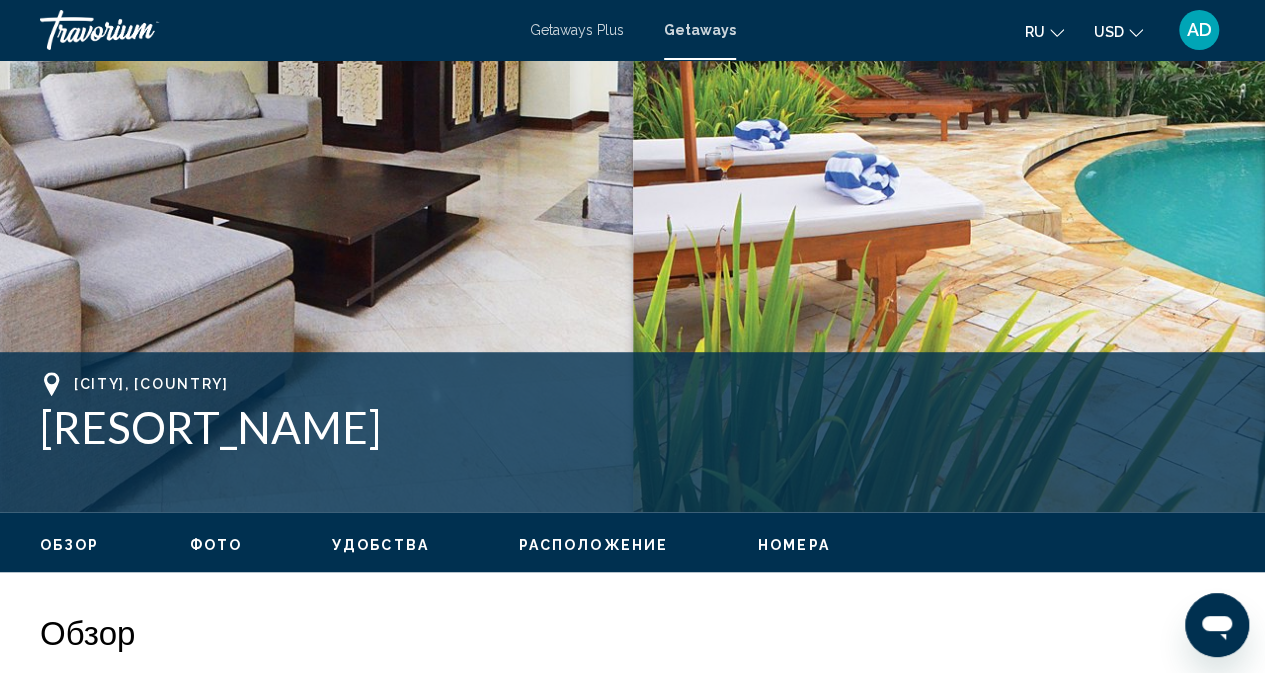 scroll, scrollTop: 198, scrollLeft: 0, axis: vertical 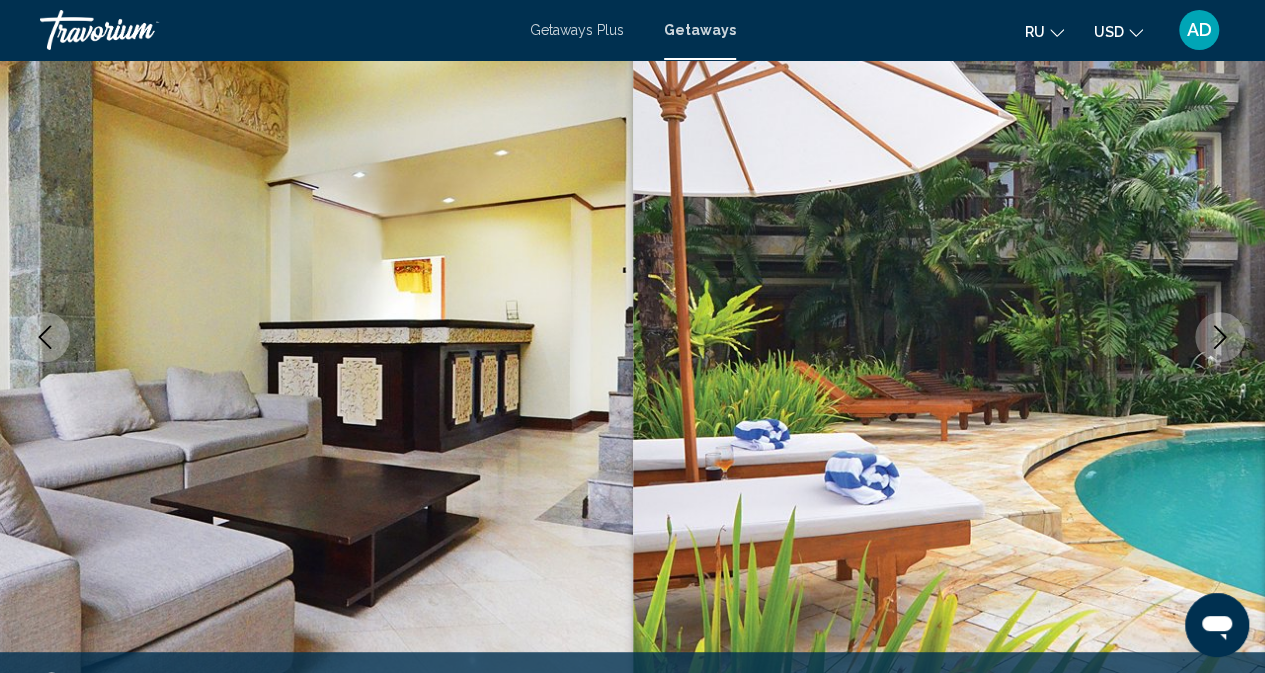 click at bounding box center (949, 337) 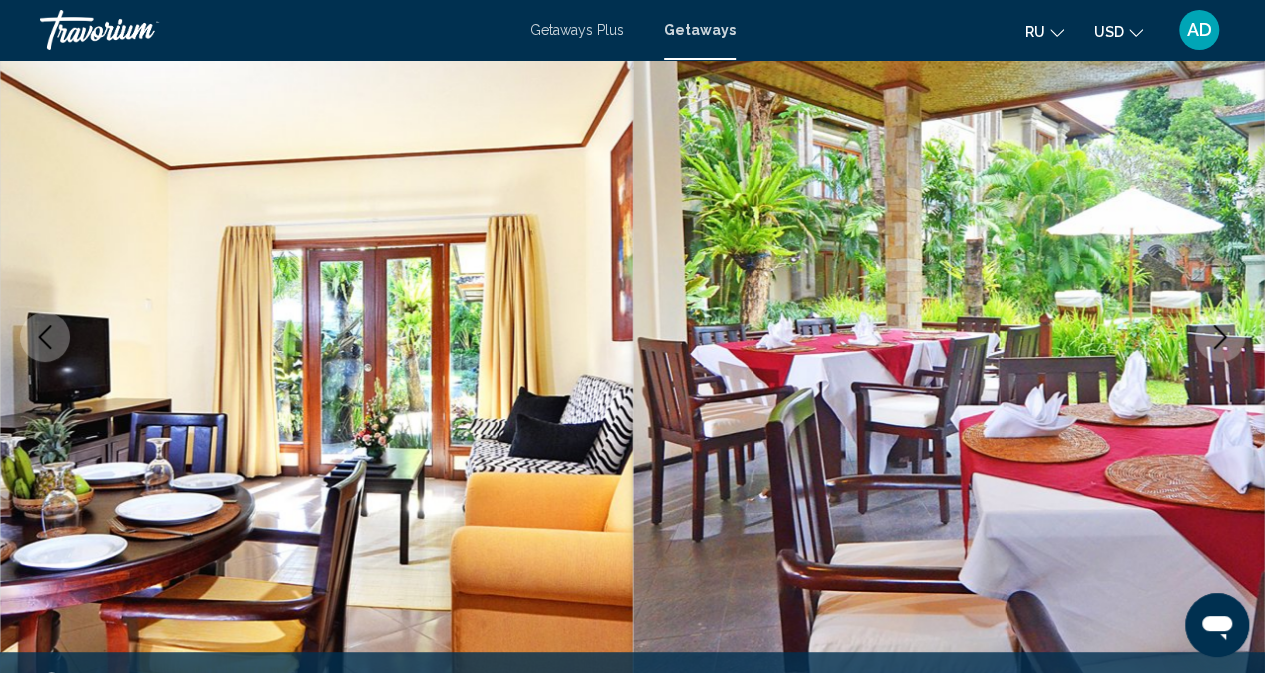 click 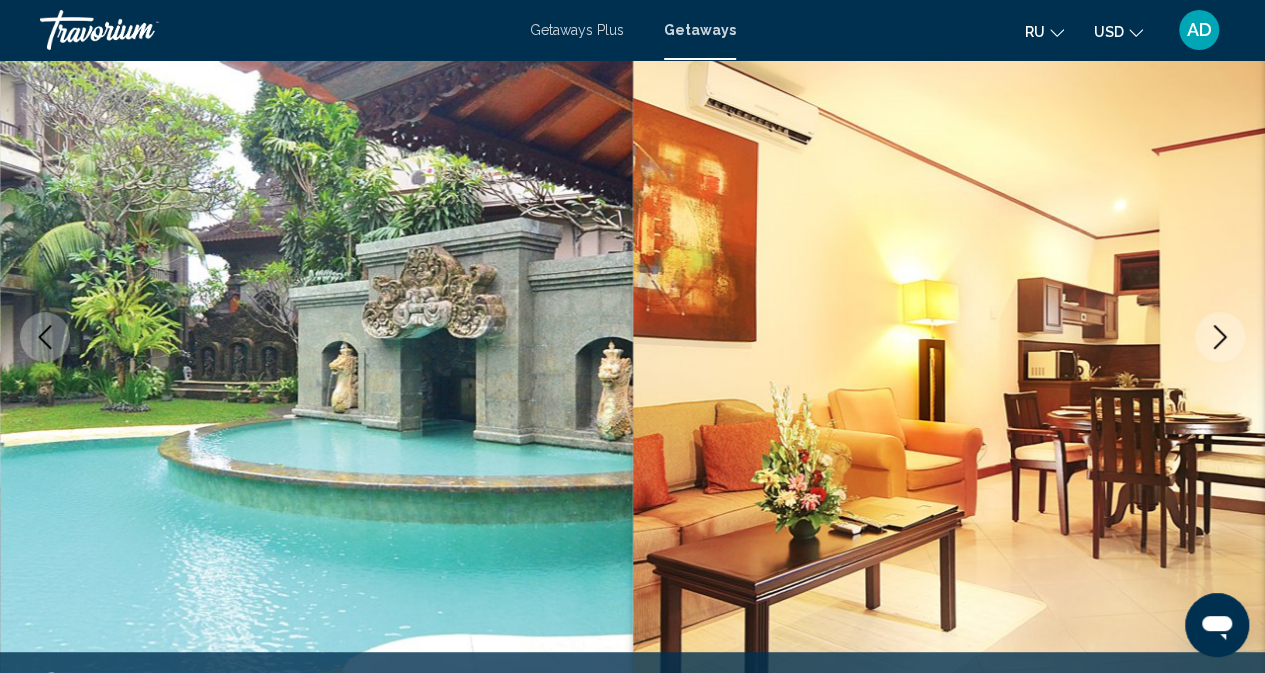 click 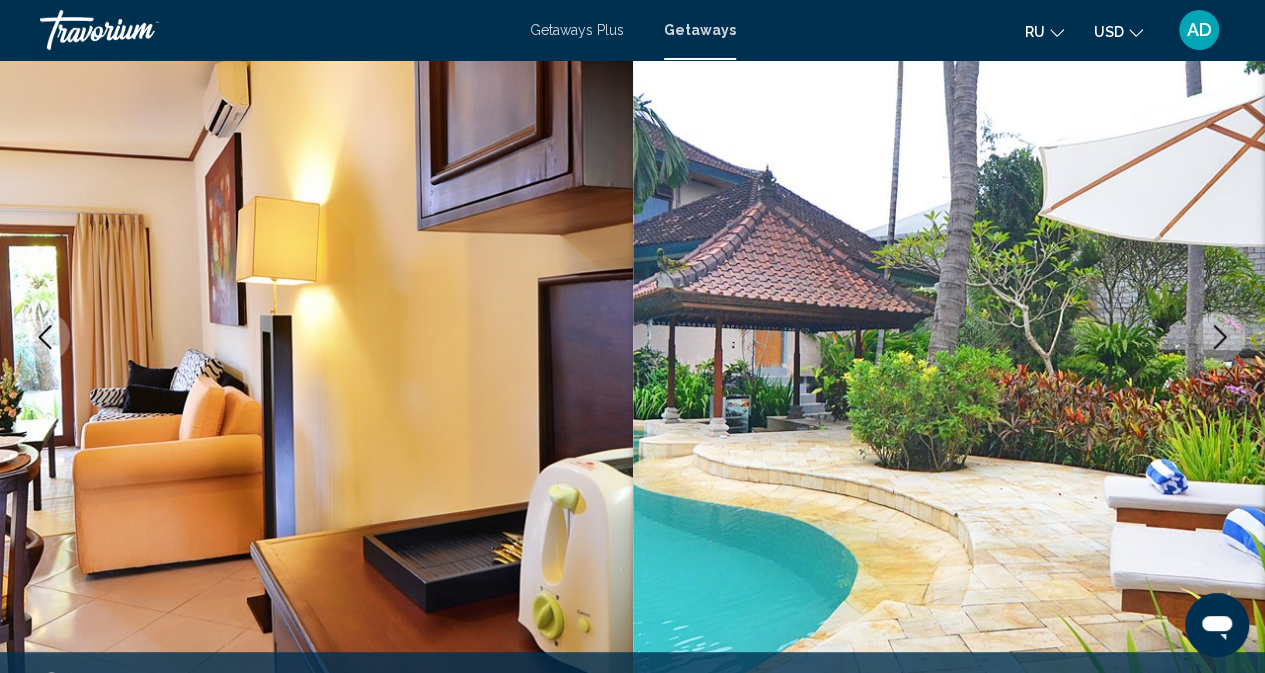 click 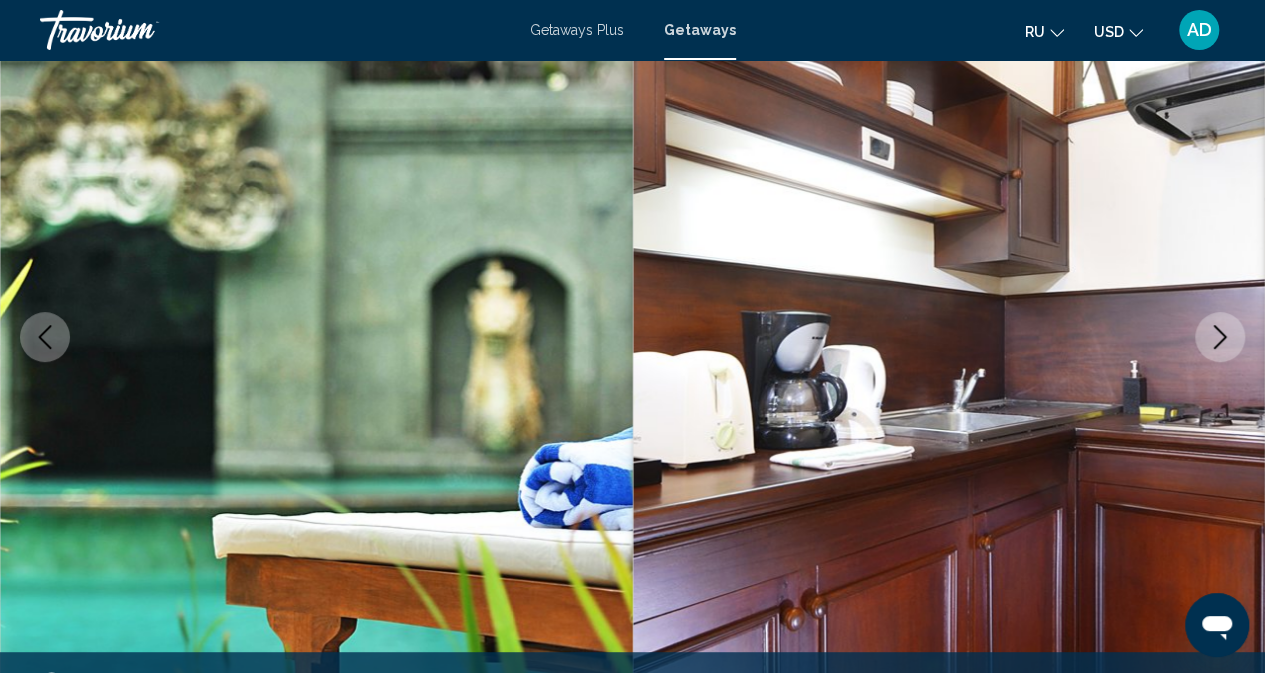 click 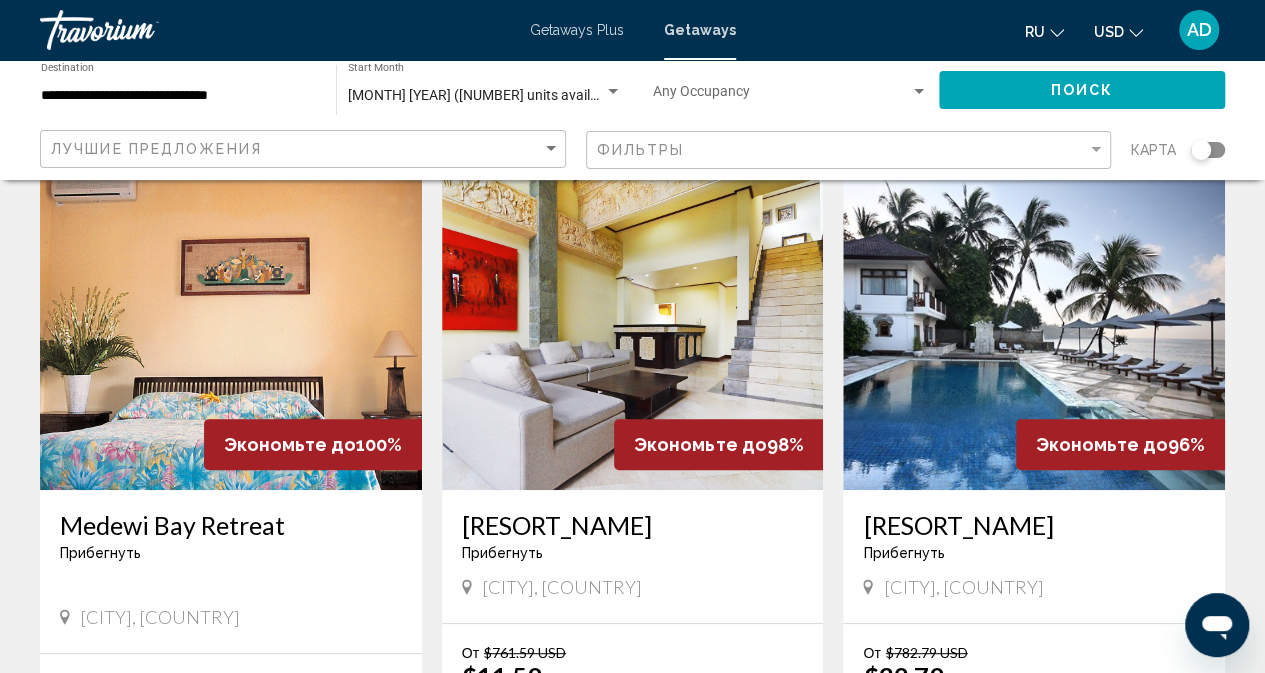 scroll, scrollTop: 300, scrollLeft: 0, axis: vertical 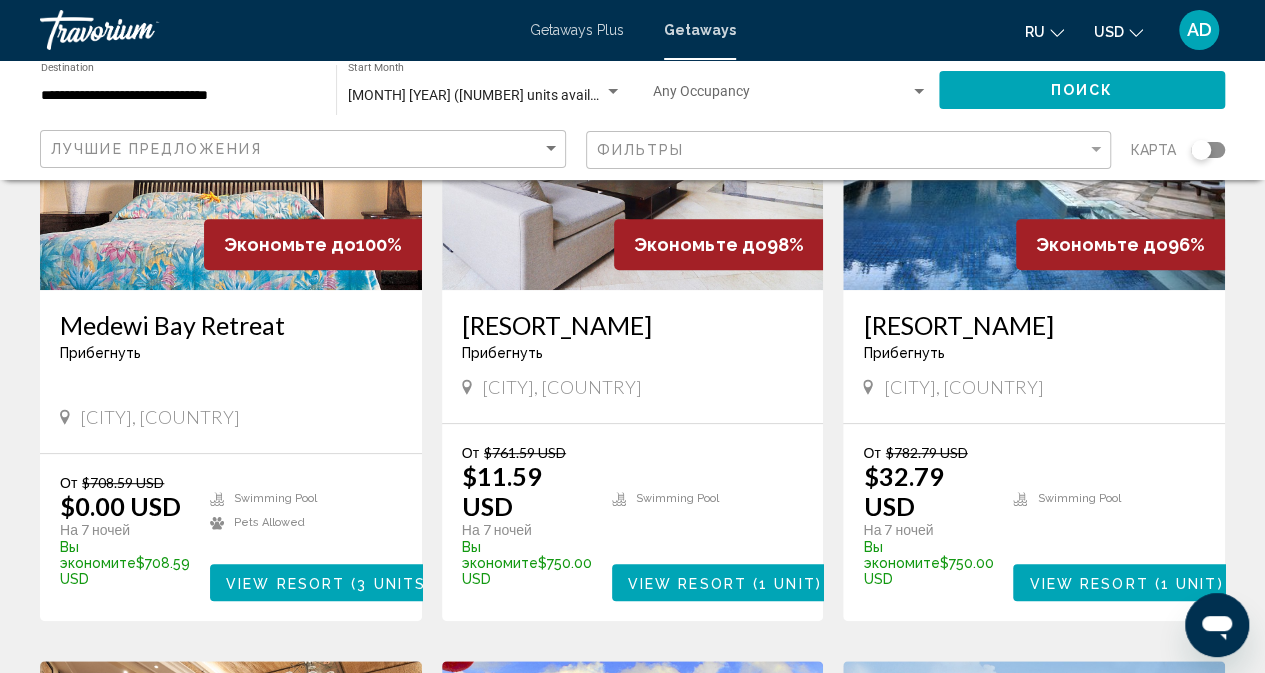 click at bounding box center [633, 130] 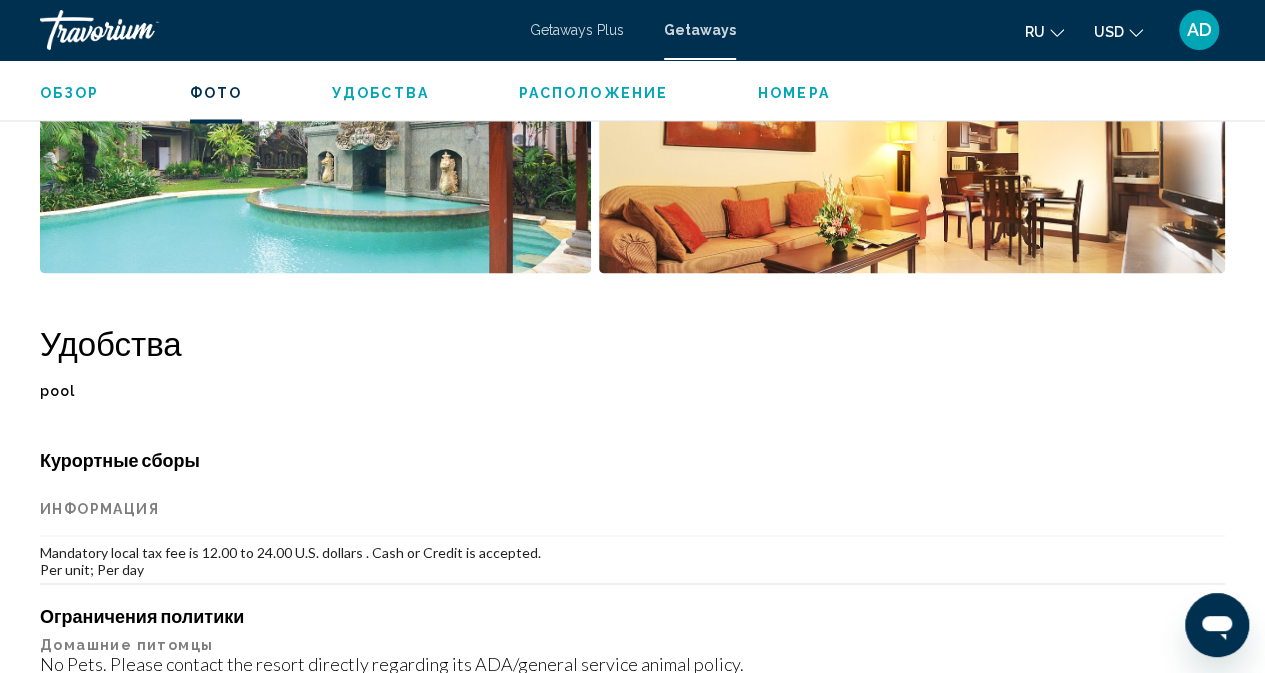 scroll, scrollTop: 1386, scrollLeft: 0, axis: vertical 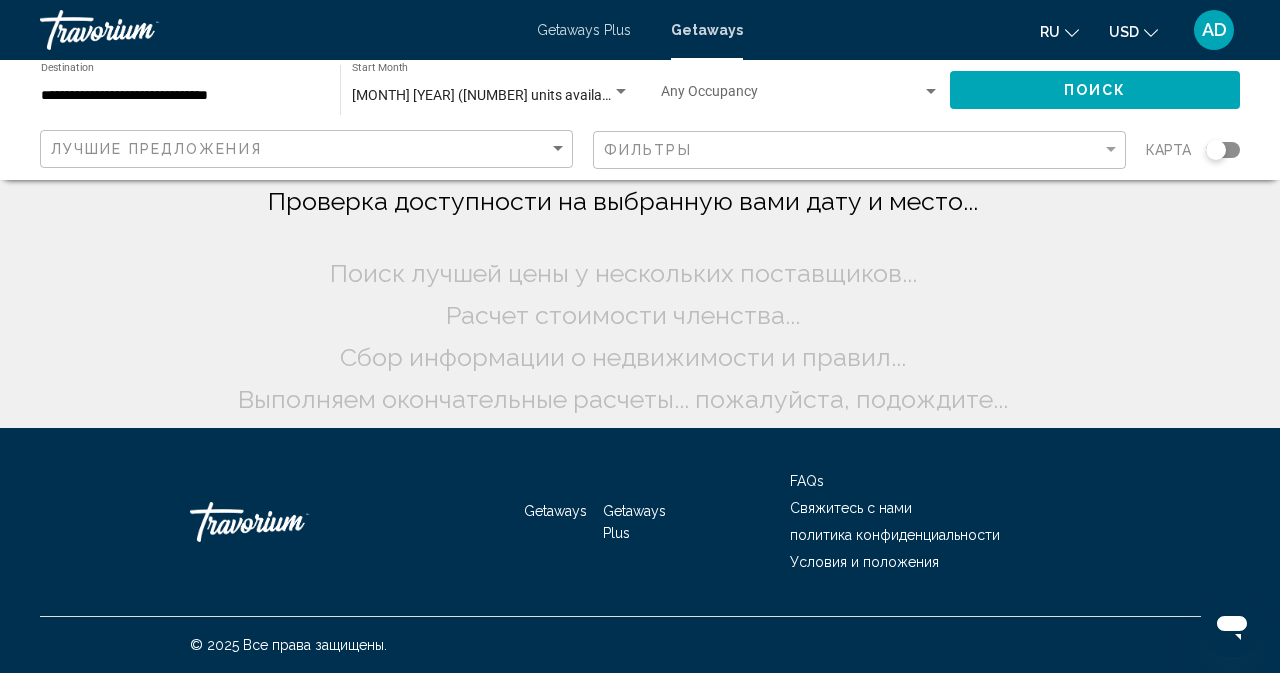click on "[MONTH] [YEAR] ([NUMBER] units available)" at bounding box center (488, 95) 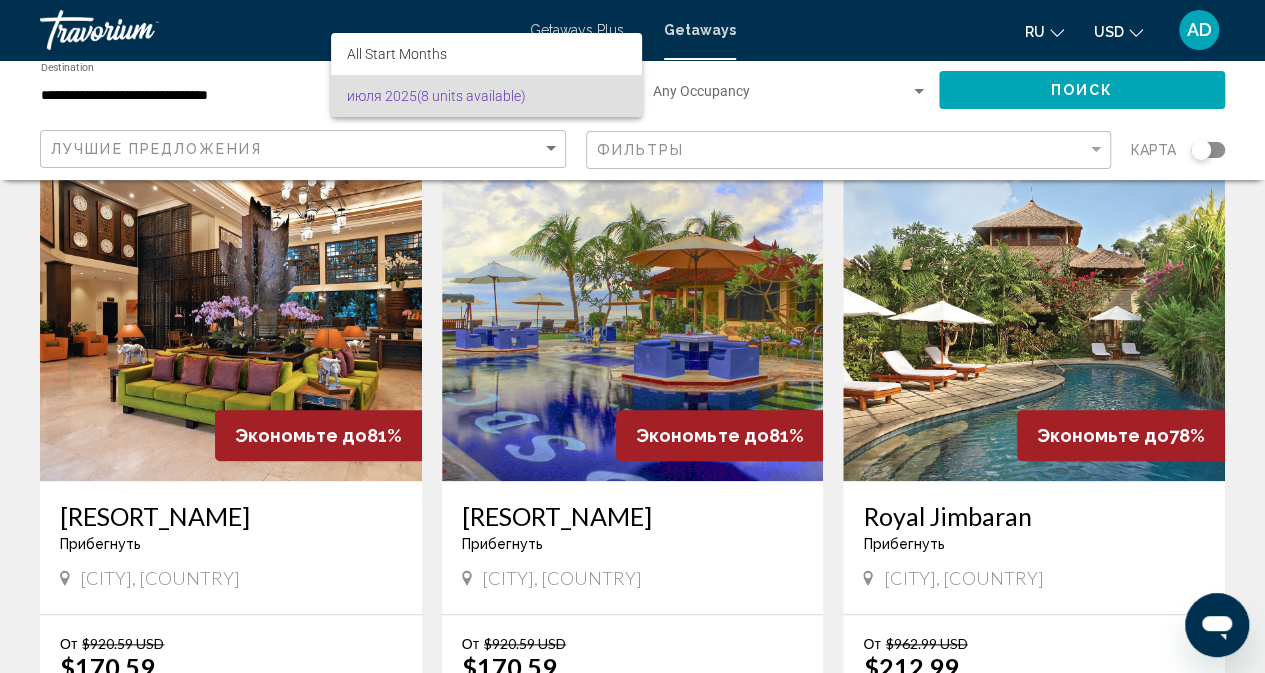 scroll, scrollTop: 900, scrollLeft: 0, axis: vertical 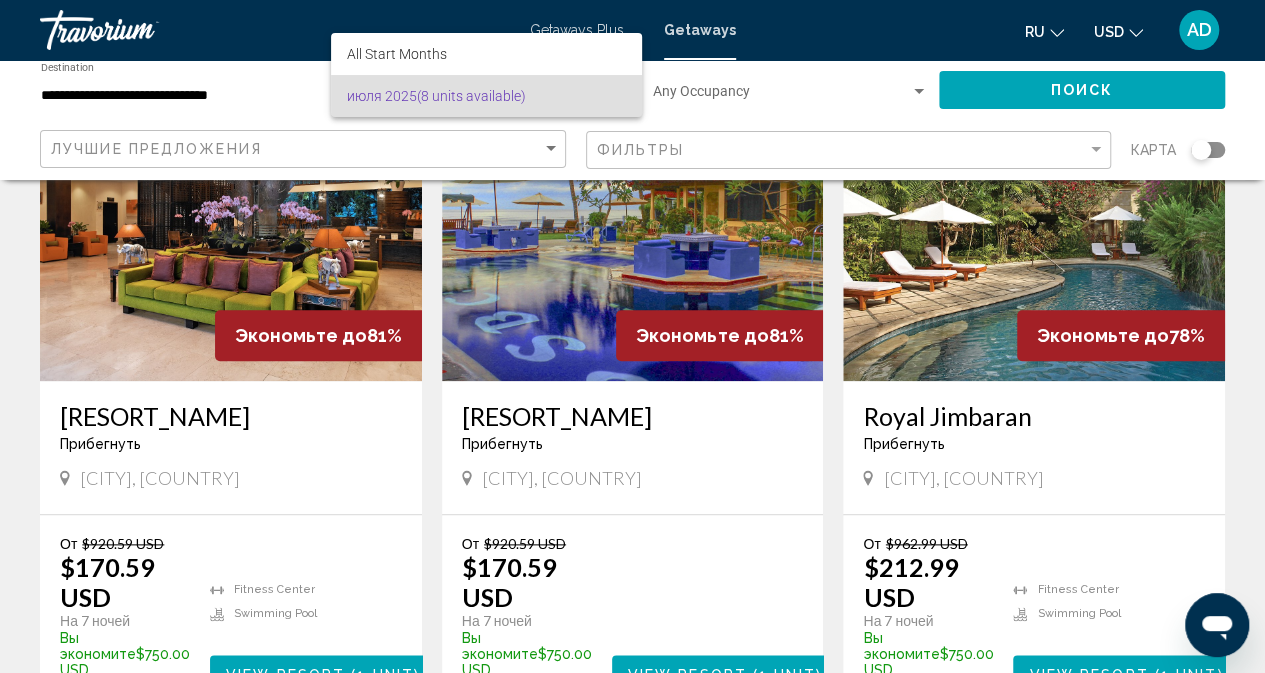 click at bounding box center (632, 336) 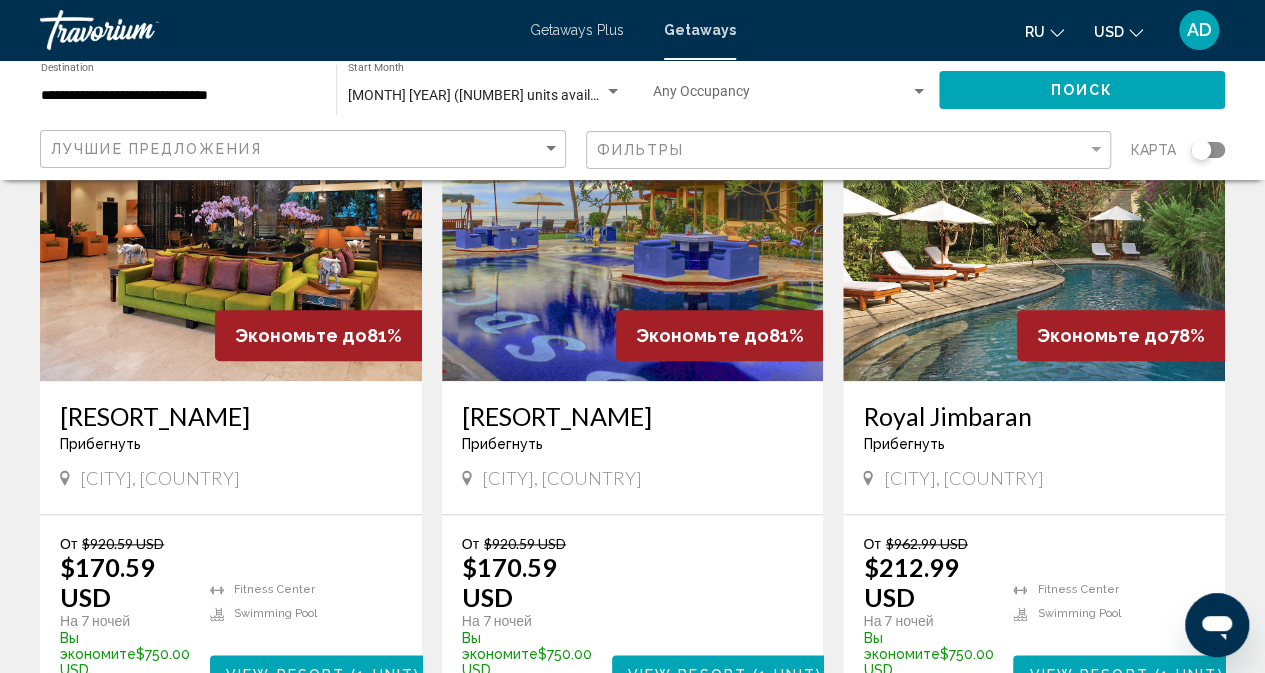 click at bounding box center [633, 221] 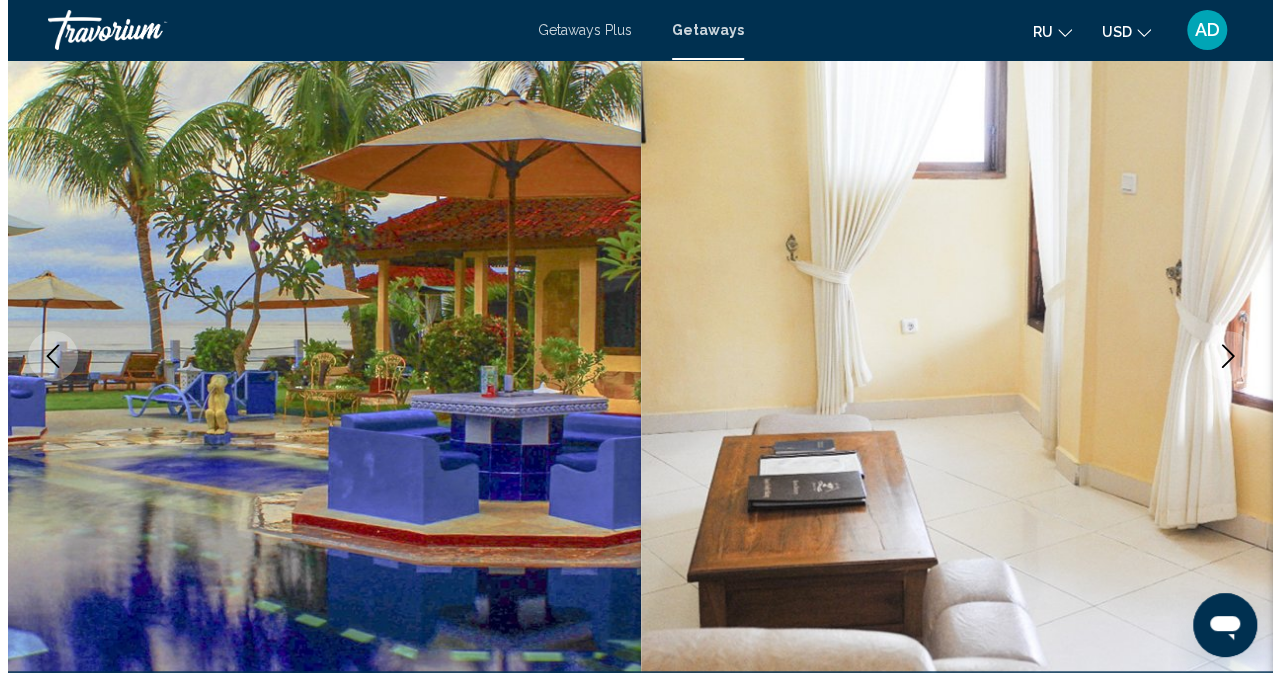 scroll, scrollTop: 0, scrollLeft: 0, axis: both 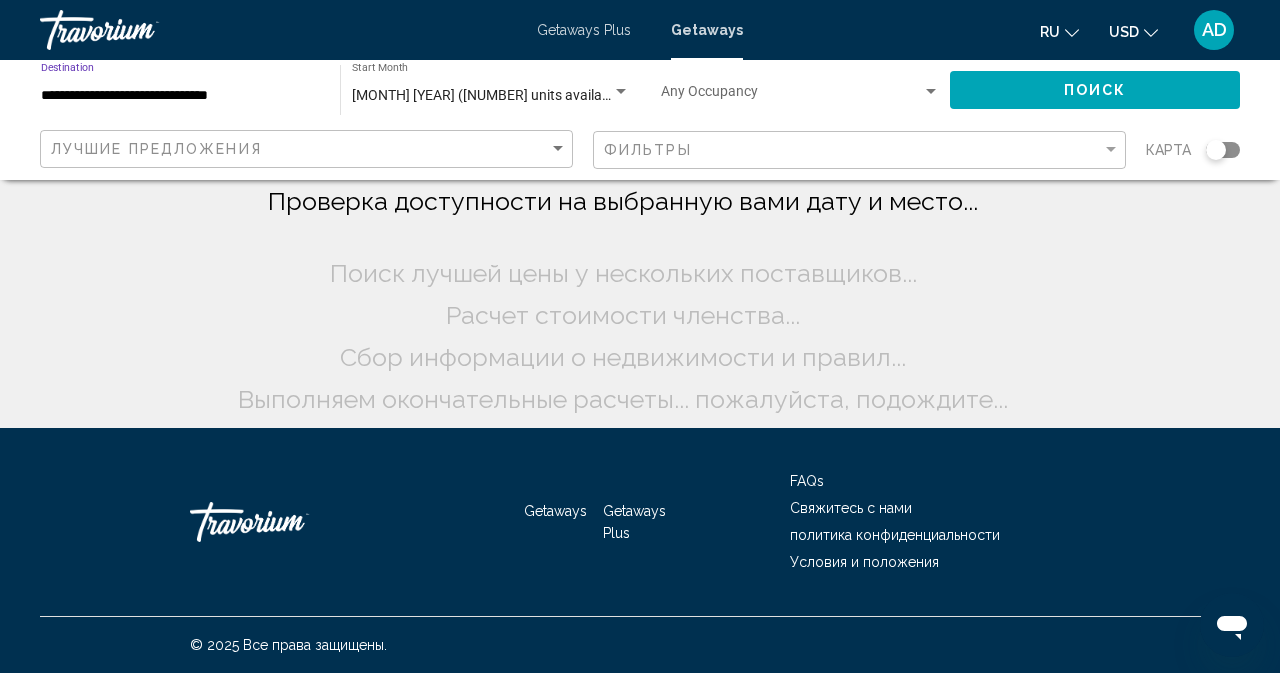click on "**********" at bounding box center [180, 96] 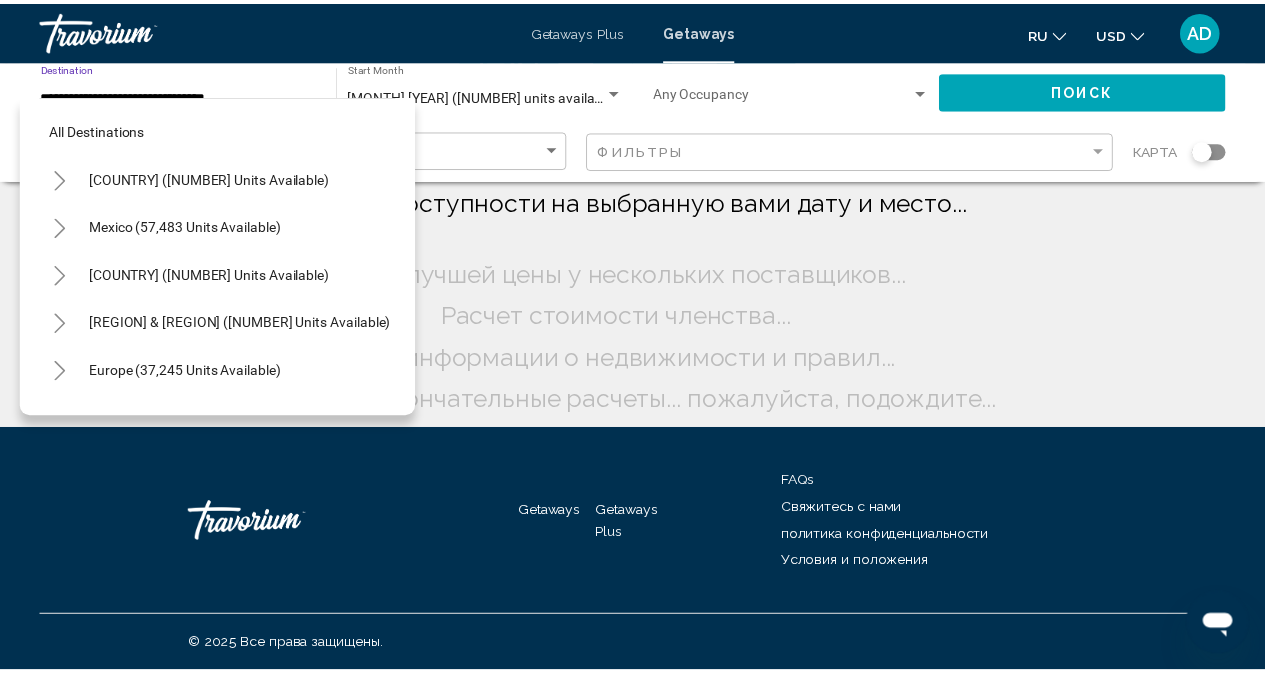 scroll, scrollTop: 606, scrollLeft: 0, axis: vertical 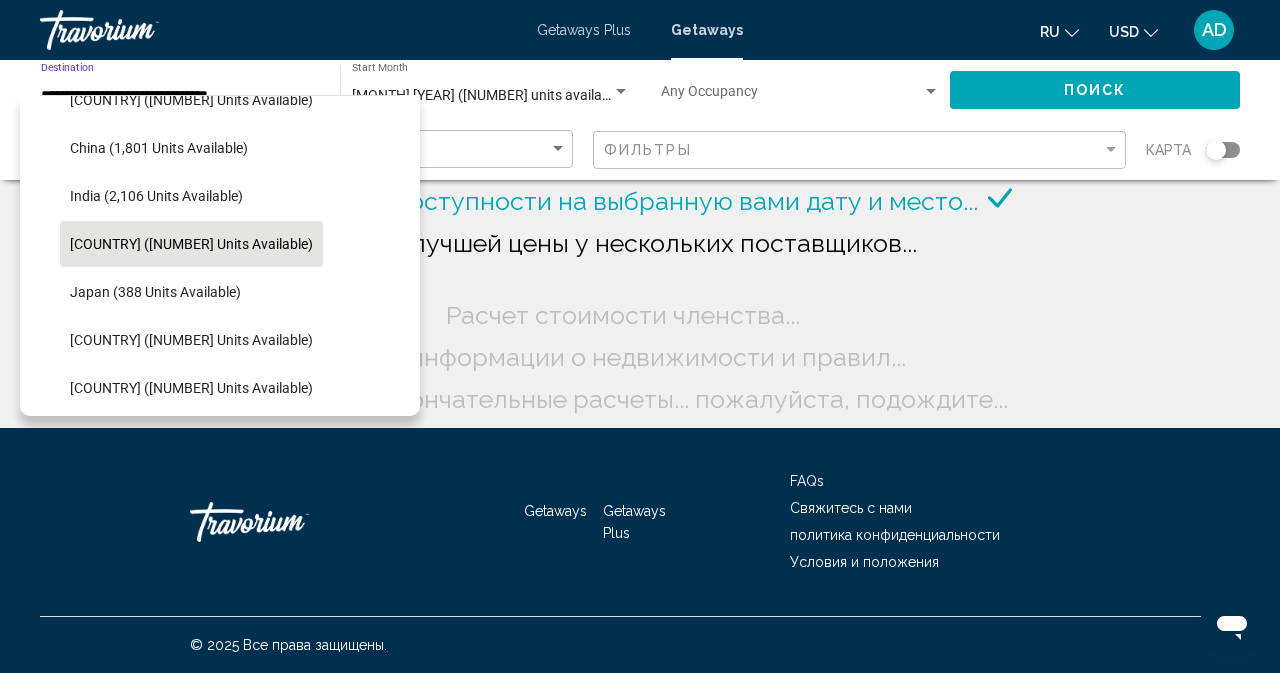 click on "[COUNTRY] ([NUMBER] units available)" 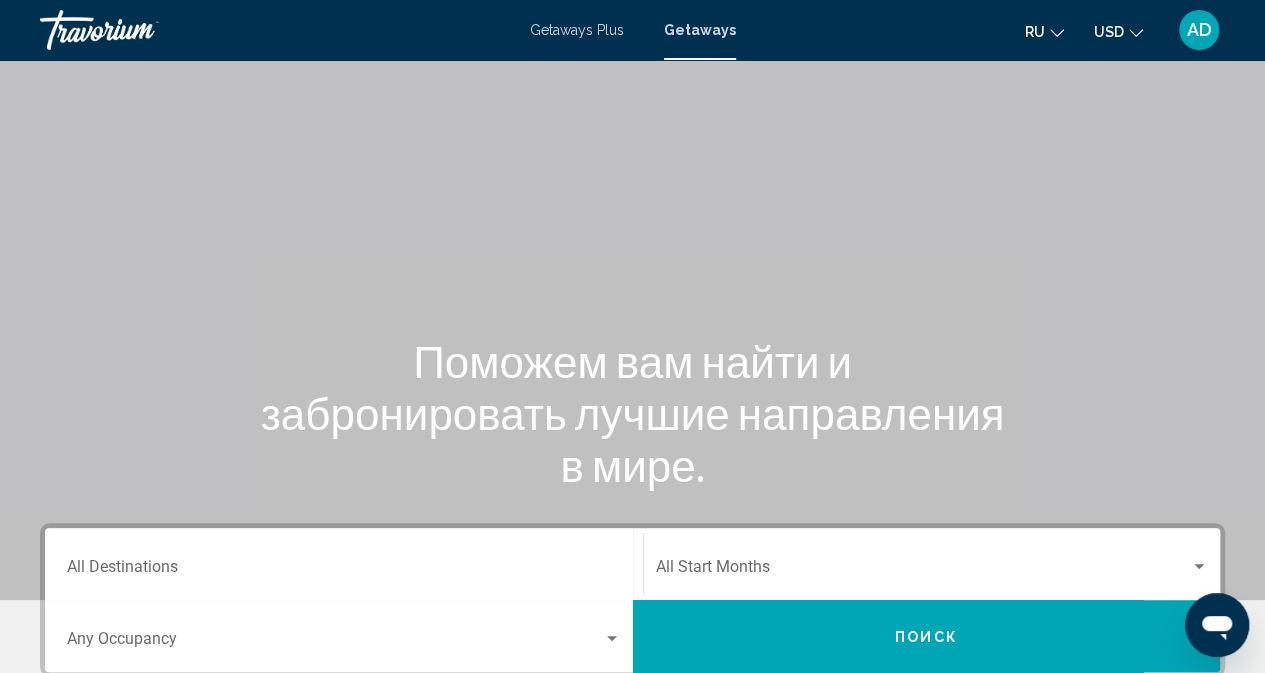 scroll, scrollTop: 300, scrollLeft: 0, axis: vertical 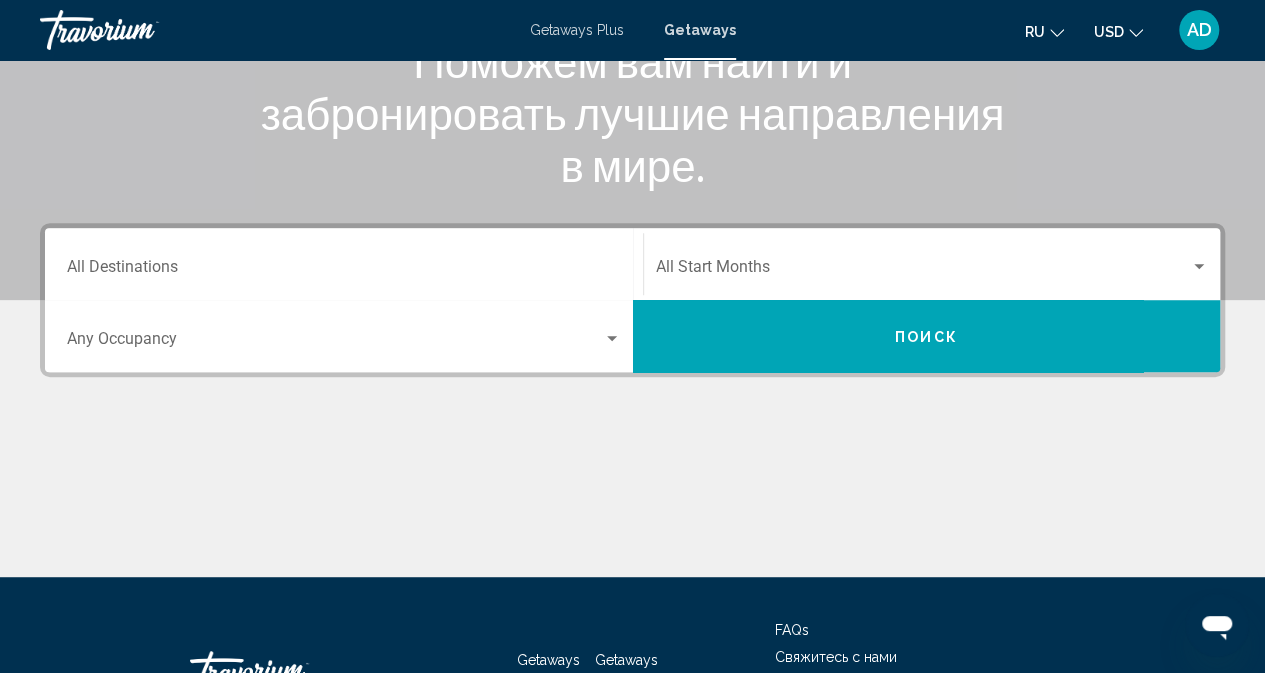 click on "Destination All Destinations" at bounding box center [344, 271] 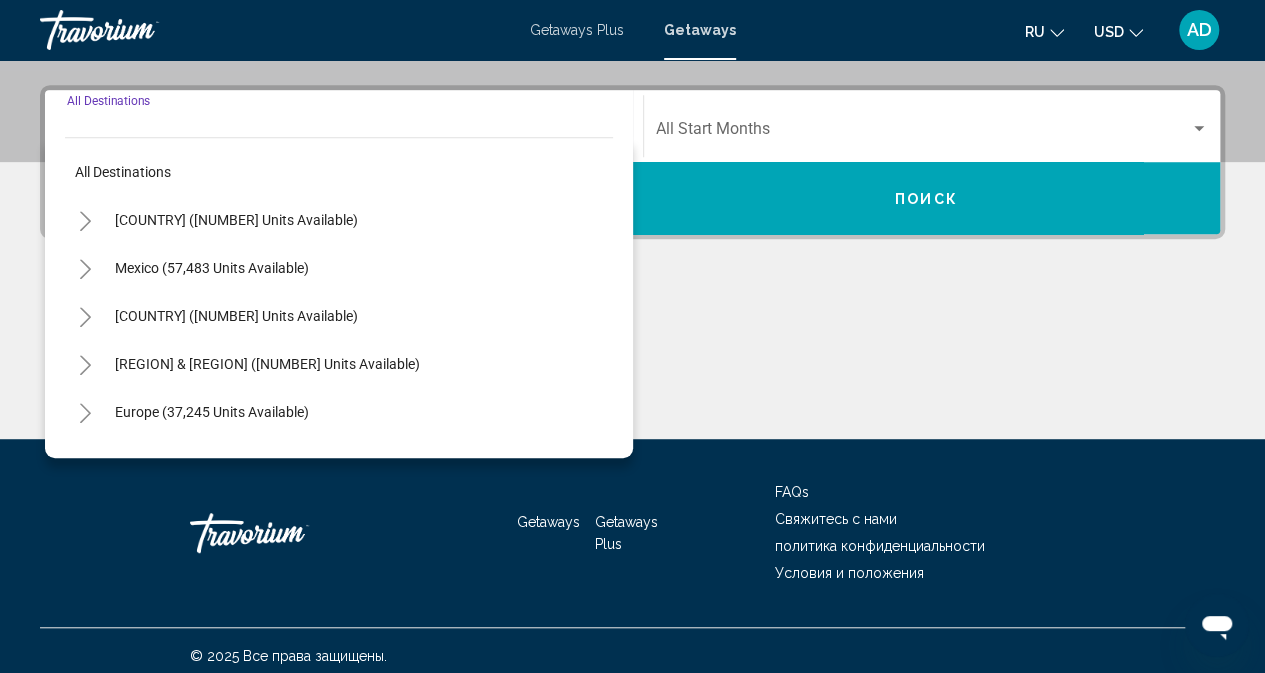 scroll, scrollTop: 448, scrollLeft: 0, axis: vertical 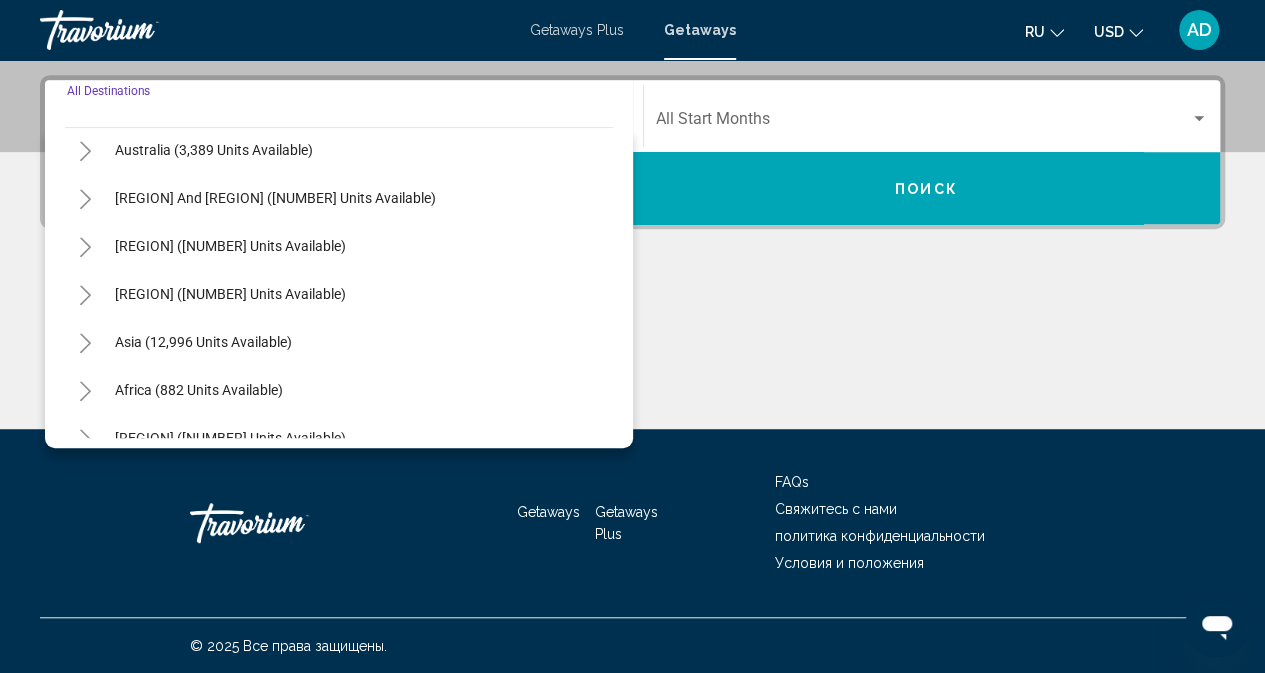 click 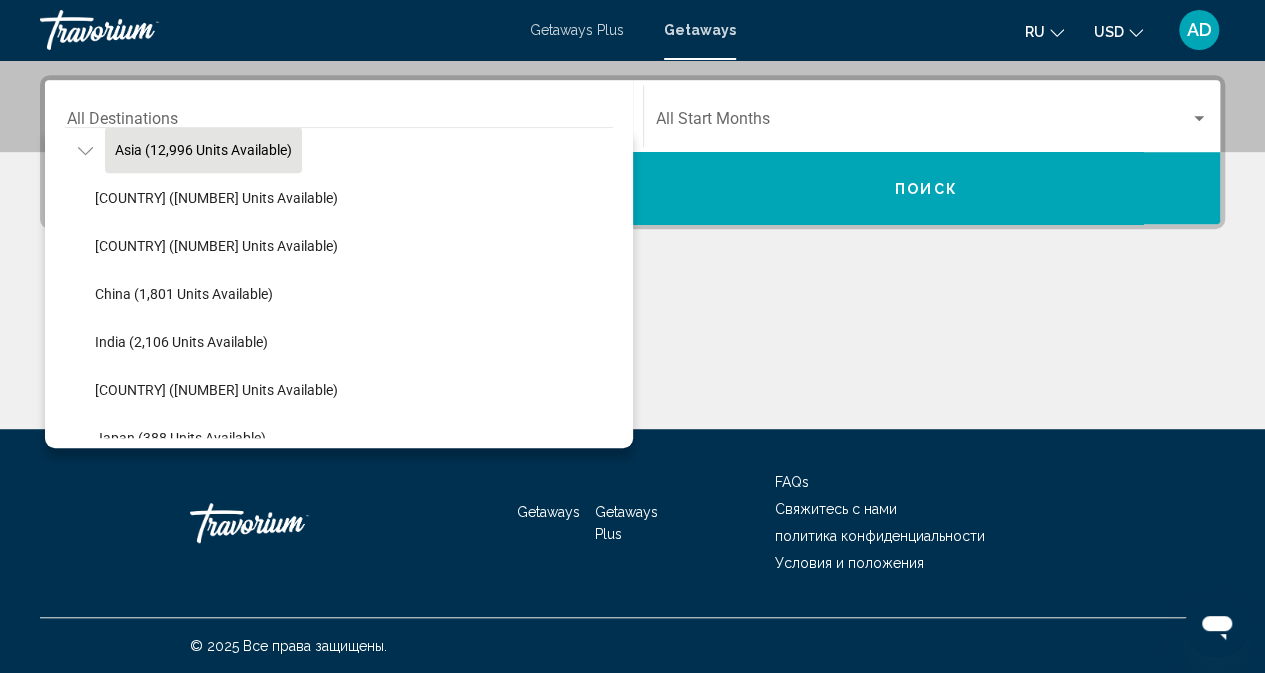 scroll, scrollTop: 500, scrollLeft: 0, axis: vertical 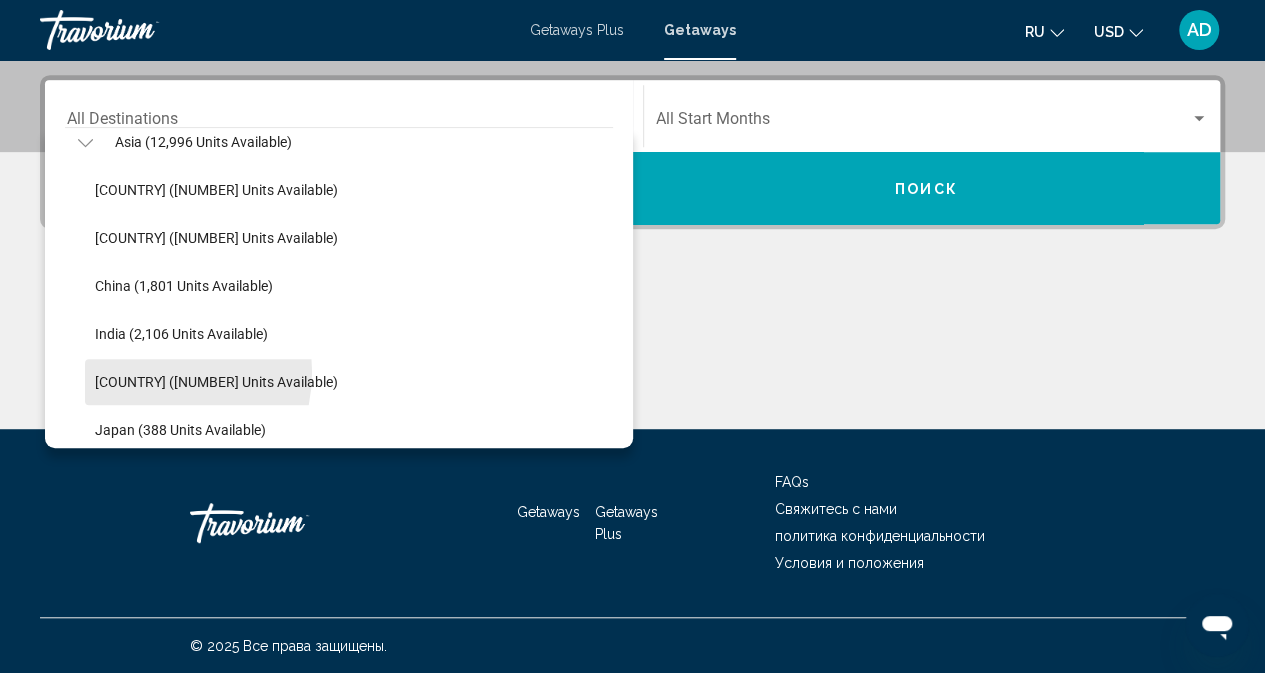 click on "[COUNTRY] ([NUMBER] units available)" 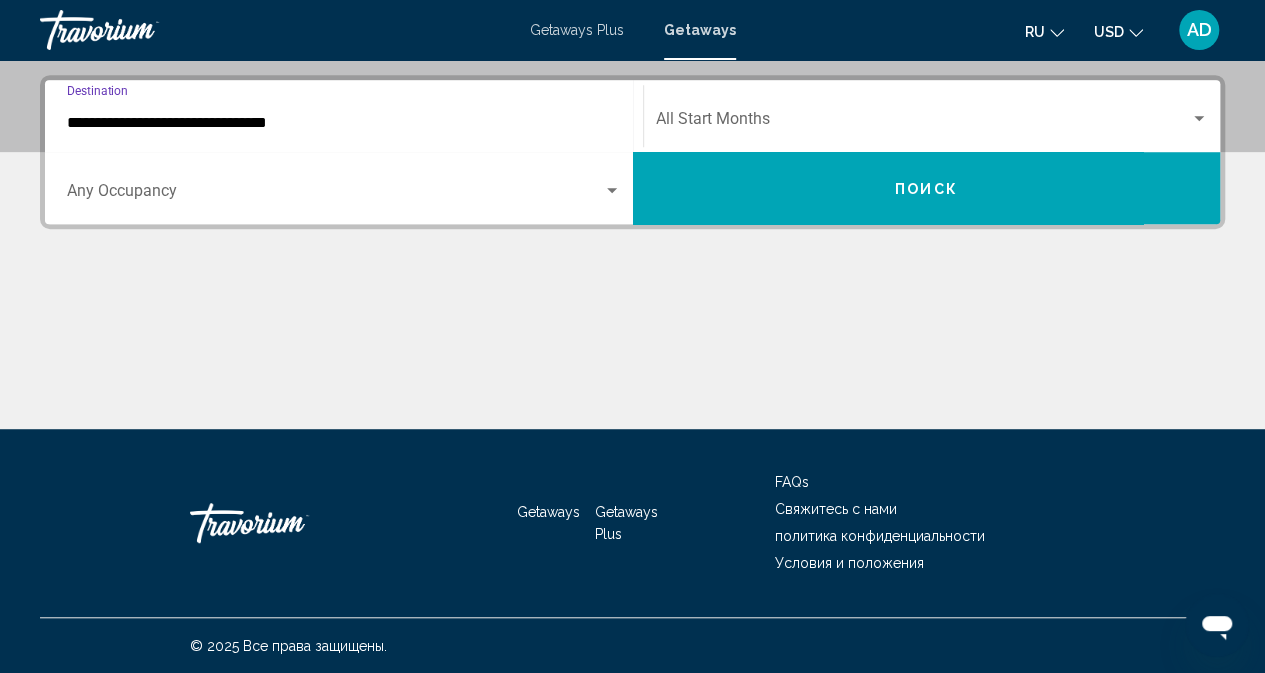 click at bounding box center [335, 195] 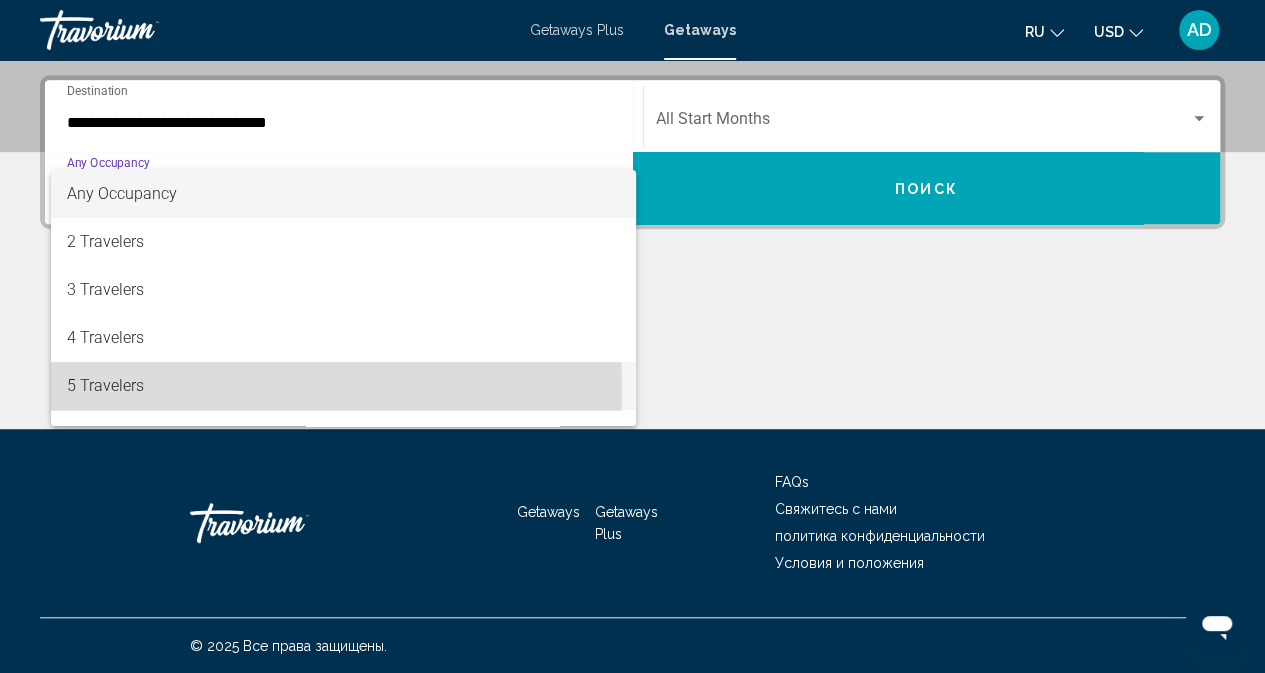 click on "5 Travelers" at bounding box center (344, 386) 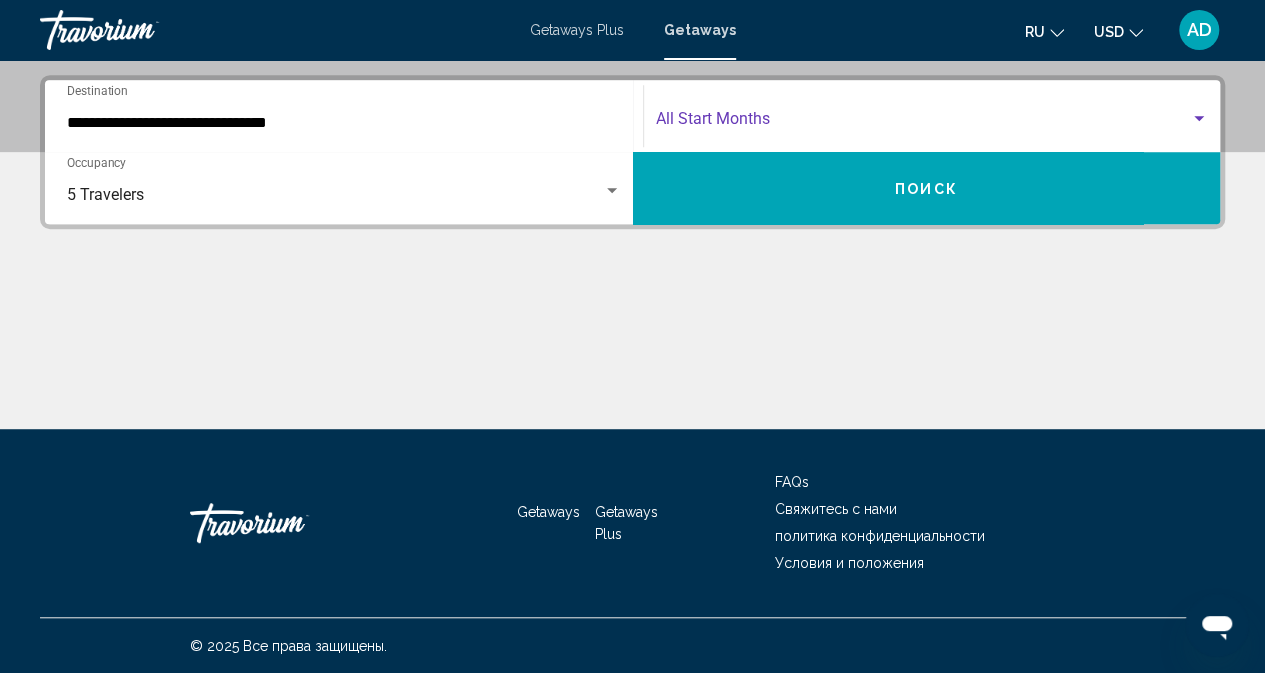 click at bounding box center [923, 123] 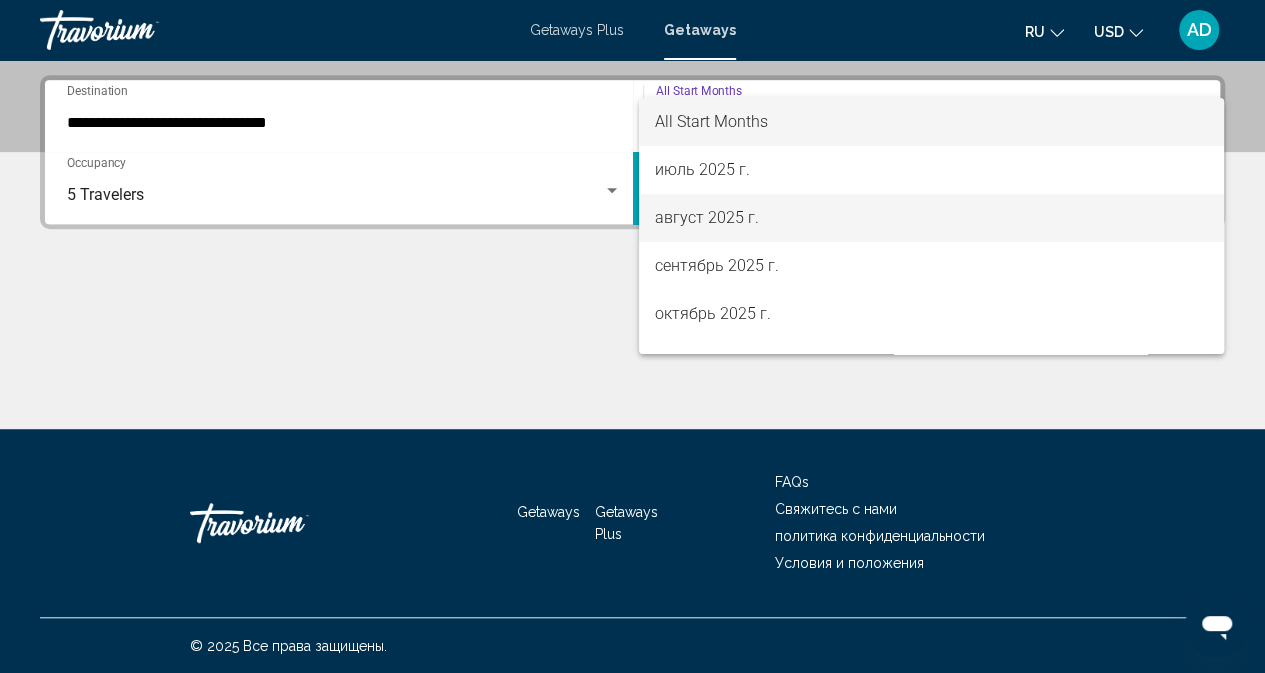 click on "август 2025 г." at bounding box center (931, 218) 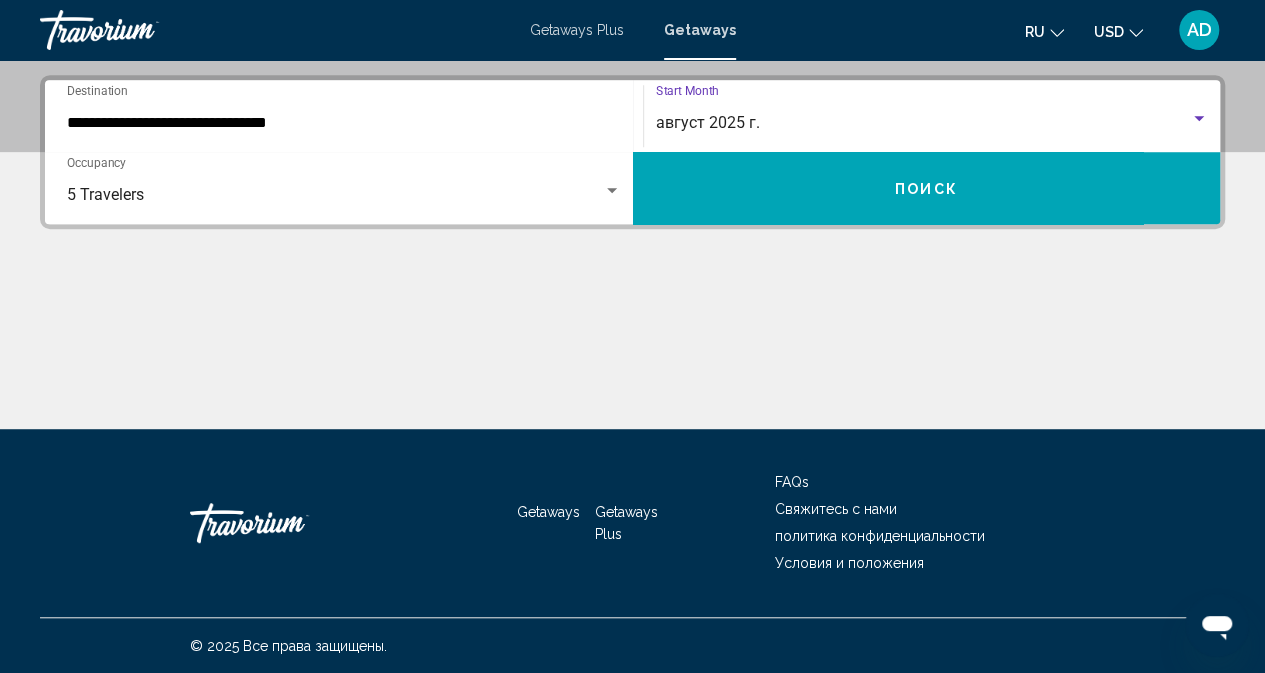 click on "август 2025 г." at bounding box center (708, 122) 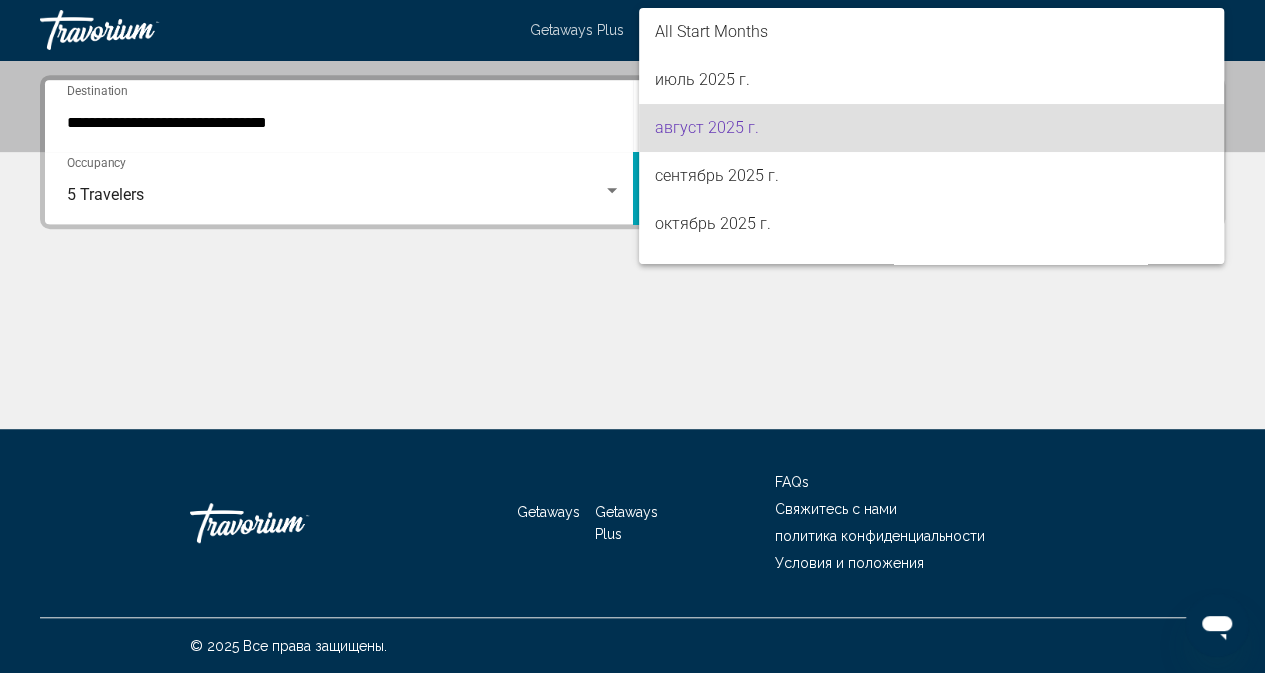 scroll, scrollTop: 6, scrollLeft: 0, axis: vertical 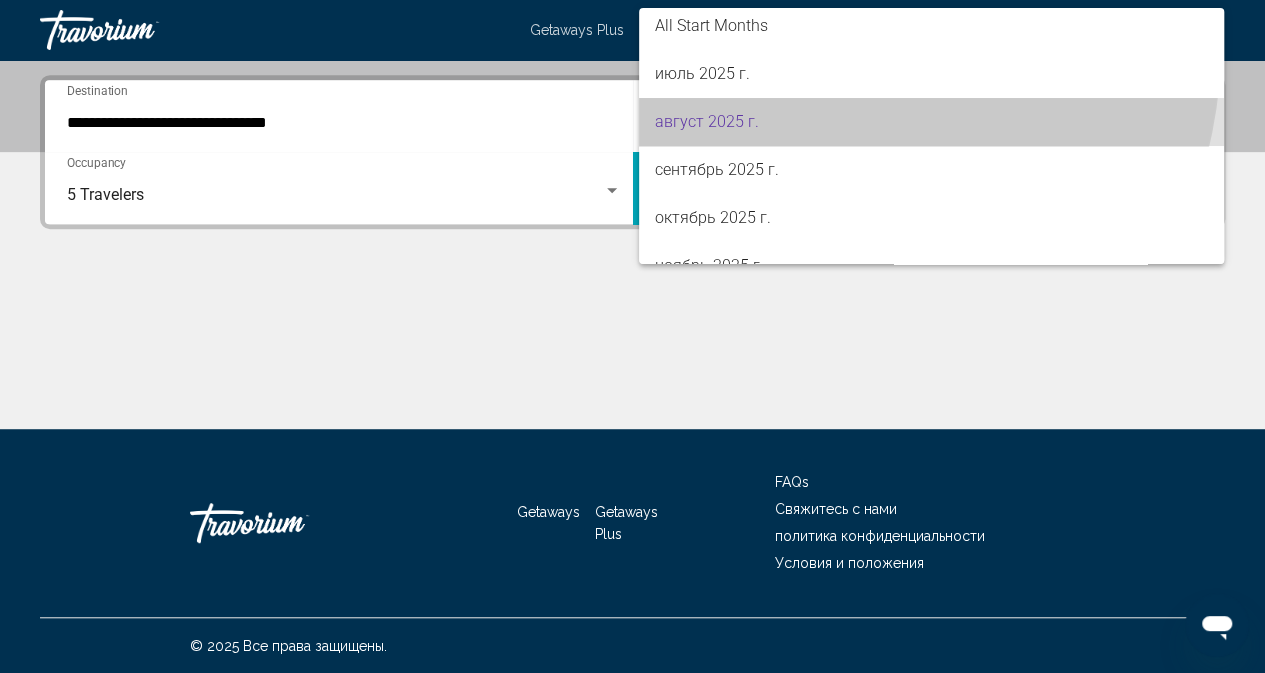 click on "август 2025 г." at bounding box center [931, 122] 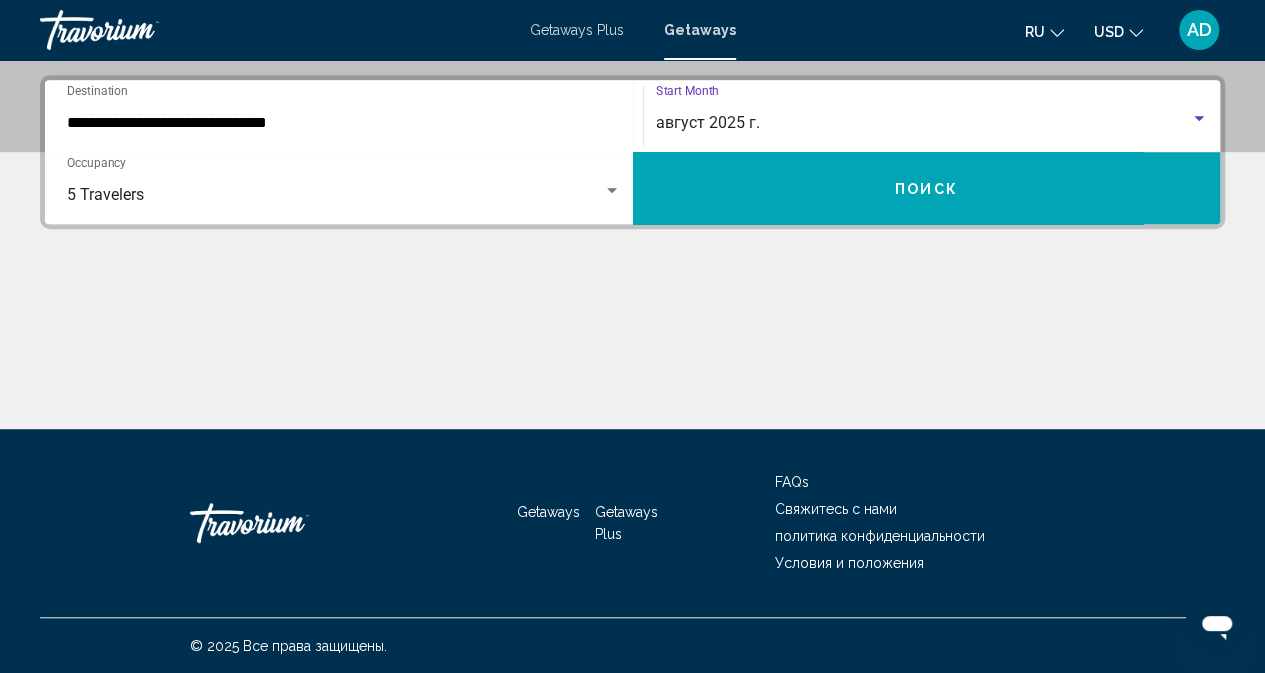 click on "Поиск" at bounding box center (927, 188) 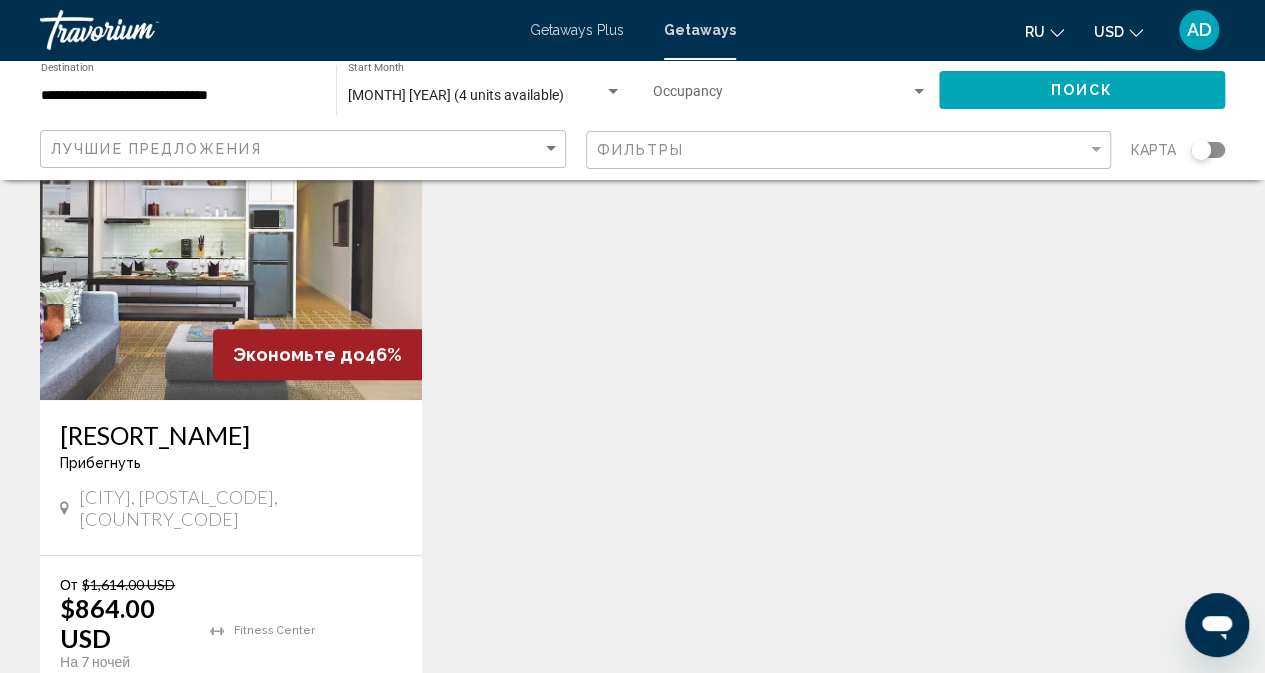 scroll, scrollTop: 0, scrollLeft: 0, axis: both 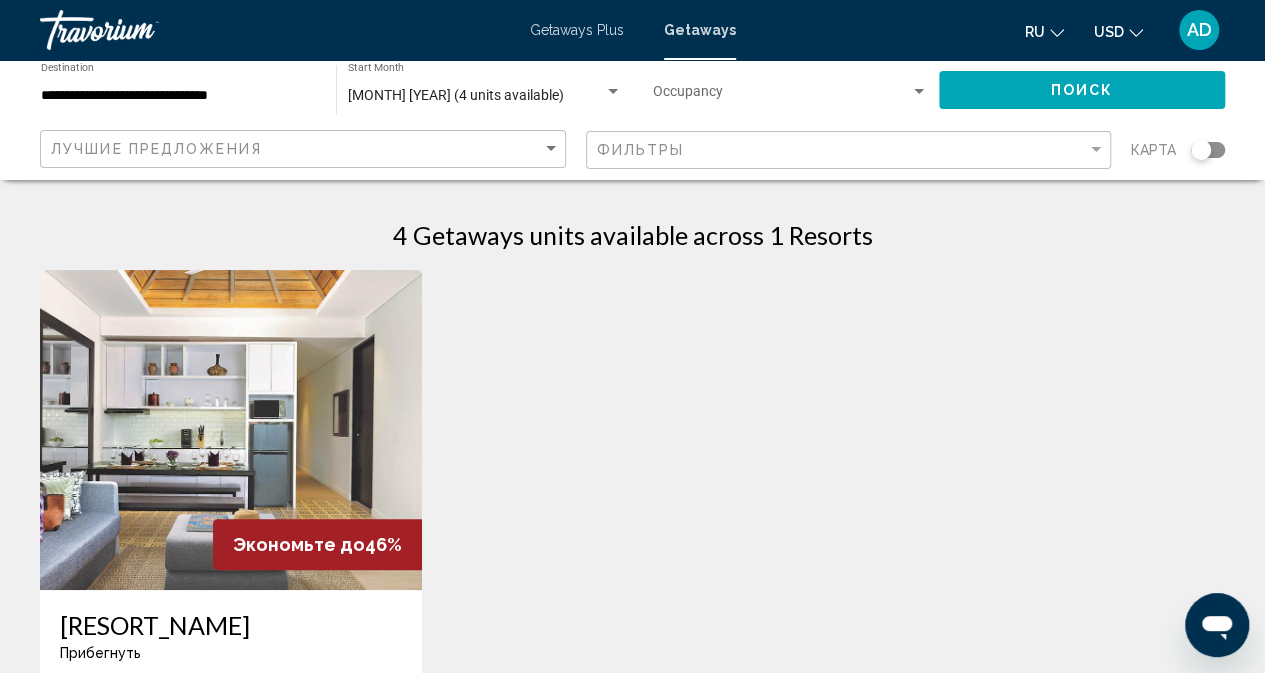 click at bounding box center [781, 96] 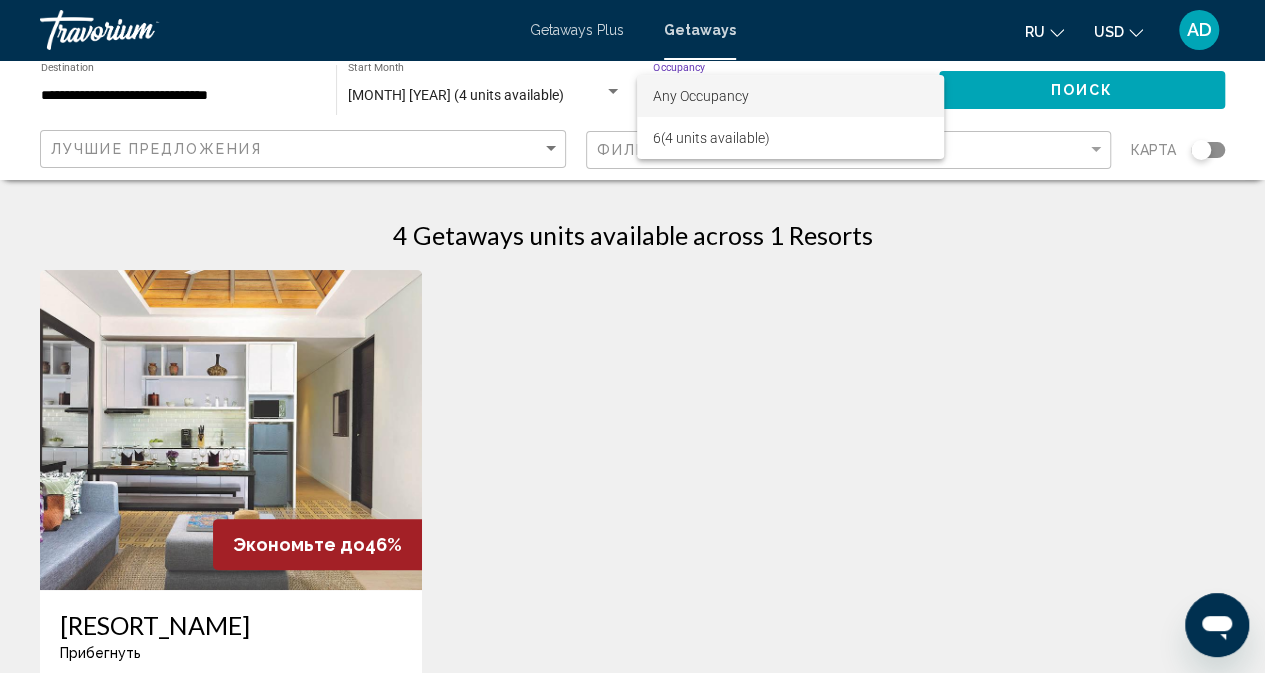 click at bounding box center (632, 336) 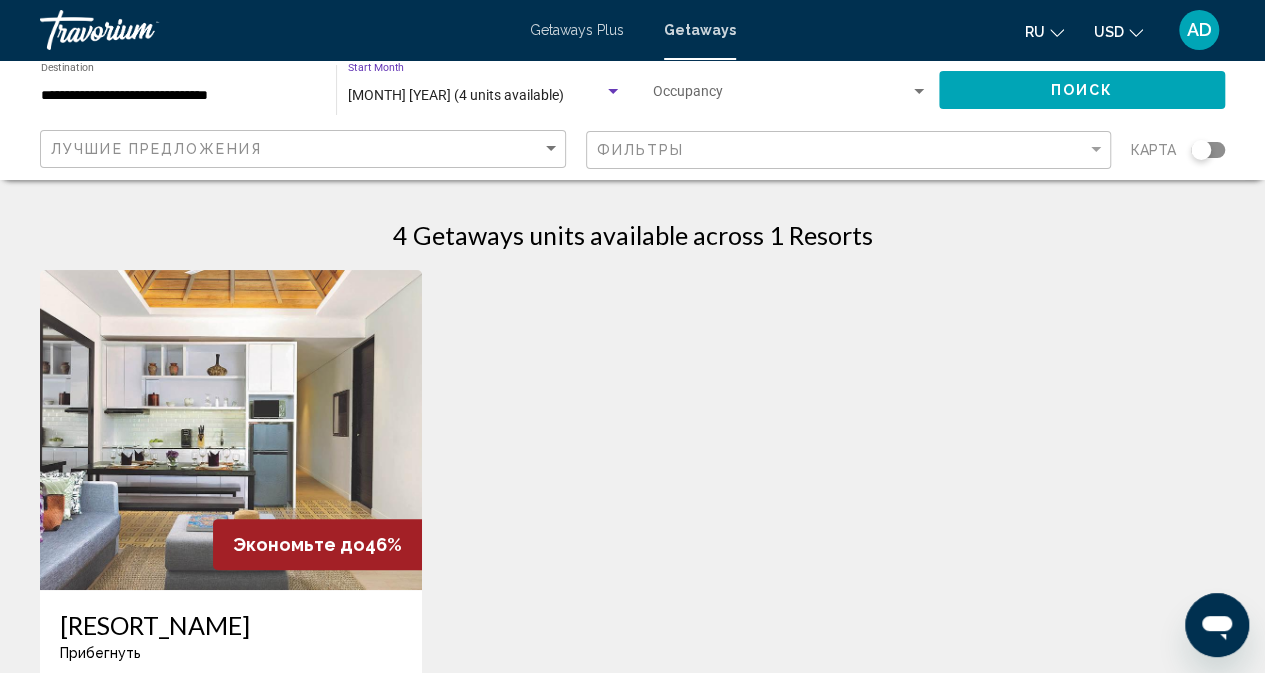 click on "[MONTH] [YEAR] (4 units available)" at bounding box center [456, 95] 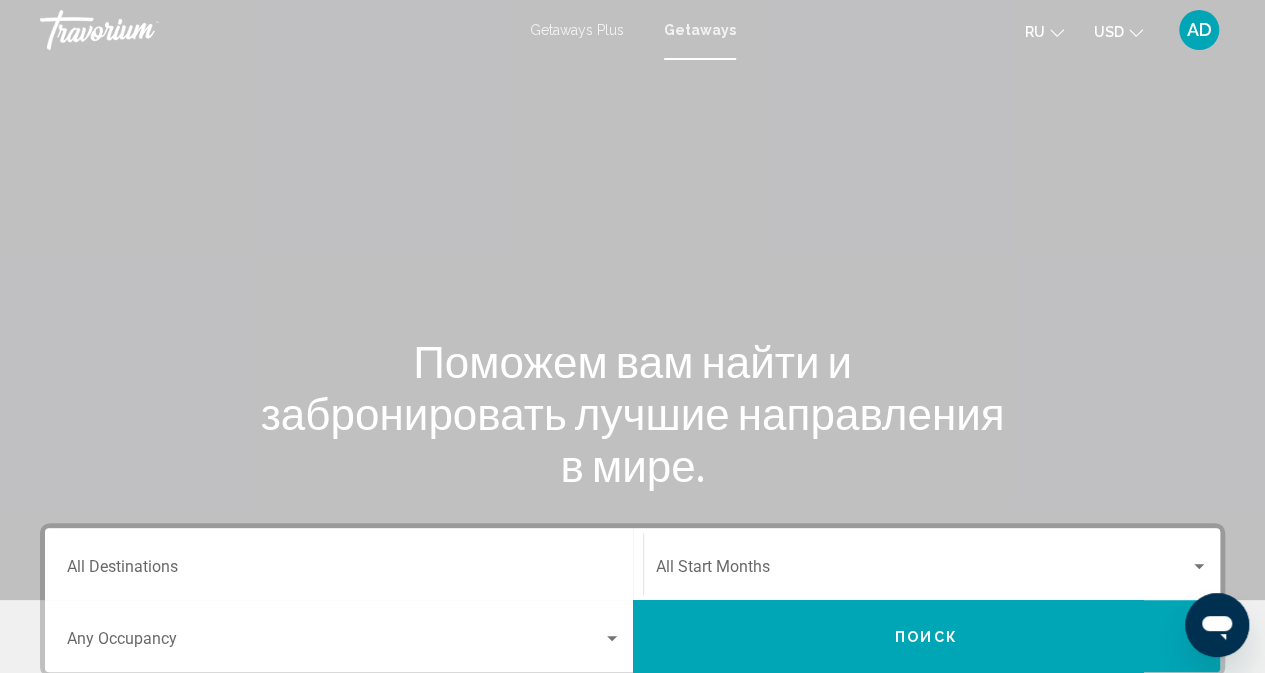scroll, scrollTop: 400, scrollLeft: 0, axis: vertical 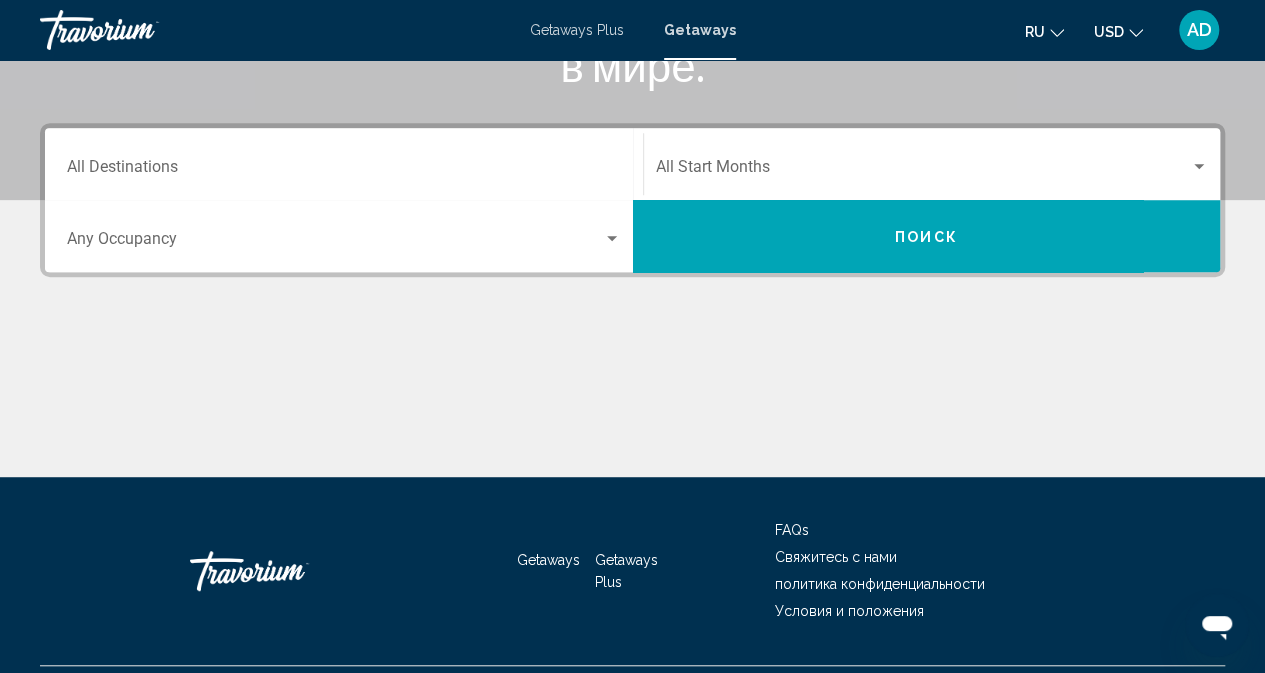 click on "Getaways Plus" at bounding box center (577, 30) 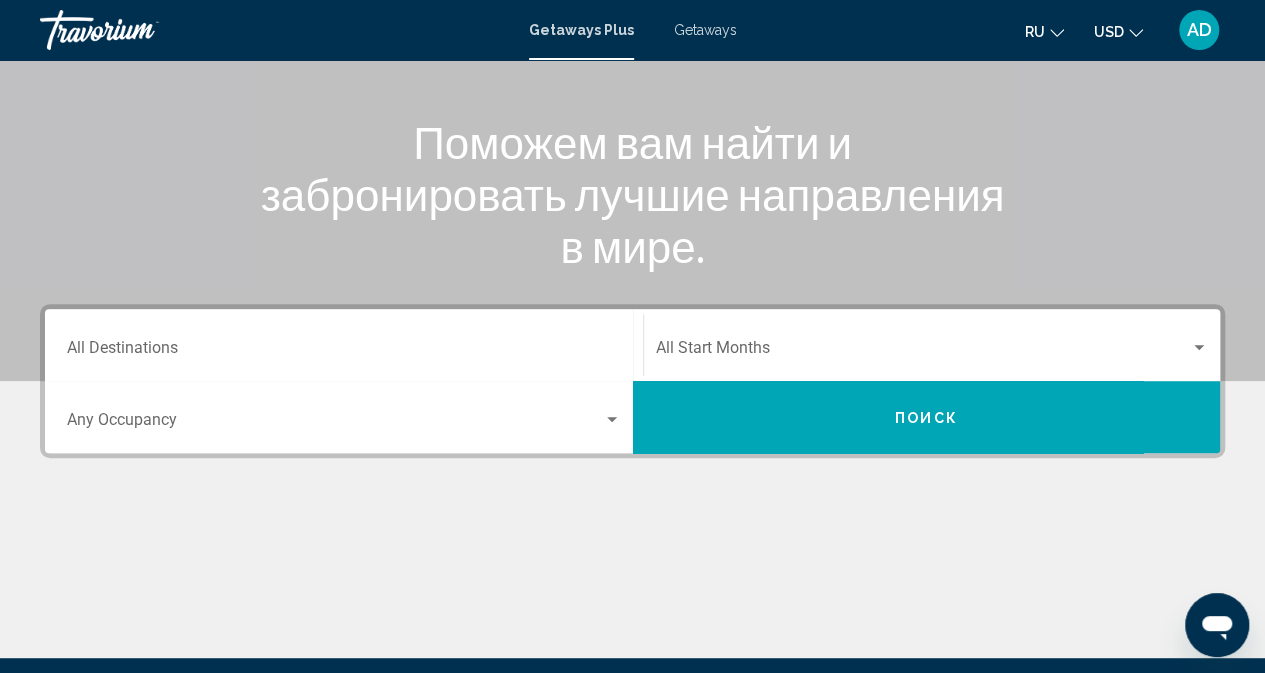 scroll, scrollTop: 300, scrollLeft: 0, axis: vertical 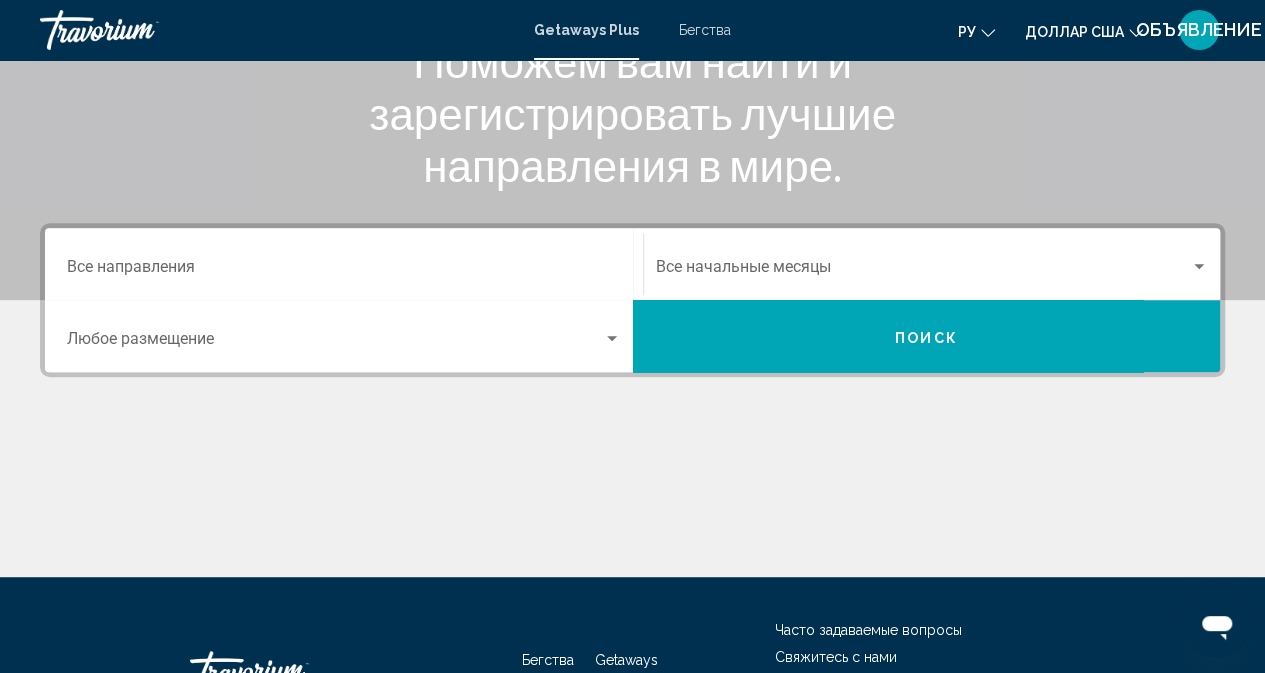 click on "Место назначения Все направления" at bounding box center (344, 271) 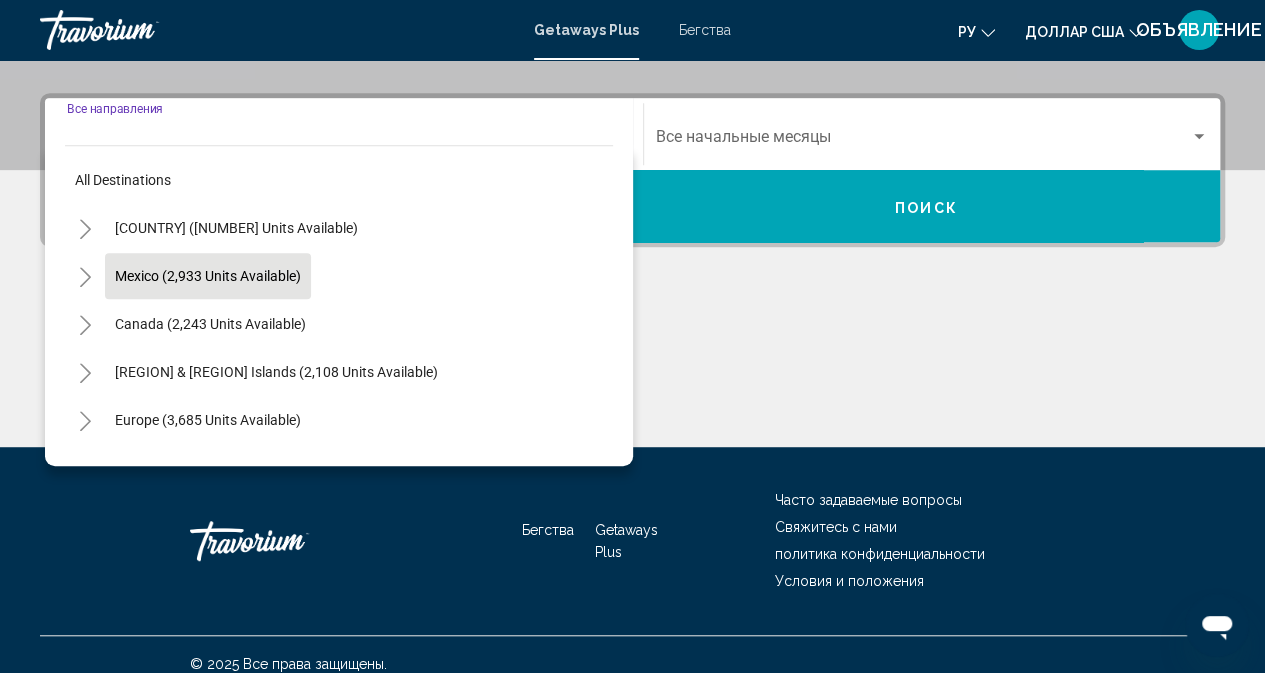 scroll, scrollTop: 448, scrollLeft: 0, axis: vertical 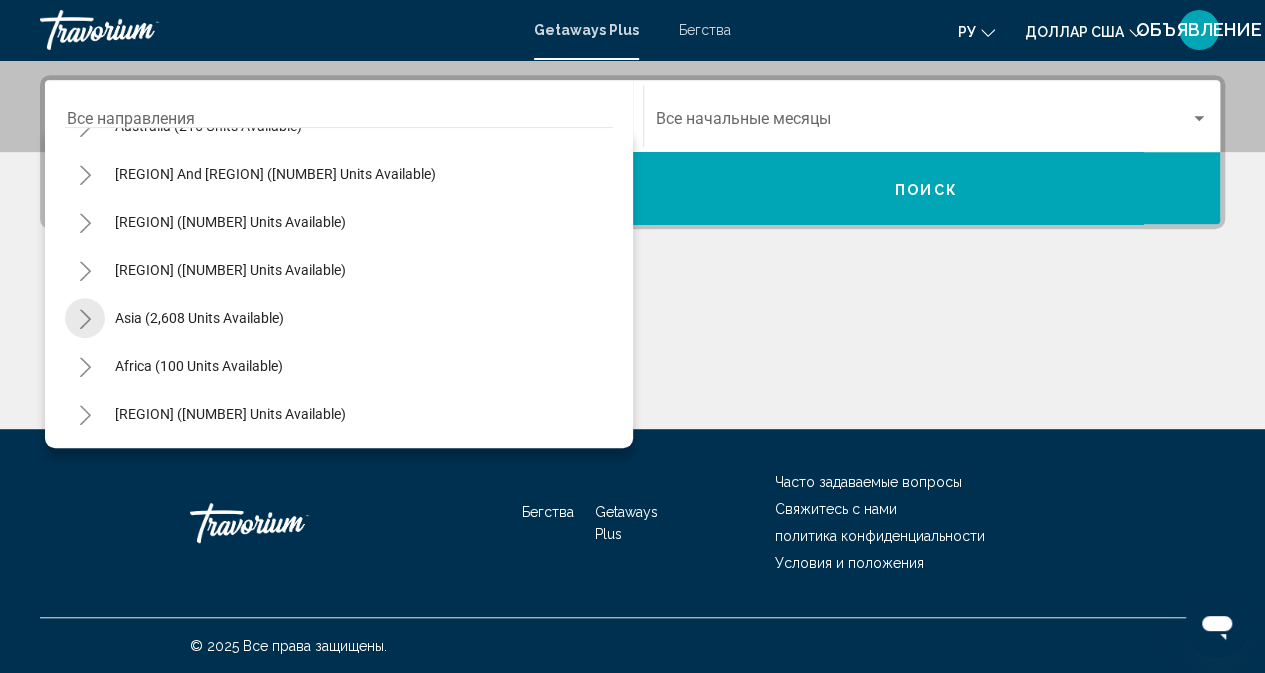 click 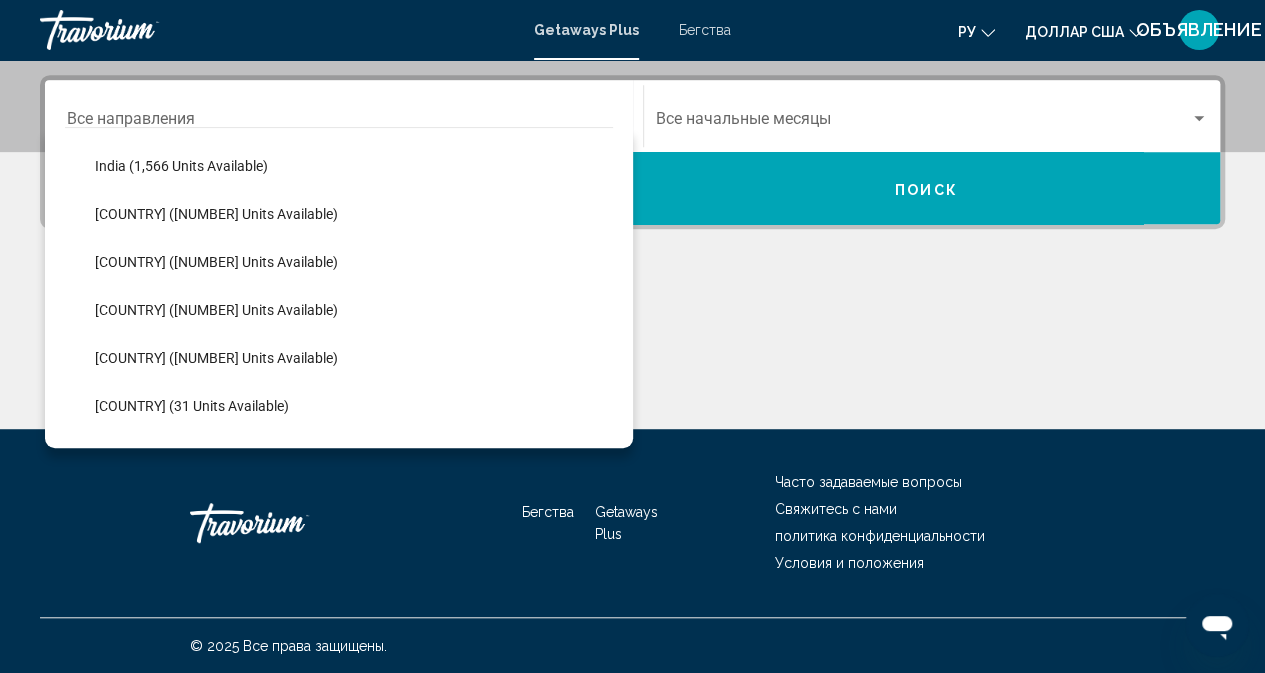 scroll, scrollTop: 624, scrollLeft: 0, axis: vertical 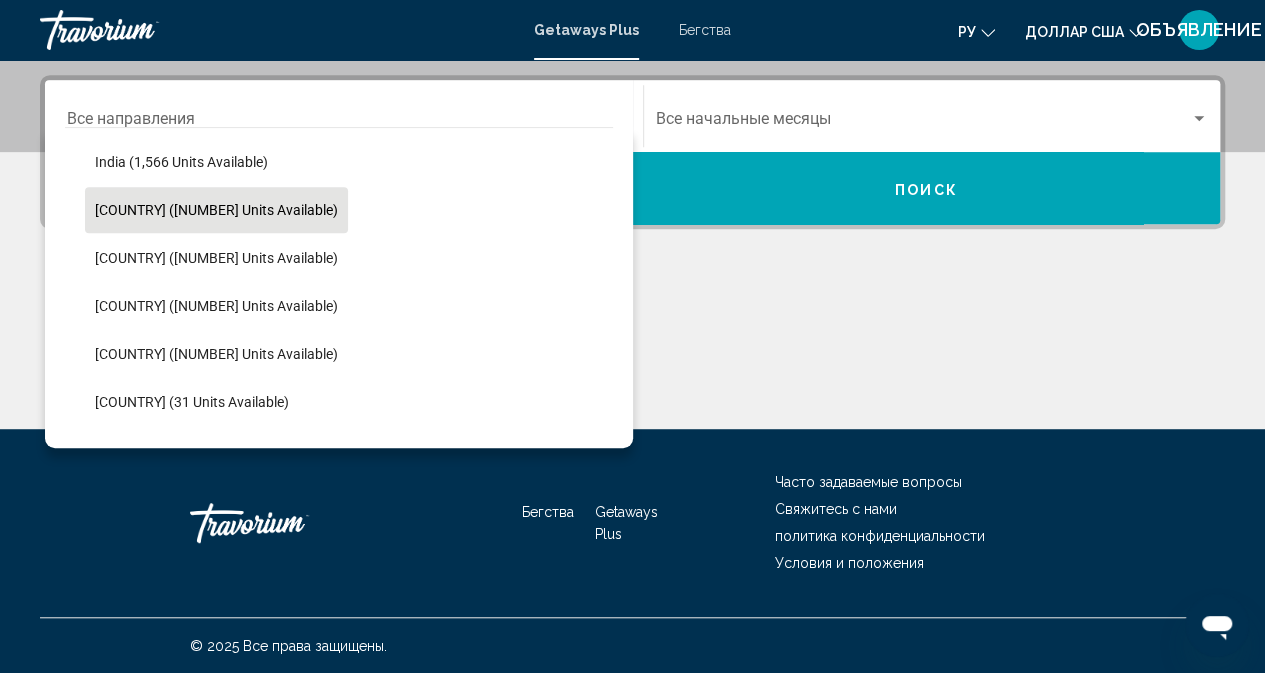 click on "[COUNTRY] ([NUMBER] units available)" 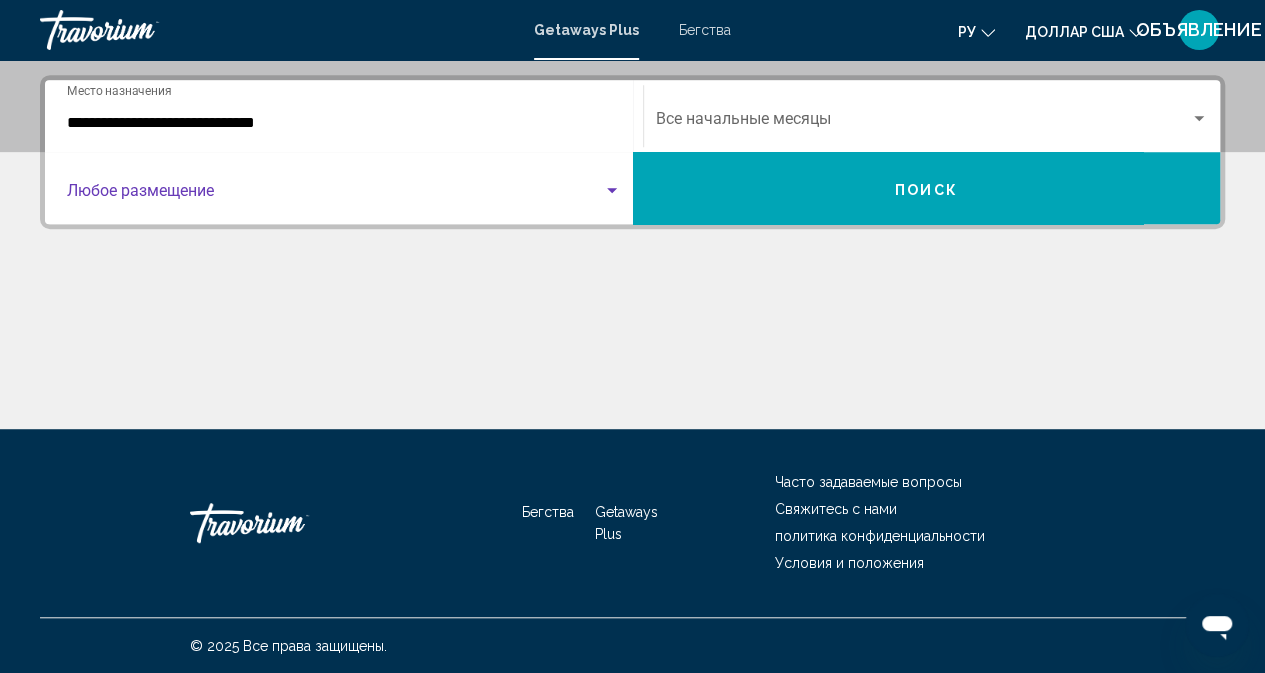 click at bounding box center (335, 195) 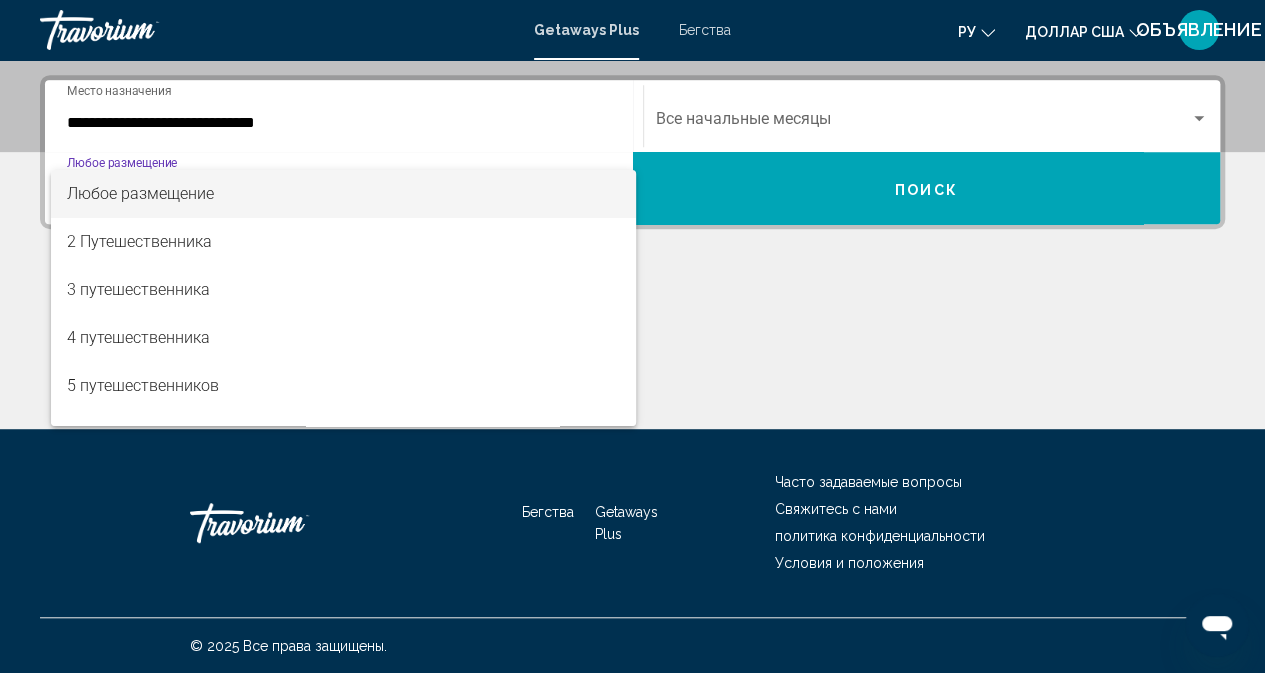 click at bounding box center (632, 336) 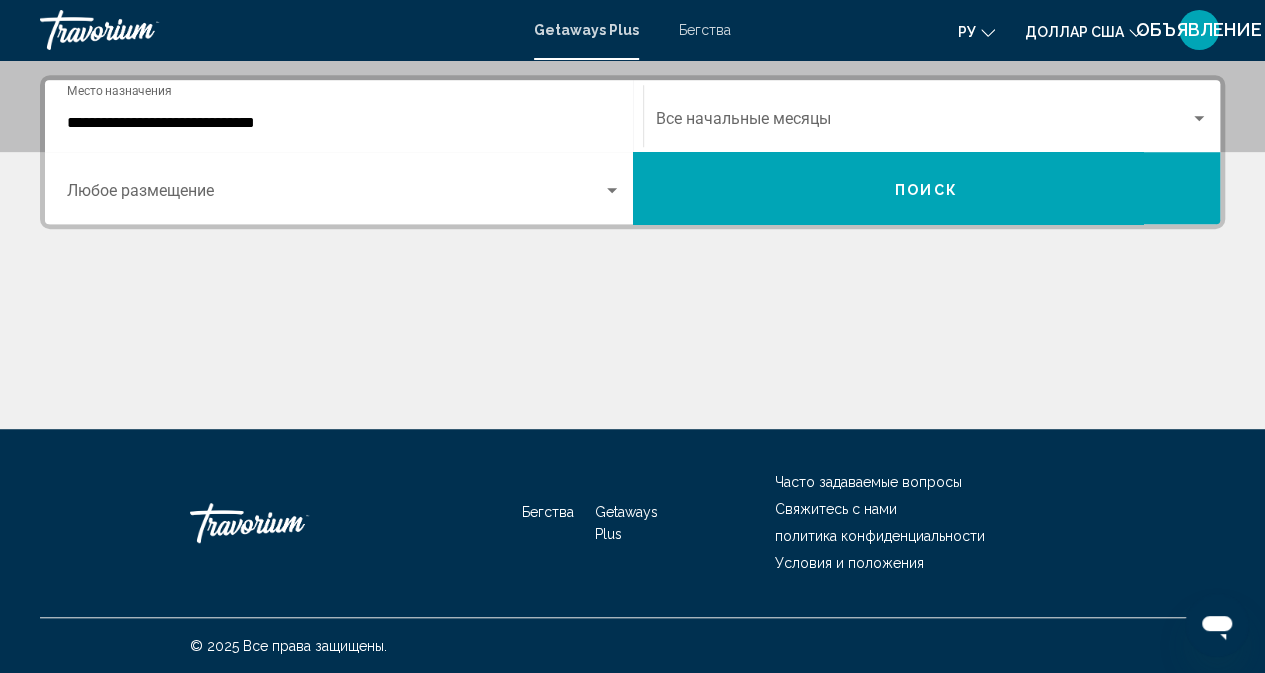 click at bounding box center (923, 123) 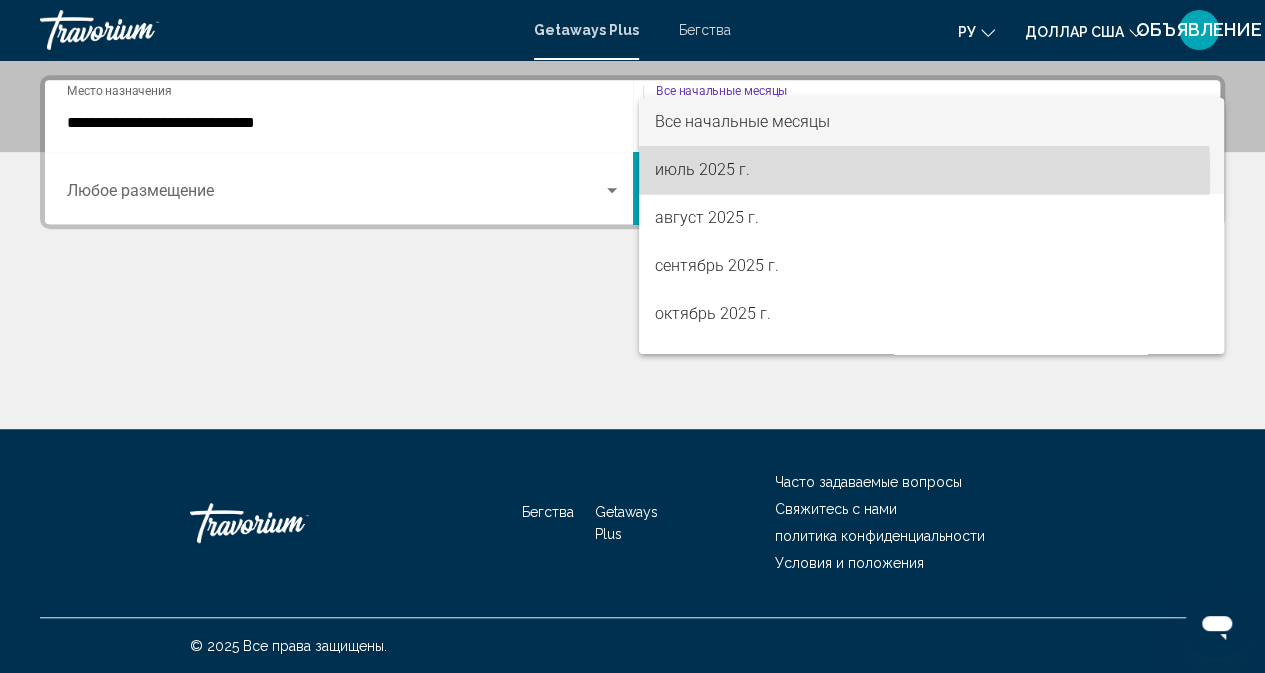click on "июль 2025 г." at bounding box center (702, 169) 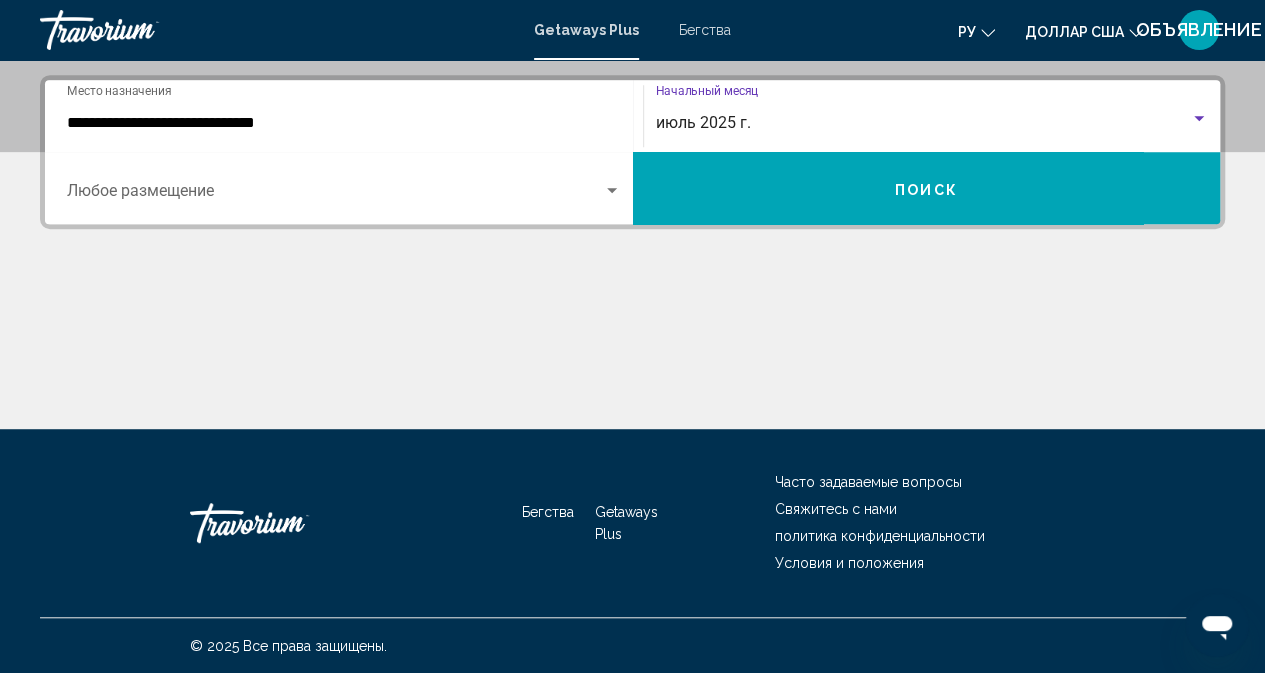 click on "Поиск" at bounding box center [927, 188] 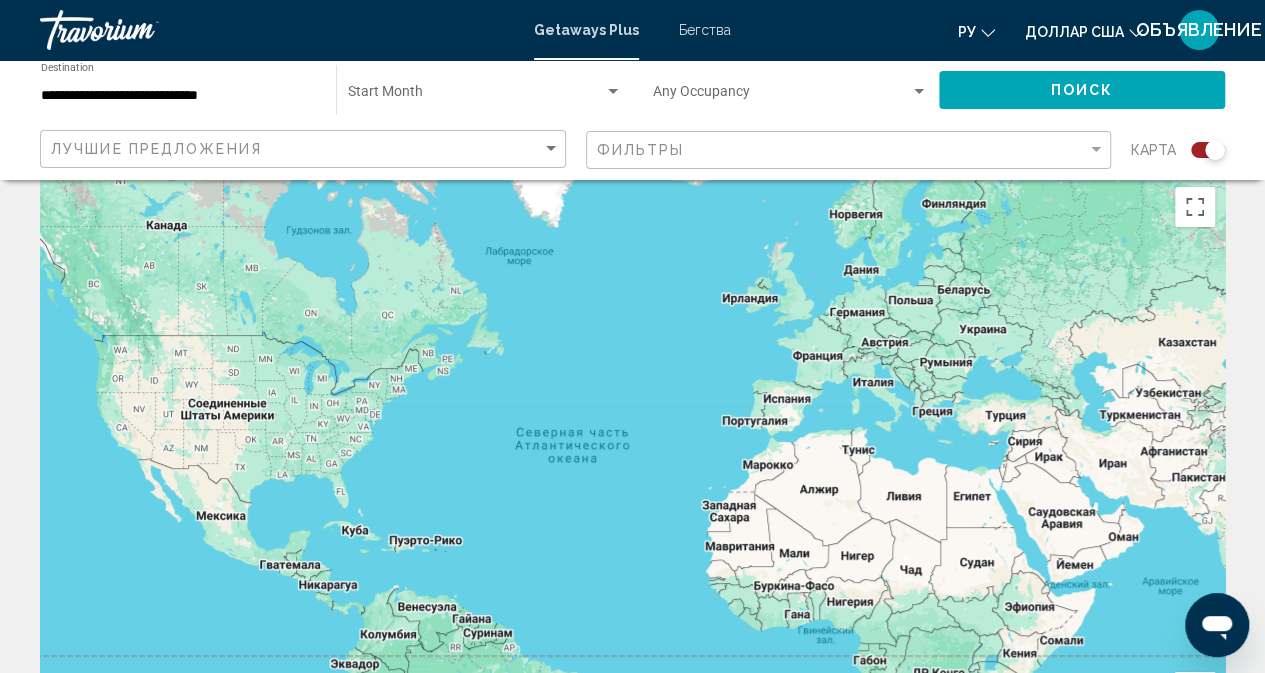 scroll, scrollTop: 0, scrollLeft: 0, axis: both 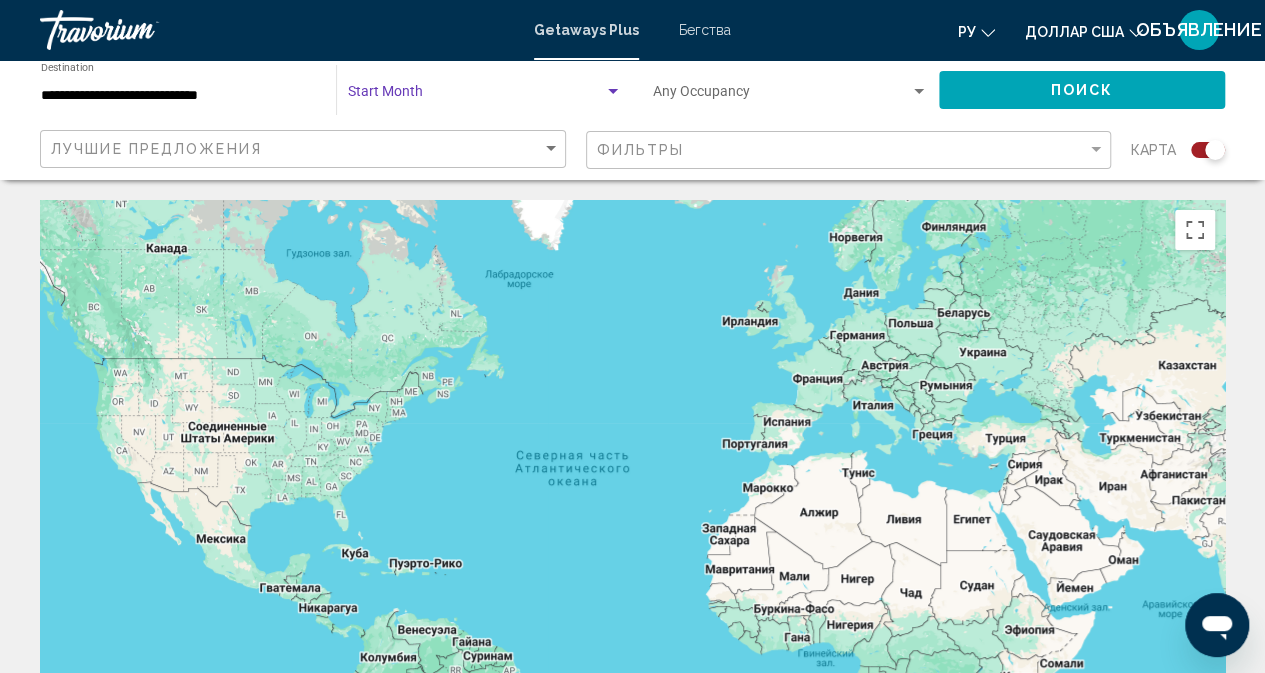 click at bounding box center (476, 96) 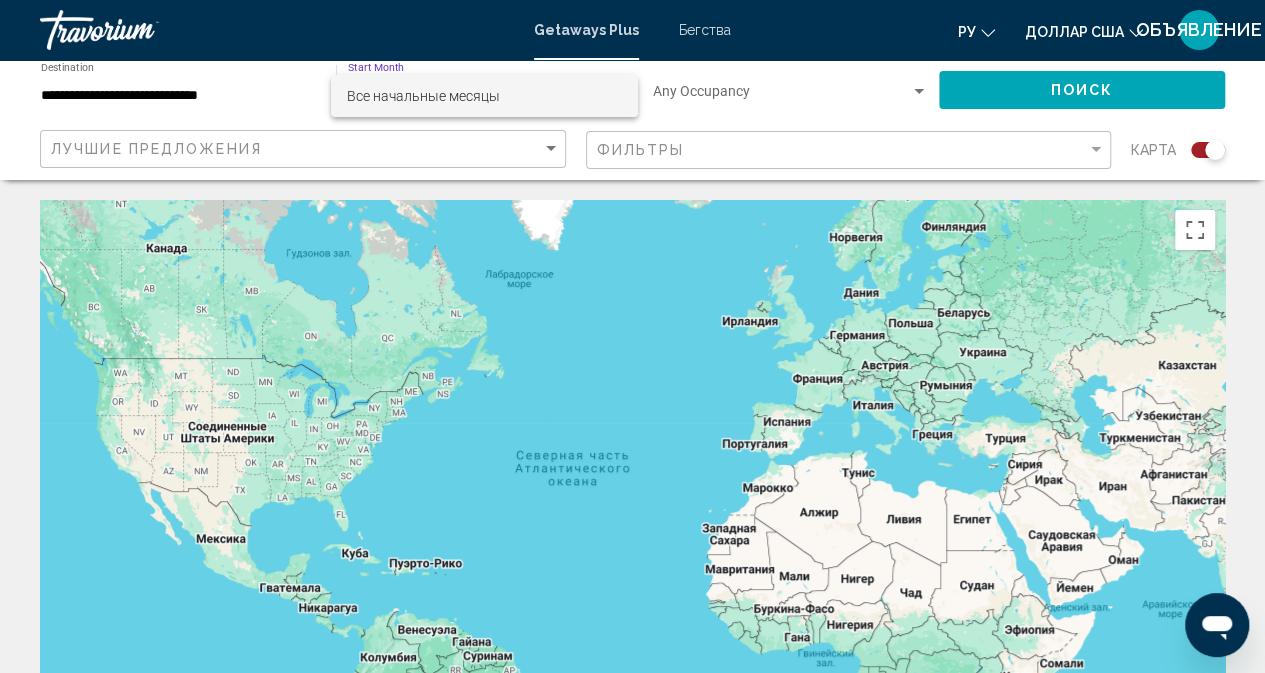 click at bounding box center (632, 336) 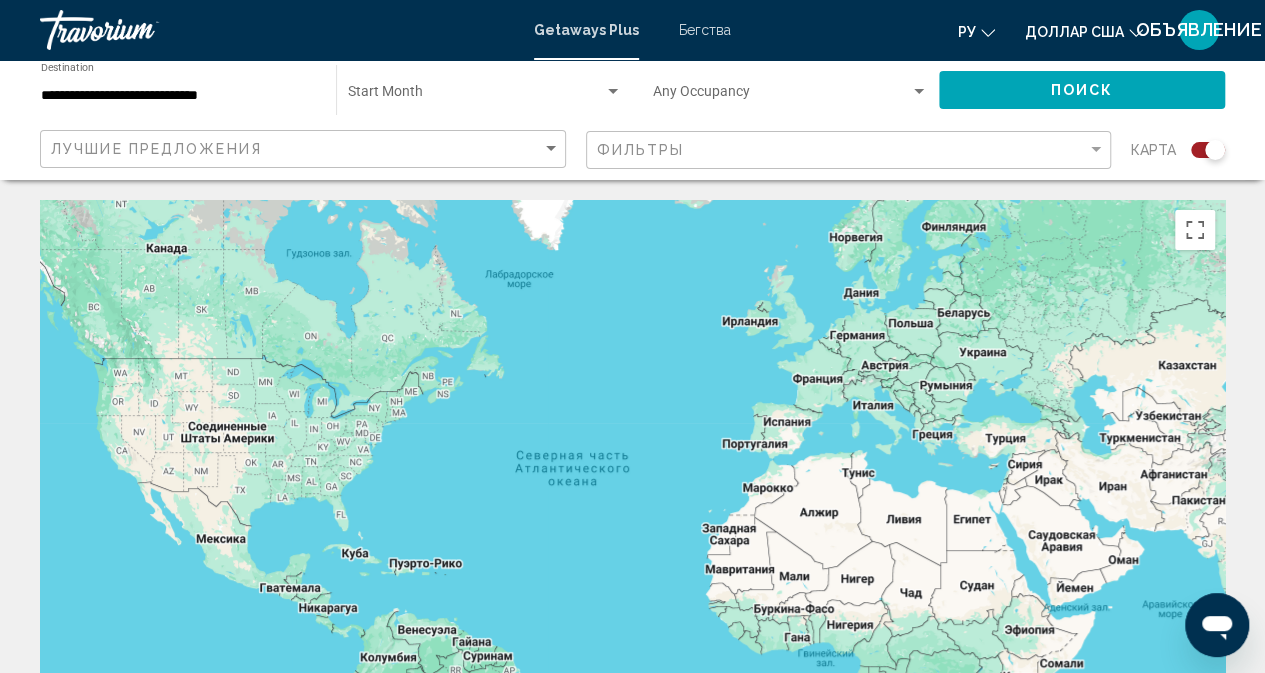 click on "Бегства" at bounding box center (705, 30) 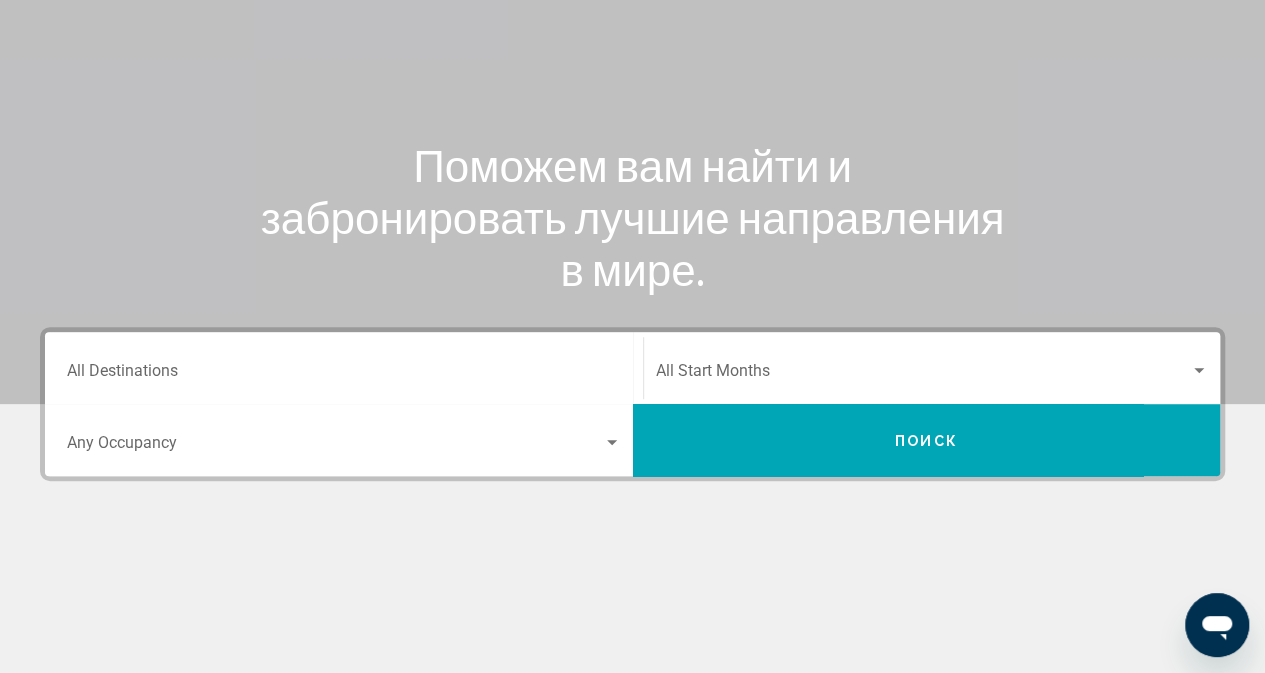 scroll, scrollTop: 300, scrollLeft: 0, axis: vertical 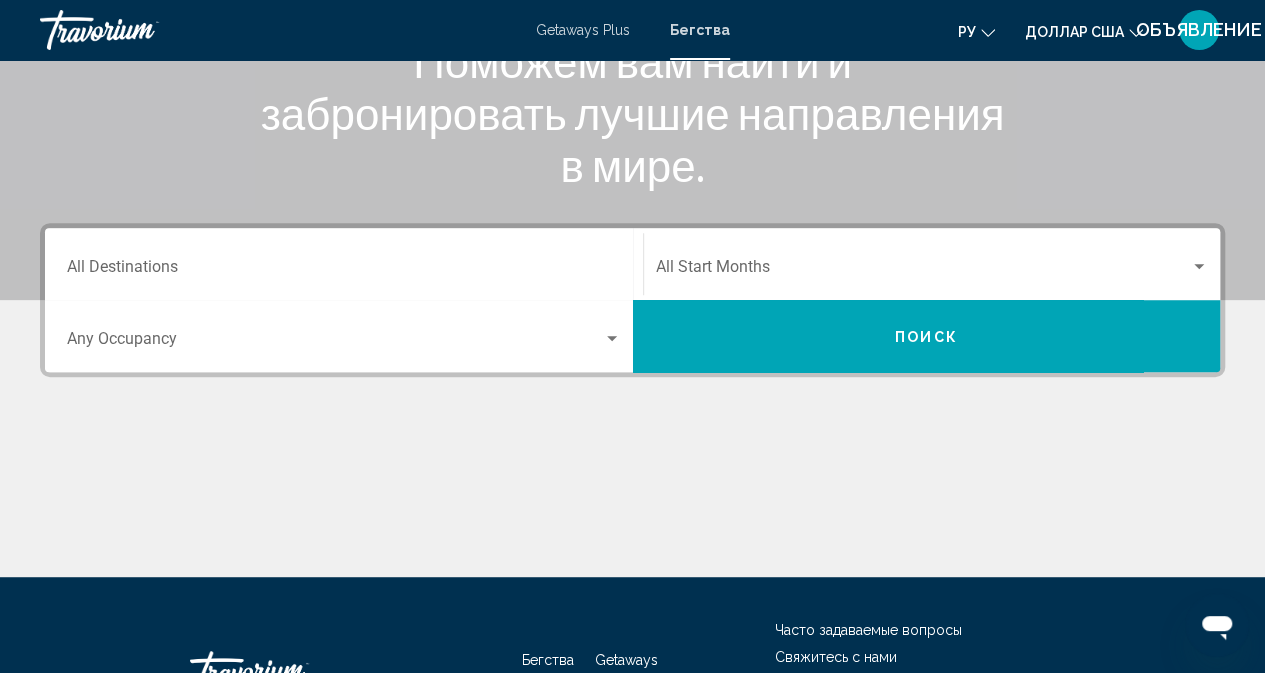 click on "Destination All Destinations" at bounding box center (344, 264) 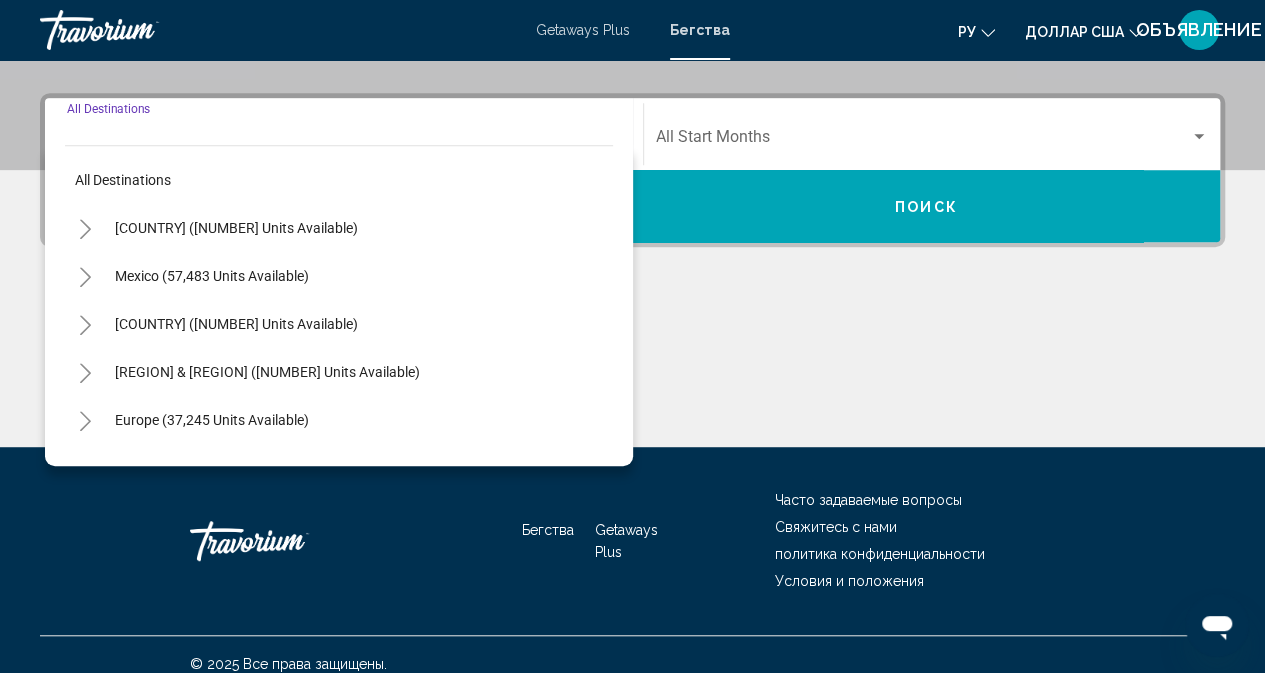 scroll, scrollTop: 448, scrollLeft: 0, axis: vertical 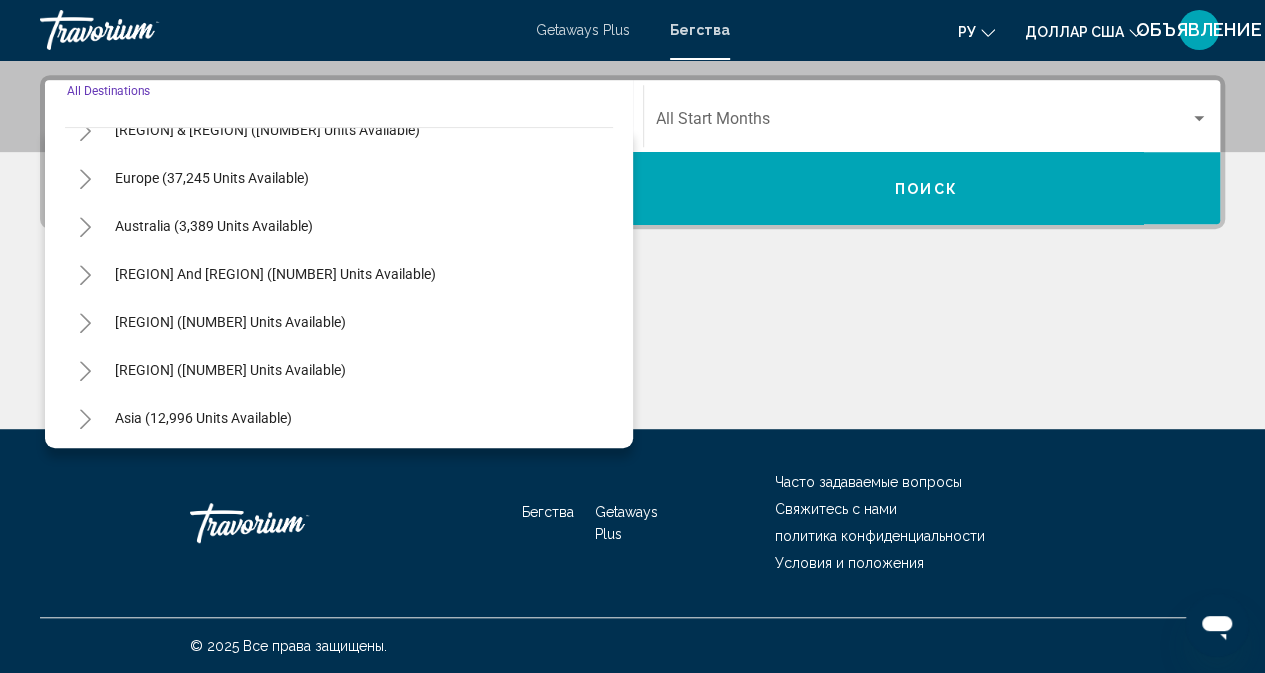 click 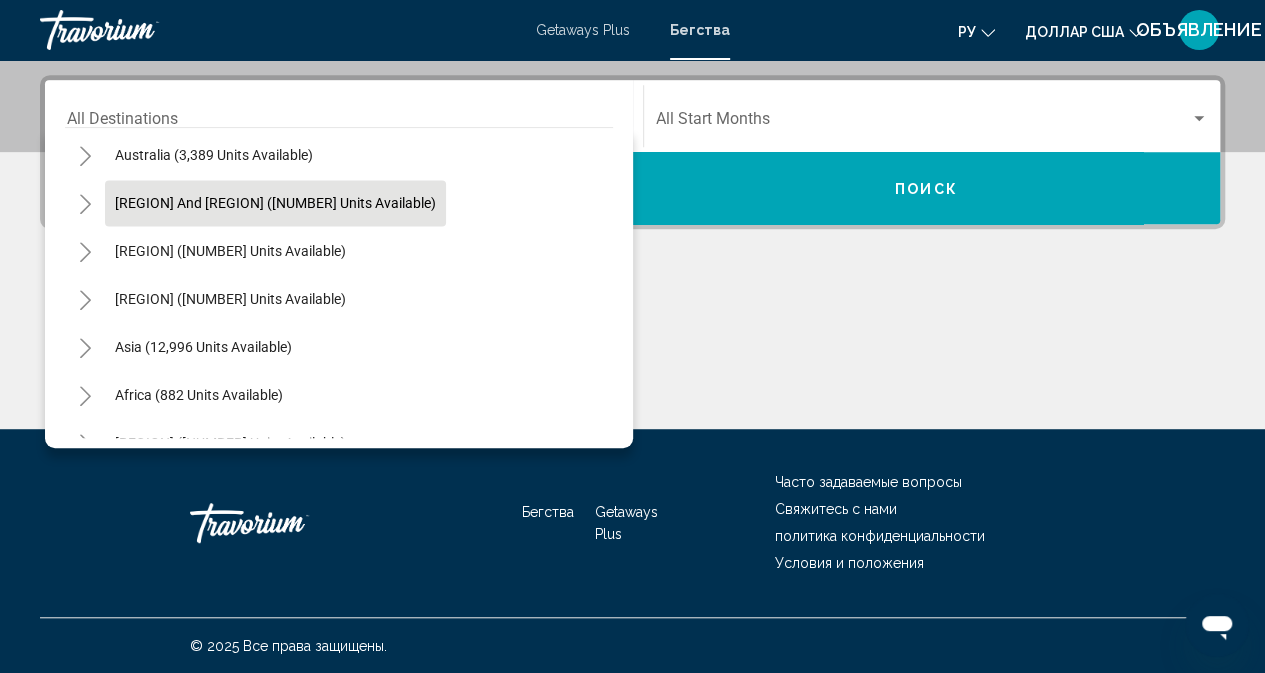 scroll, scrollTop: 1476, scrollLeft: 0, axis: vertical 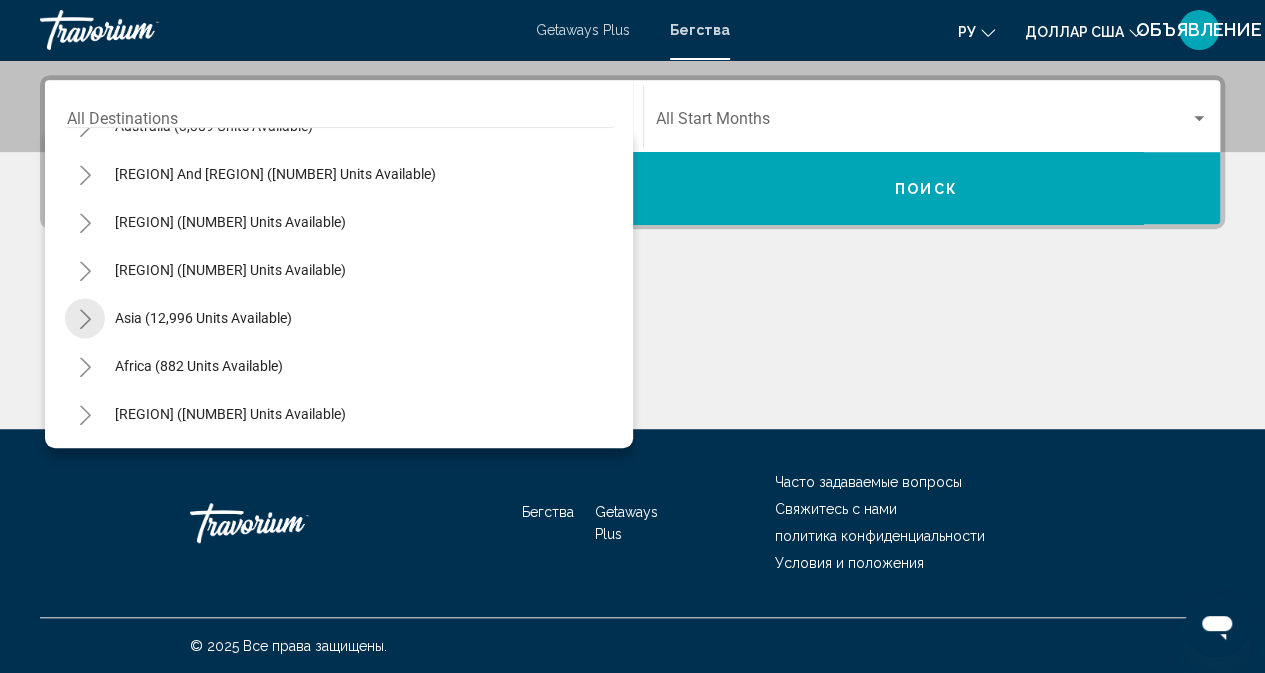 click 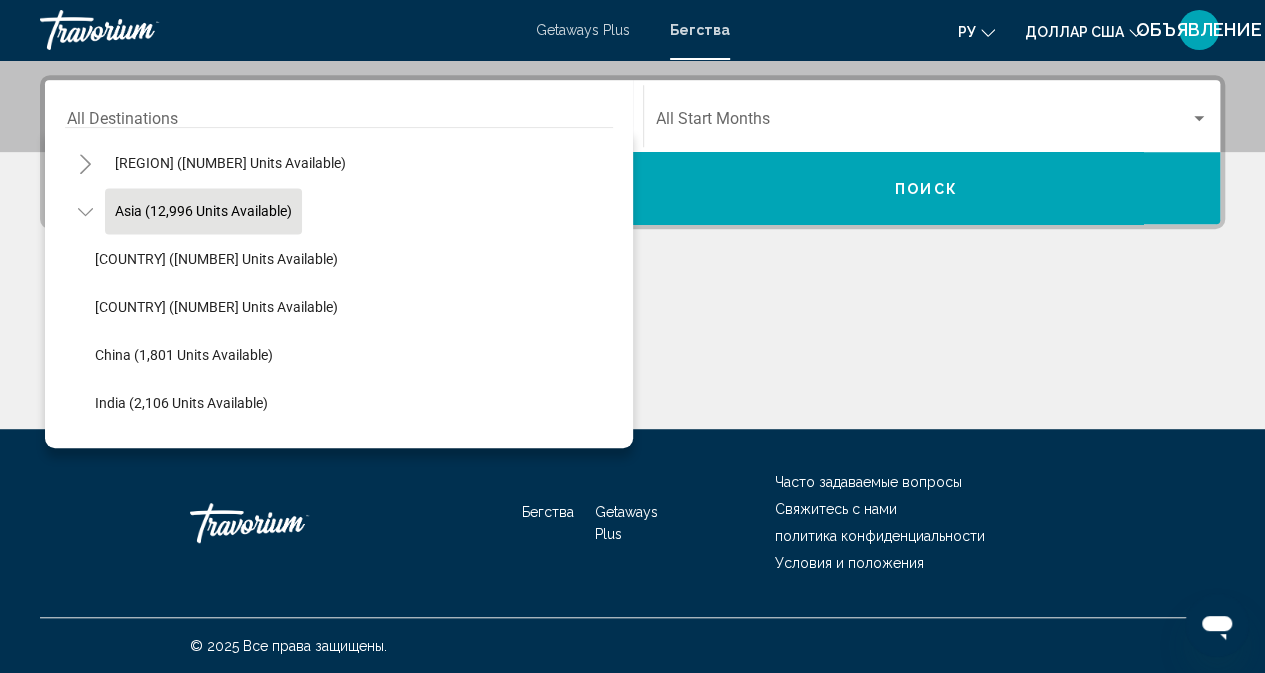 scroll, scrollTop: 1676, scrollLeft: 0, axis: vertical 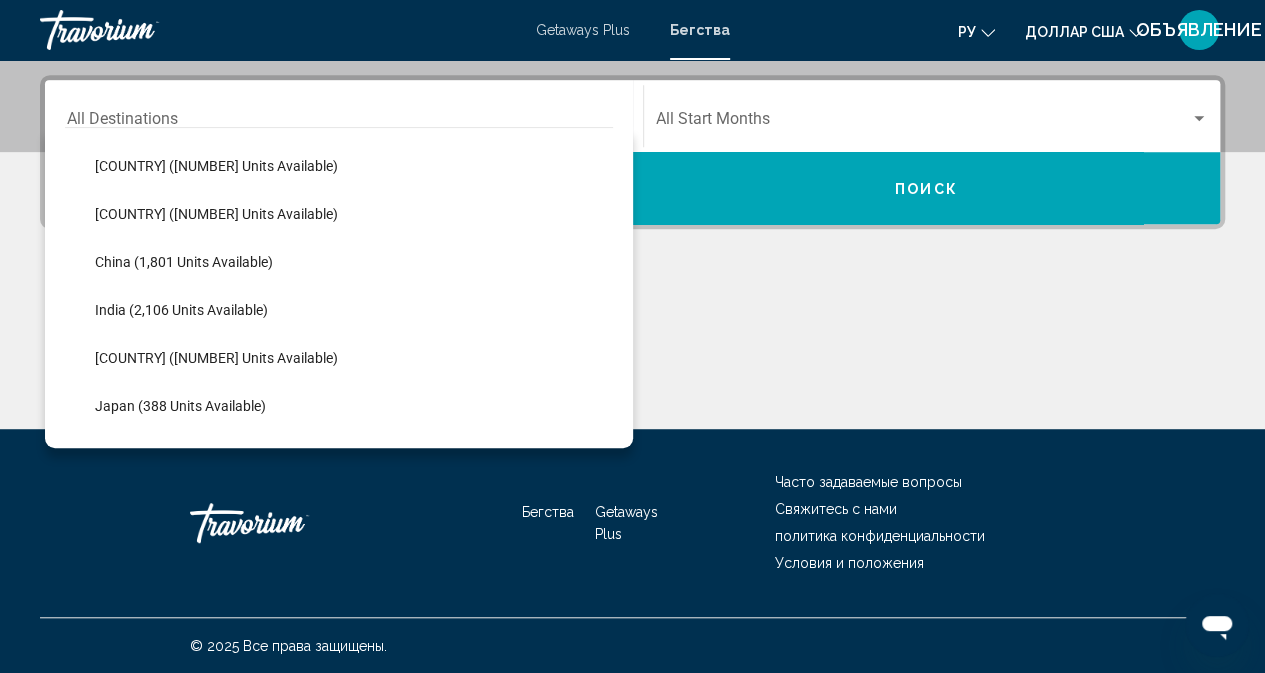 click on "[COUNTRY] ([NUMBER] units available)" 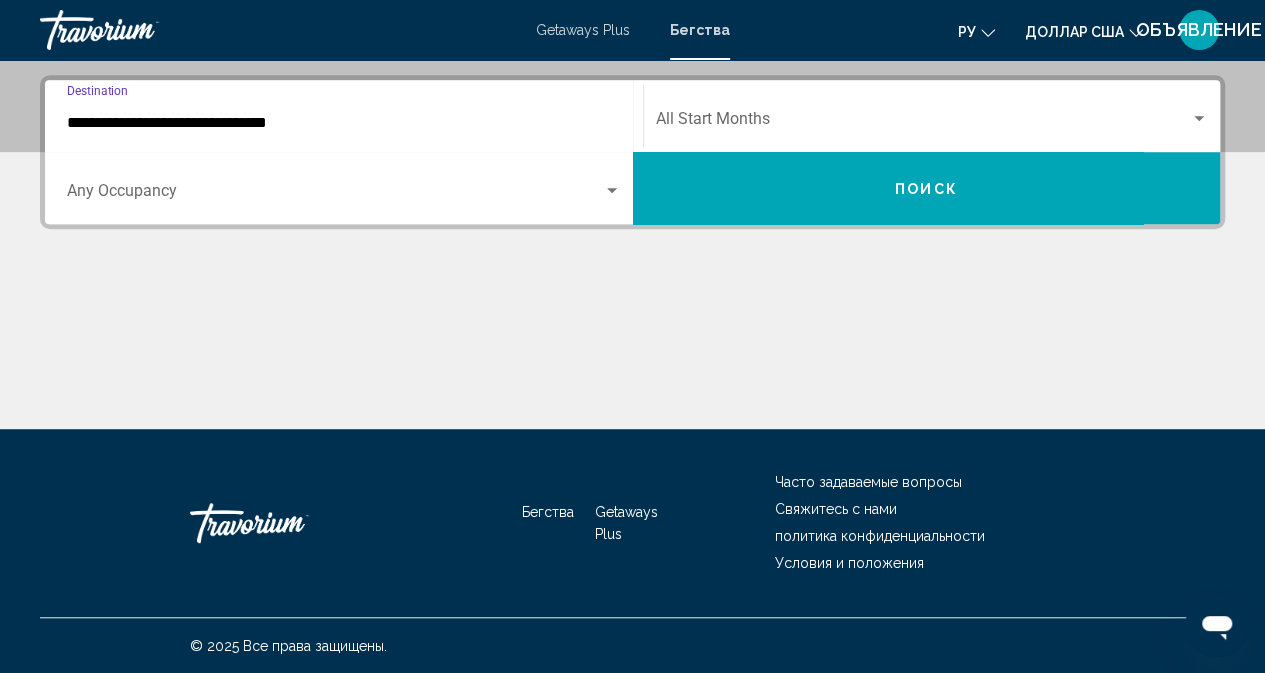click on "Occupancy Any Occupancy" at bounding box center [344, 188] 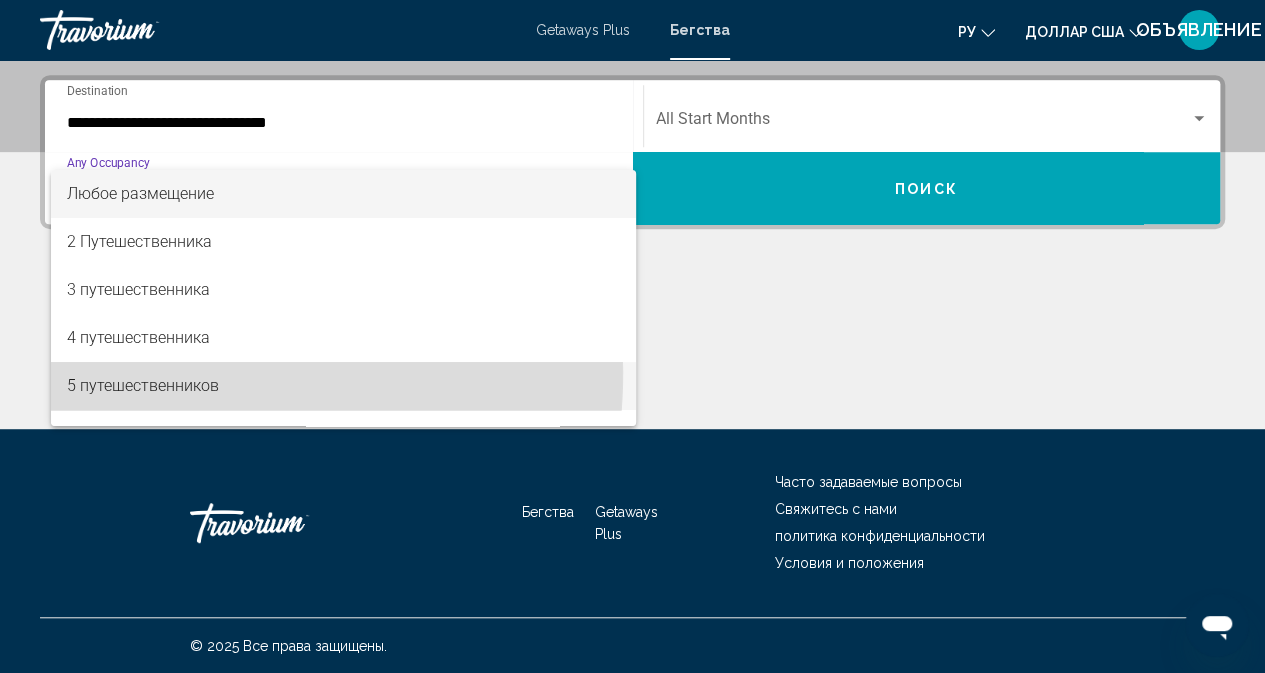 drag, startPoint x: 138, startPoint y: 372, endPoint x: 196, endPoint y: 357, distance: 59.908264 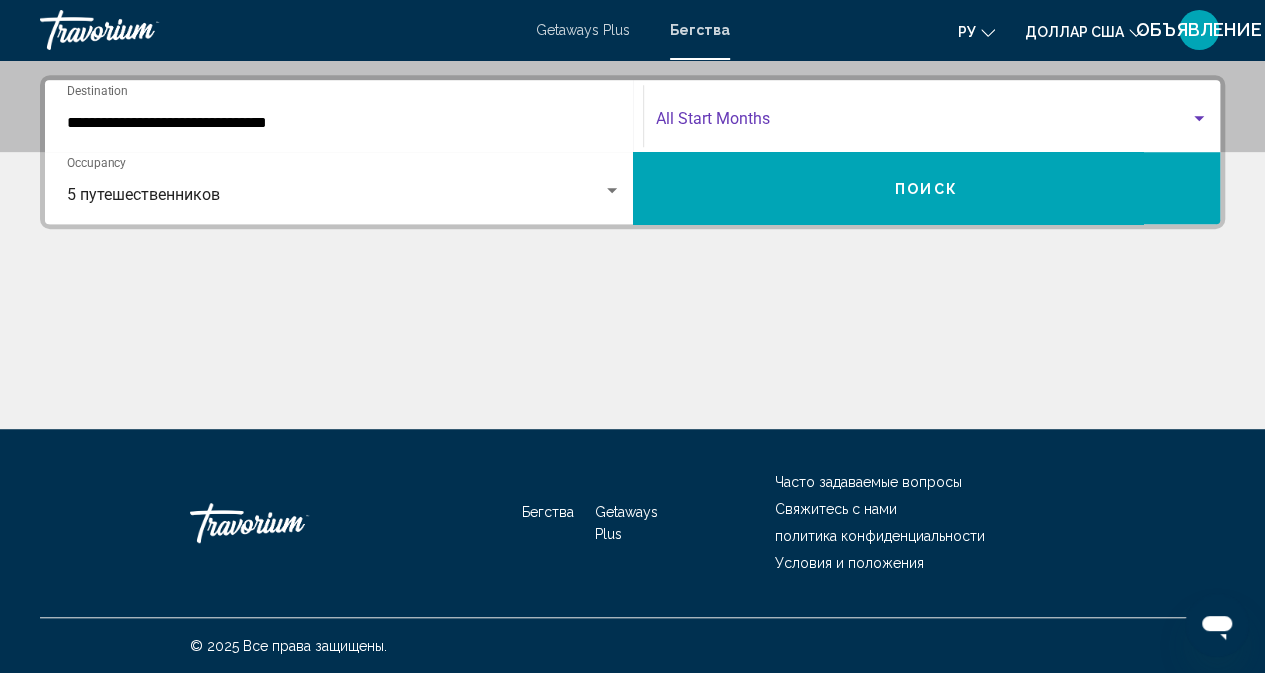 click at bounding box center (923, 123) 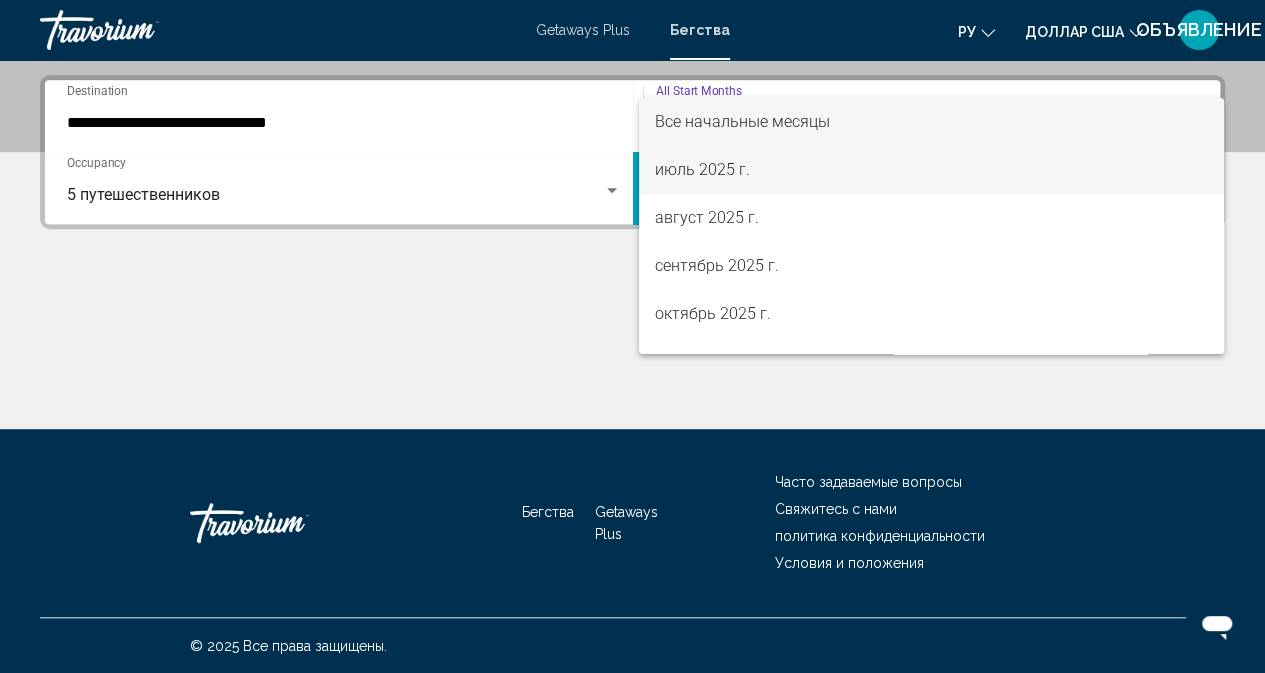 click on "июль 2025 г." at bounding box center [702, 169] 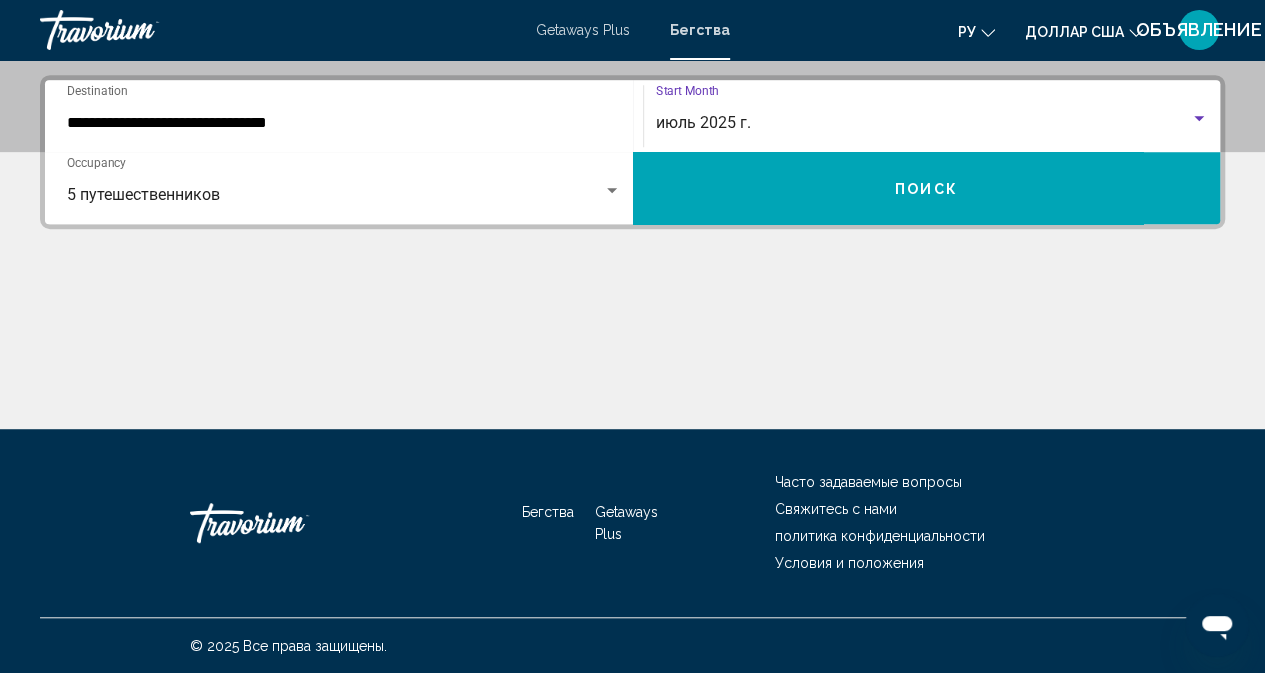 click on "Поиск" at bounding box center [927, 188] 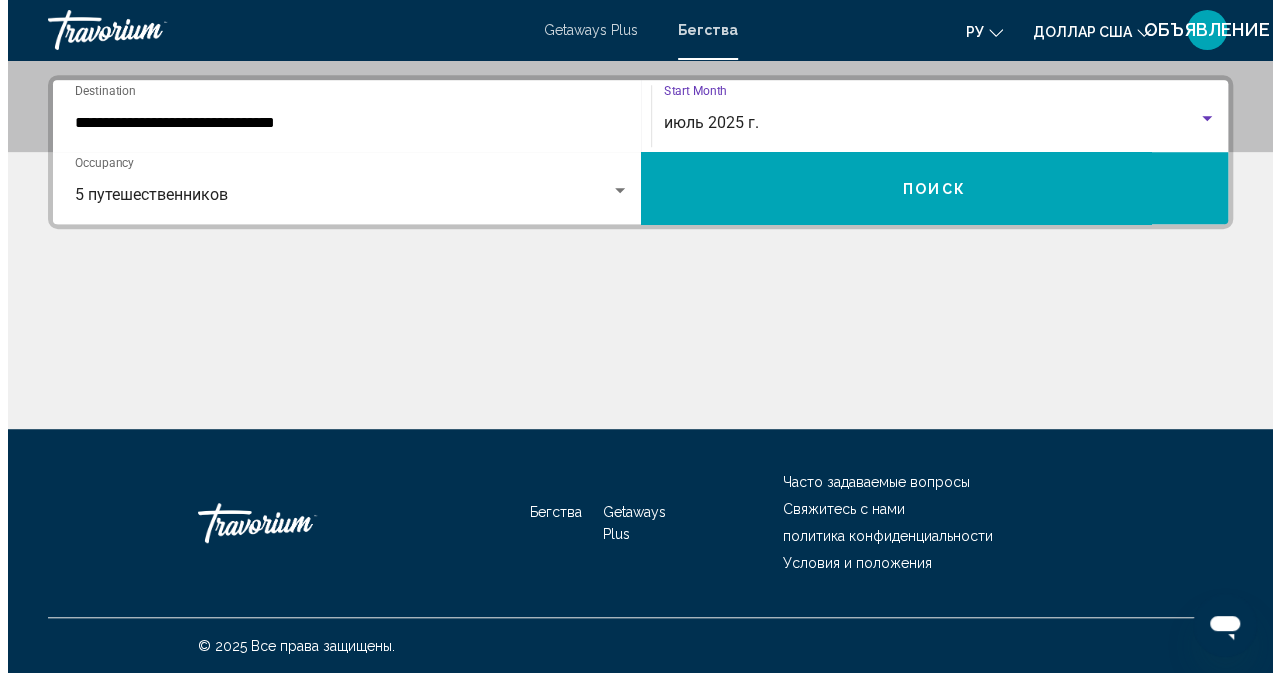 scroll, scrollTop: 0, scrollLeft: 0, axis: both 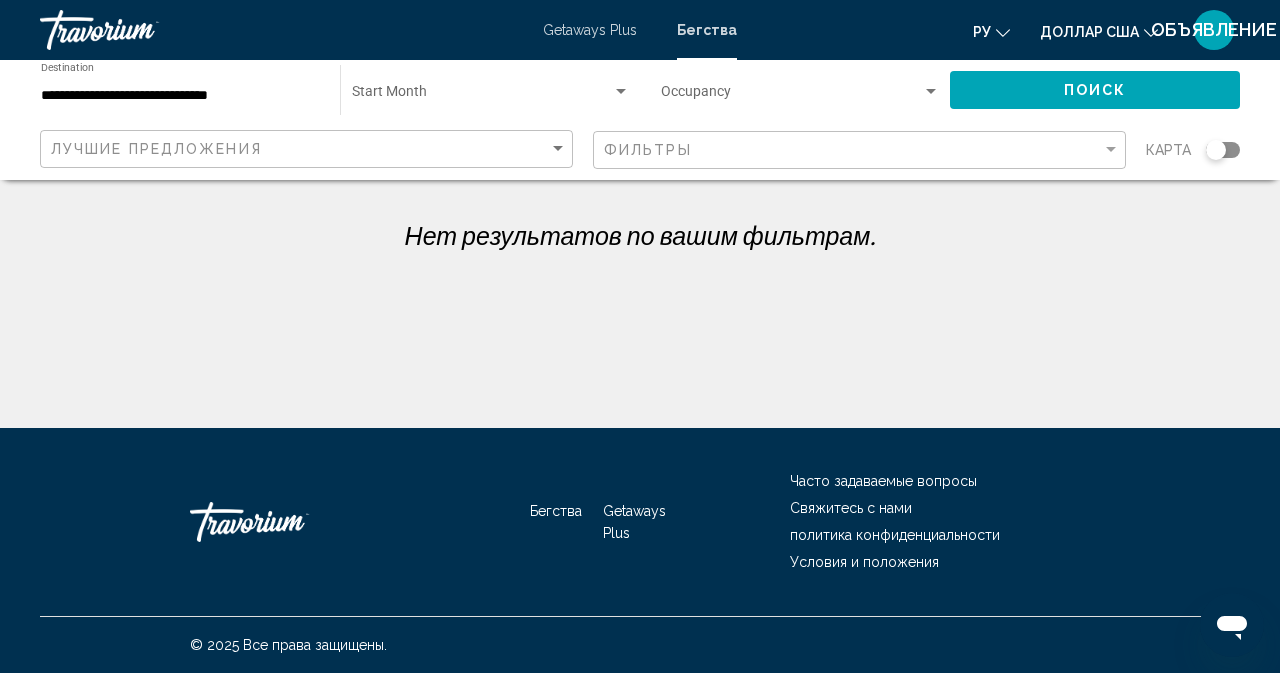 click on "**********" 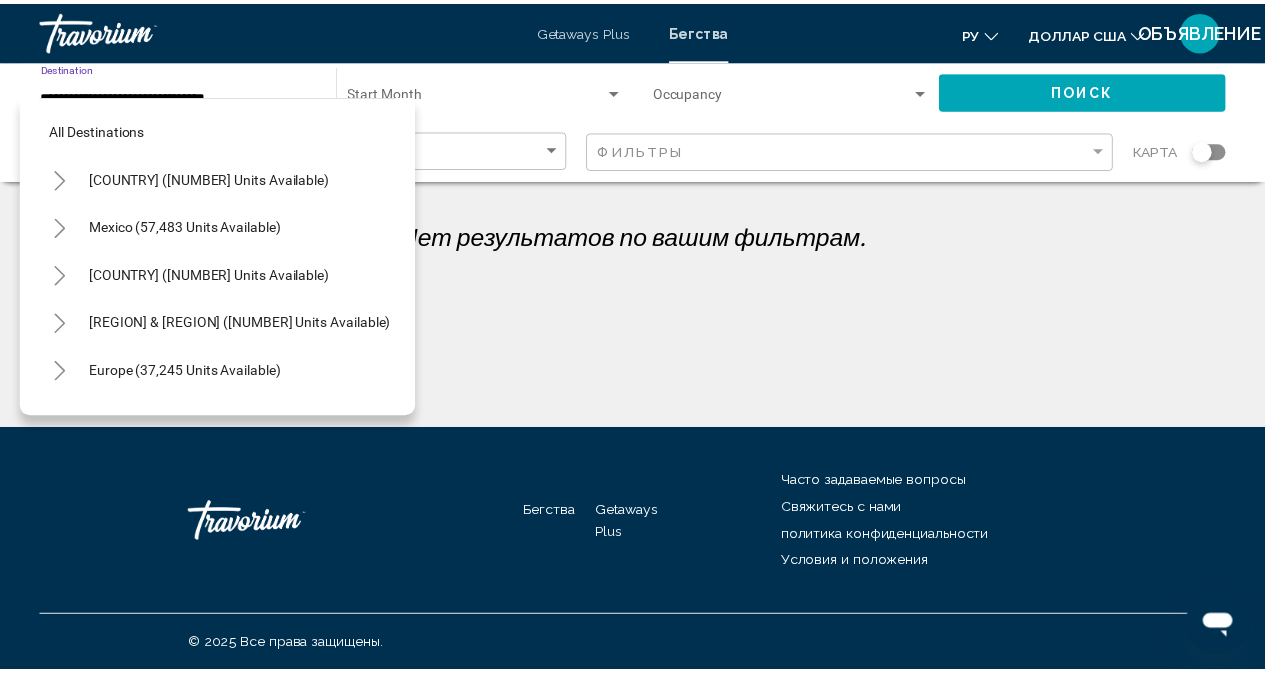 scroll, scrollTop: 606, scrollLeft: 0, axis: vertical 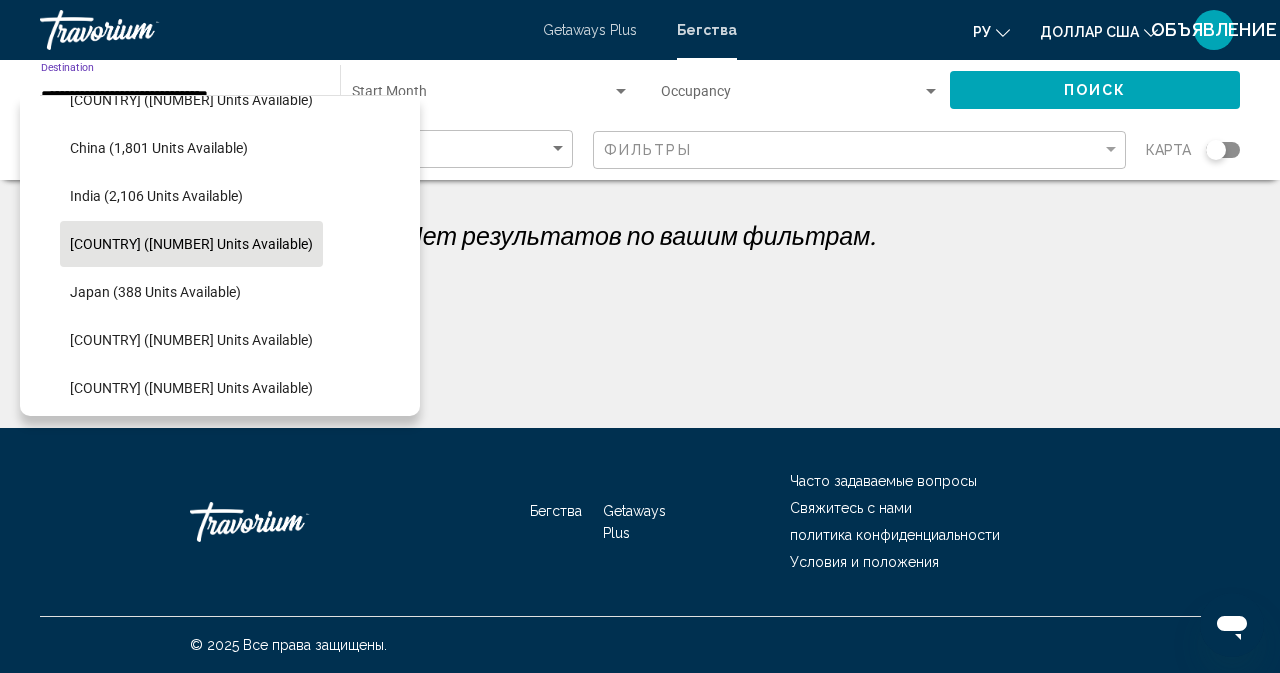 click on "[COUNTRY] ([NUMBER] units available)" 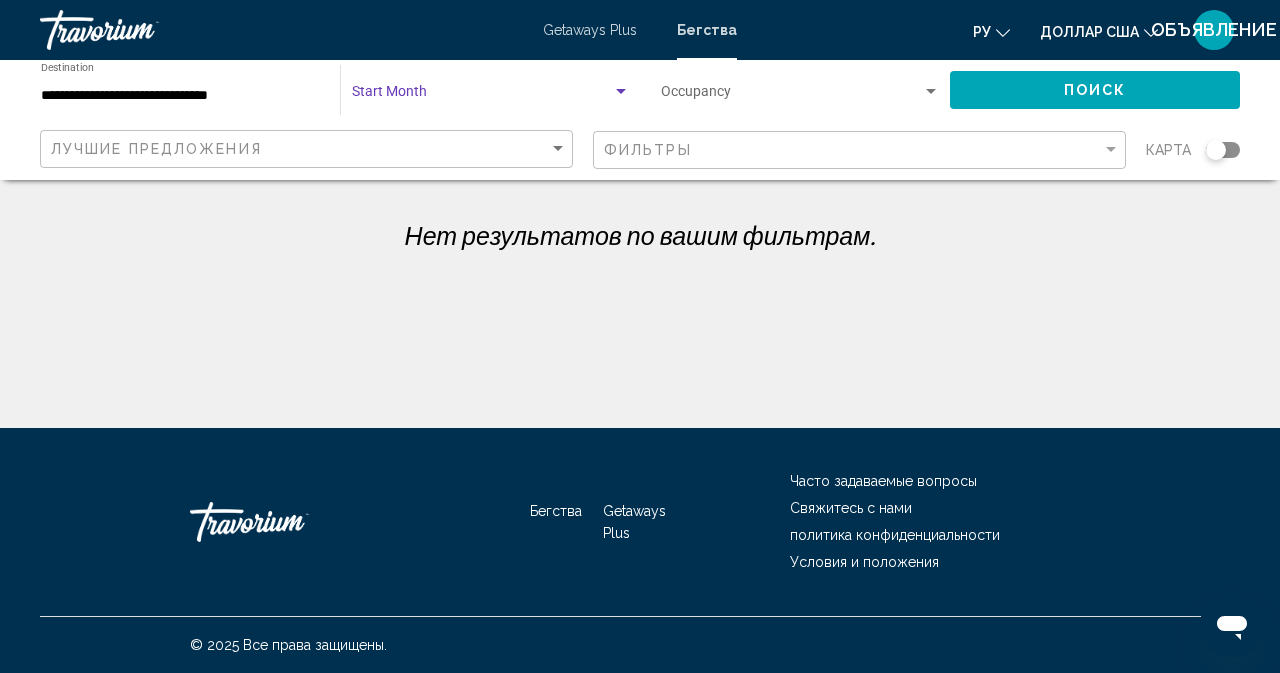click at bounding box center (482, 96) 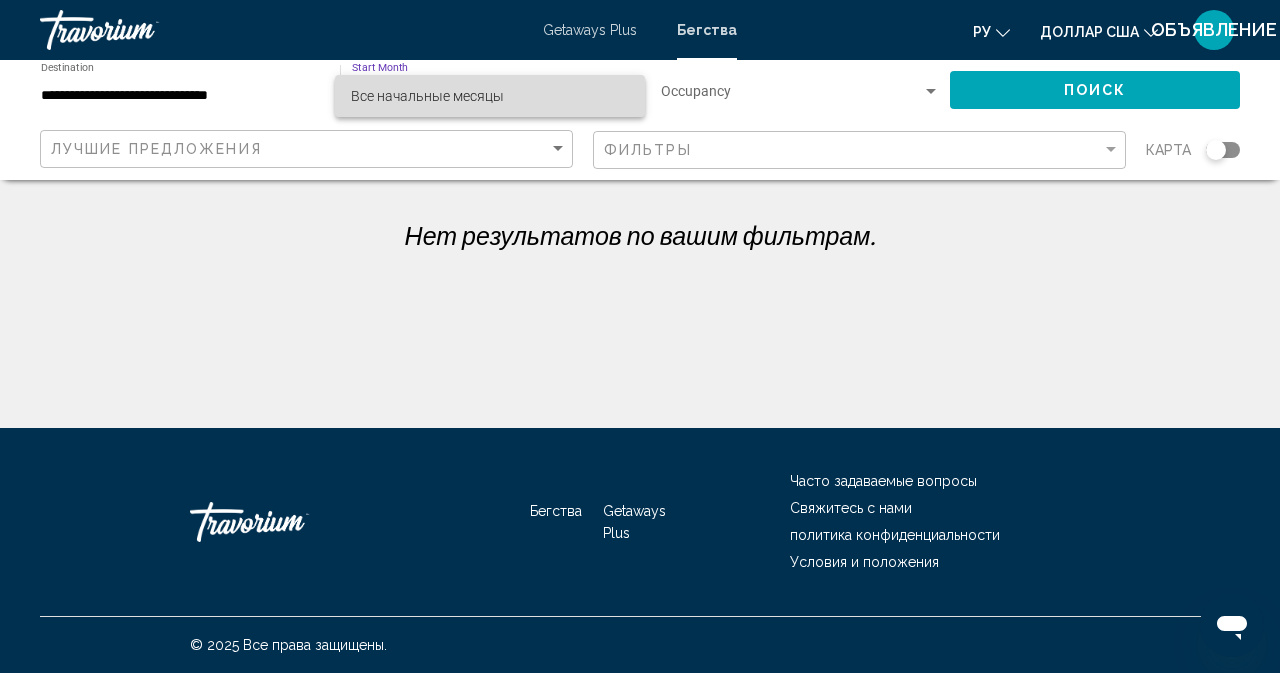 click on "Все начальные месяцы" at bounding box center (427, 96) 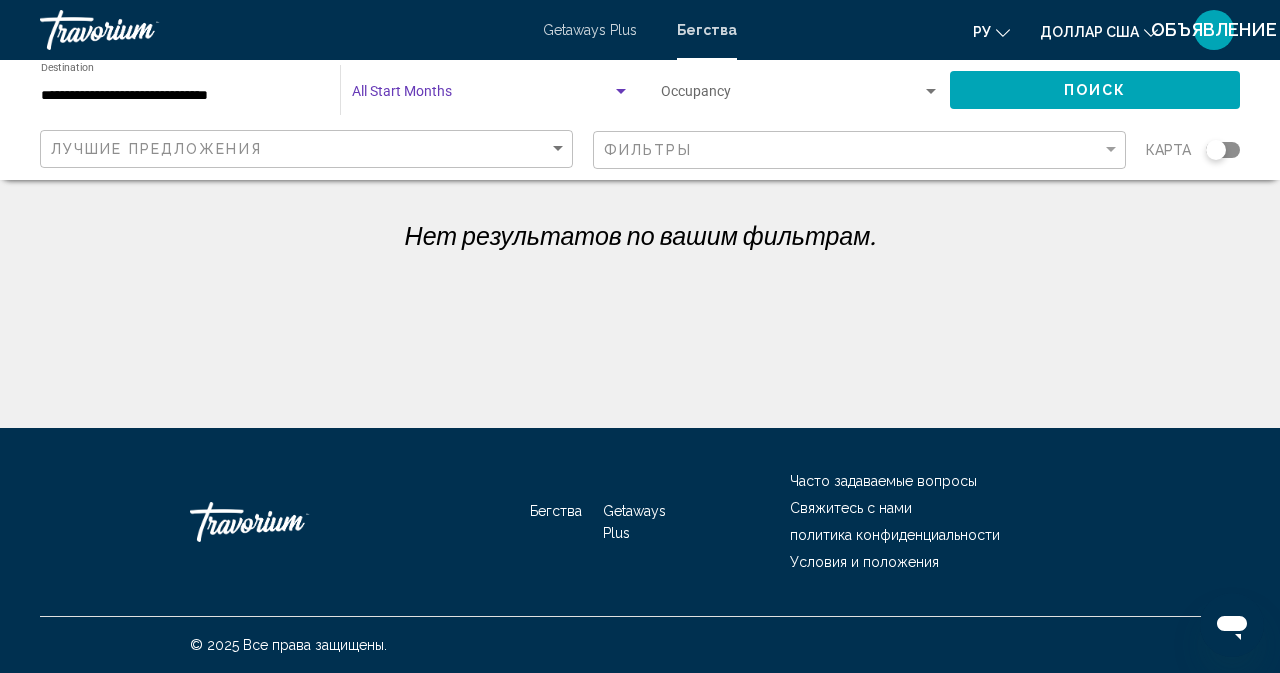 click at bounding box center (791, 96) 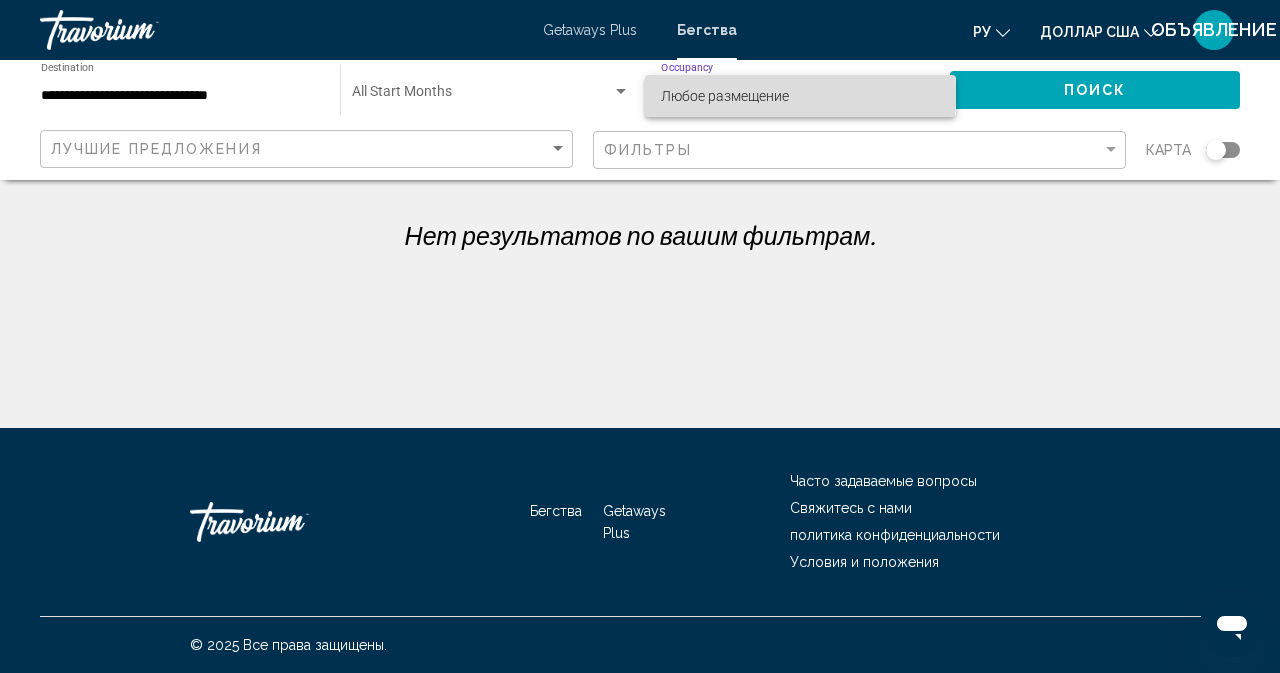 click on "Любое размещение" at bounding box center [725, 96] 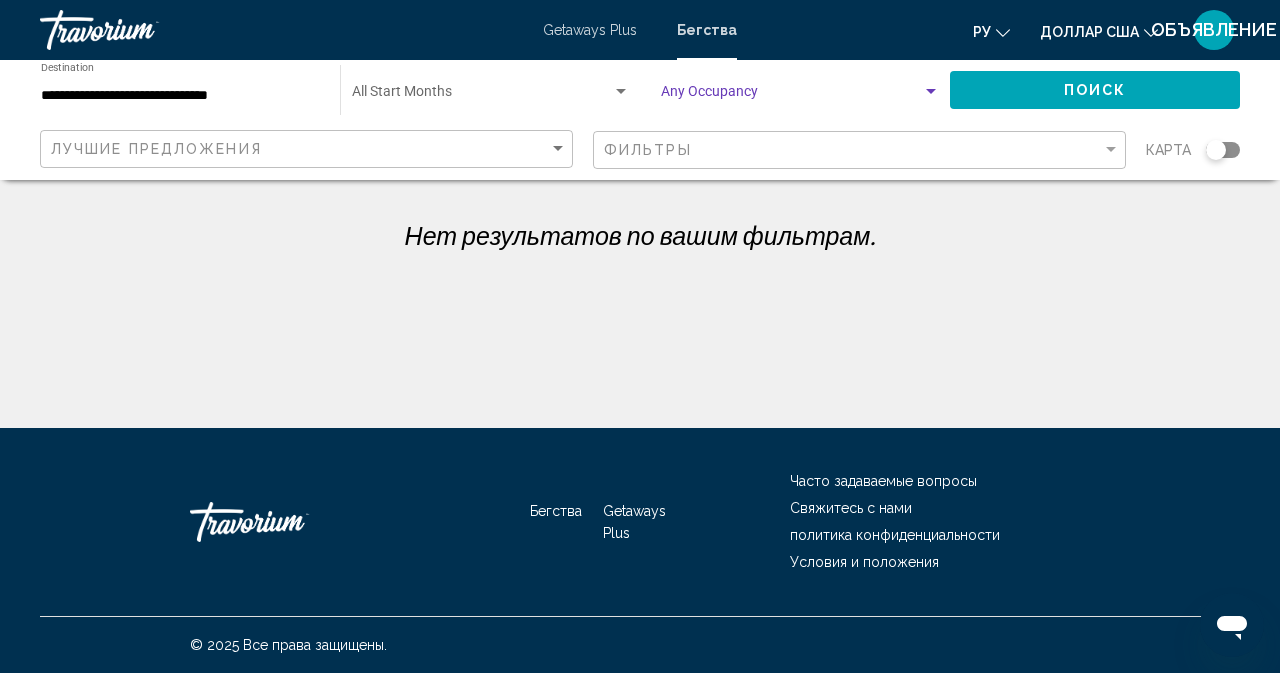 click on "Поиск" 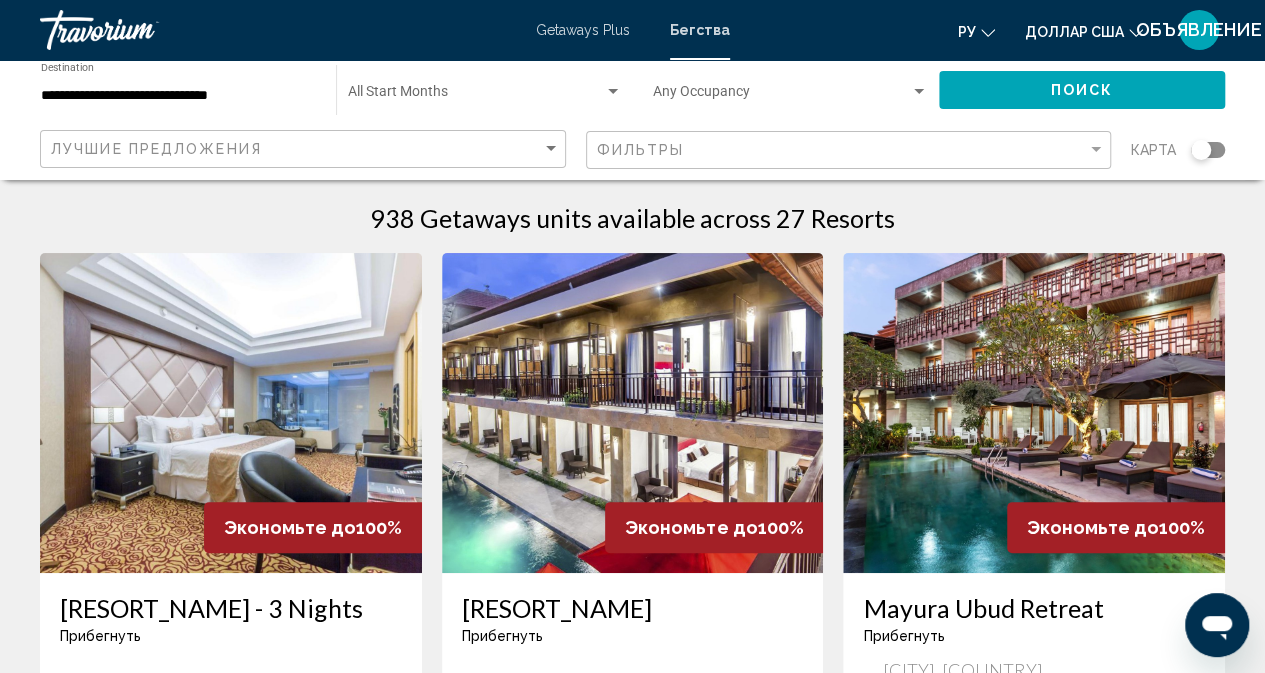 scroll, scrollTop: 0, scrollLeft: 0, axis: both 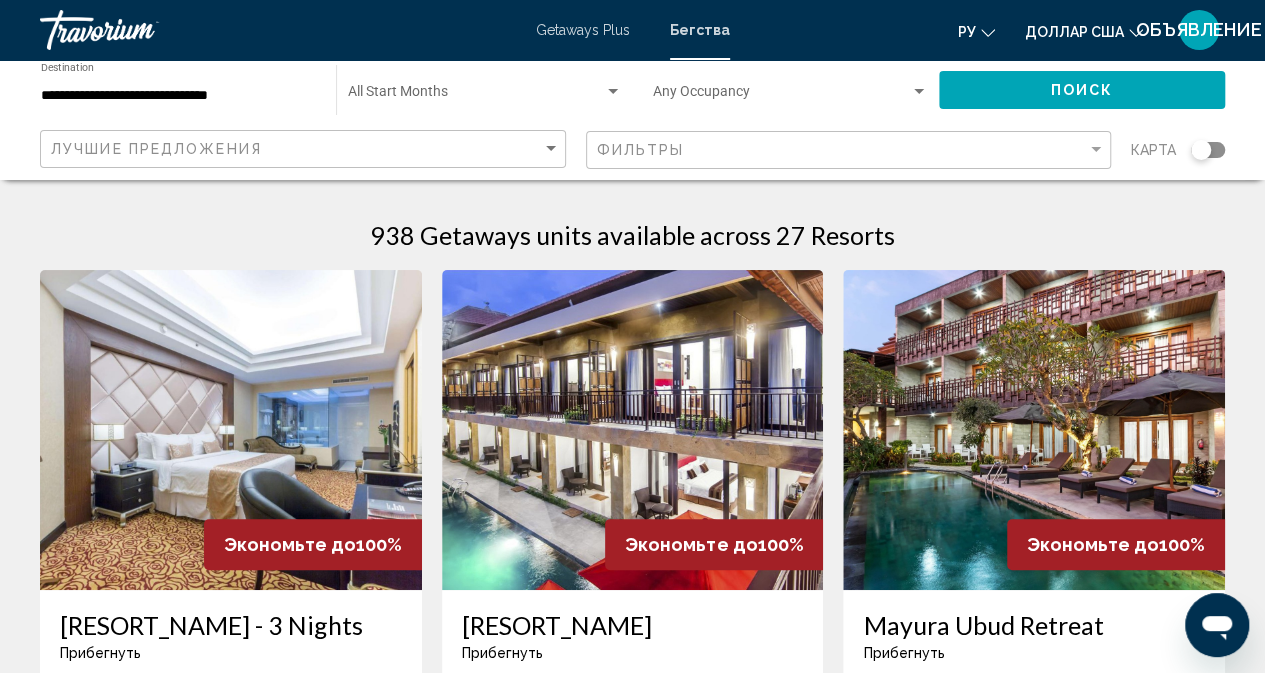 click at bounding box center (1034, 430) 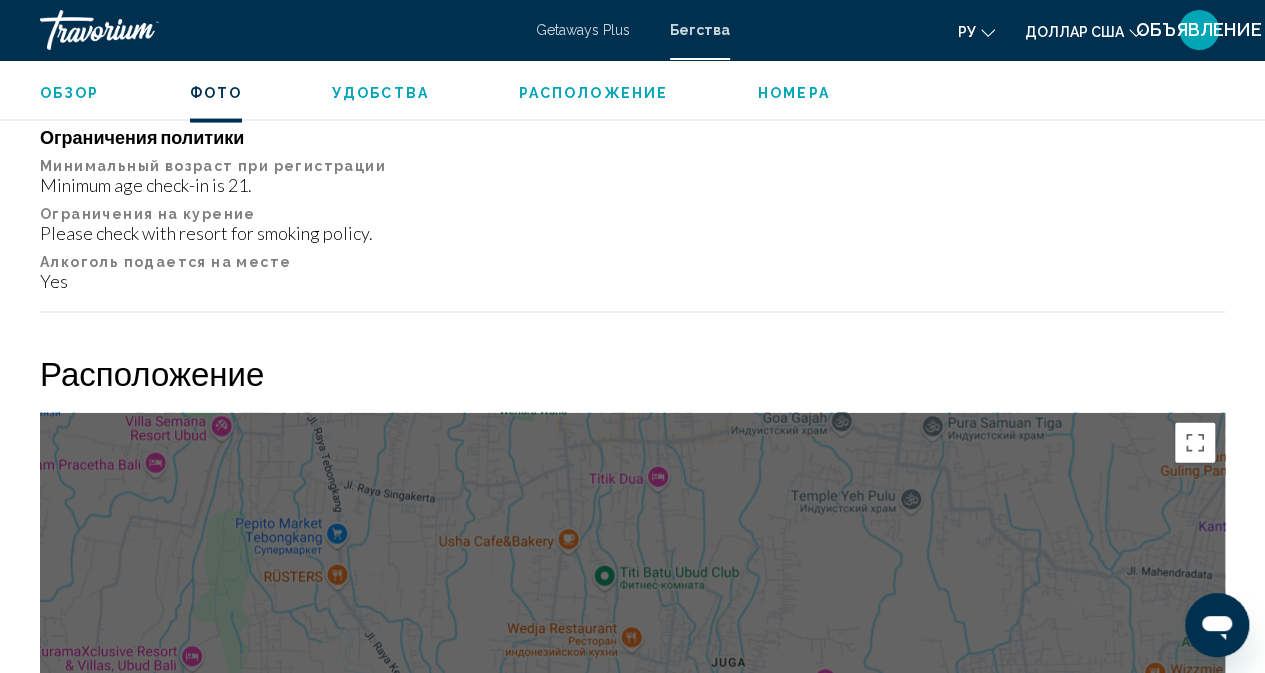 scroll, scrollTop: 1798, scrollLeft: 0, axis: vertical 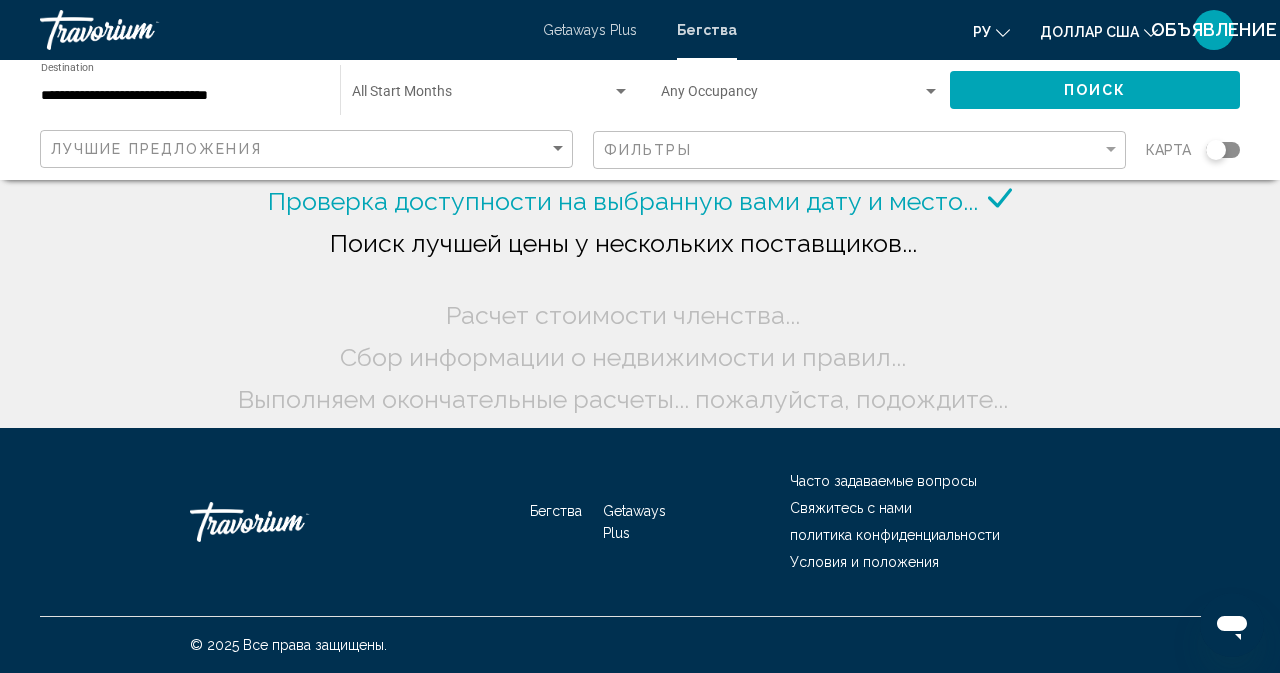 click at bounding box center [791, 96] 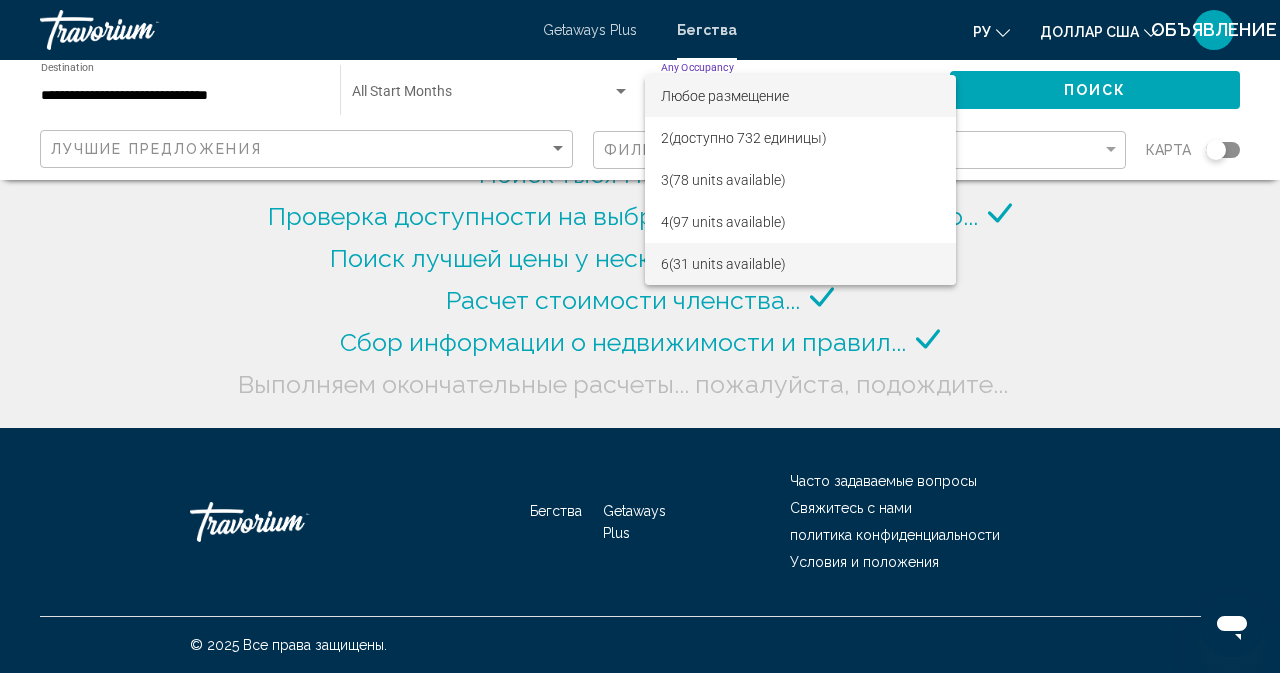 click on "(31 units available)" at bounding box center [727, 264] 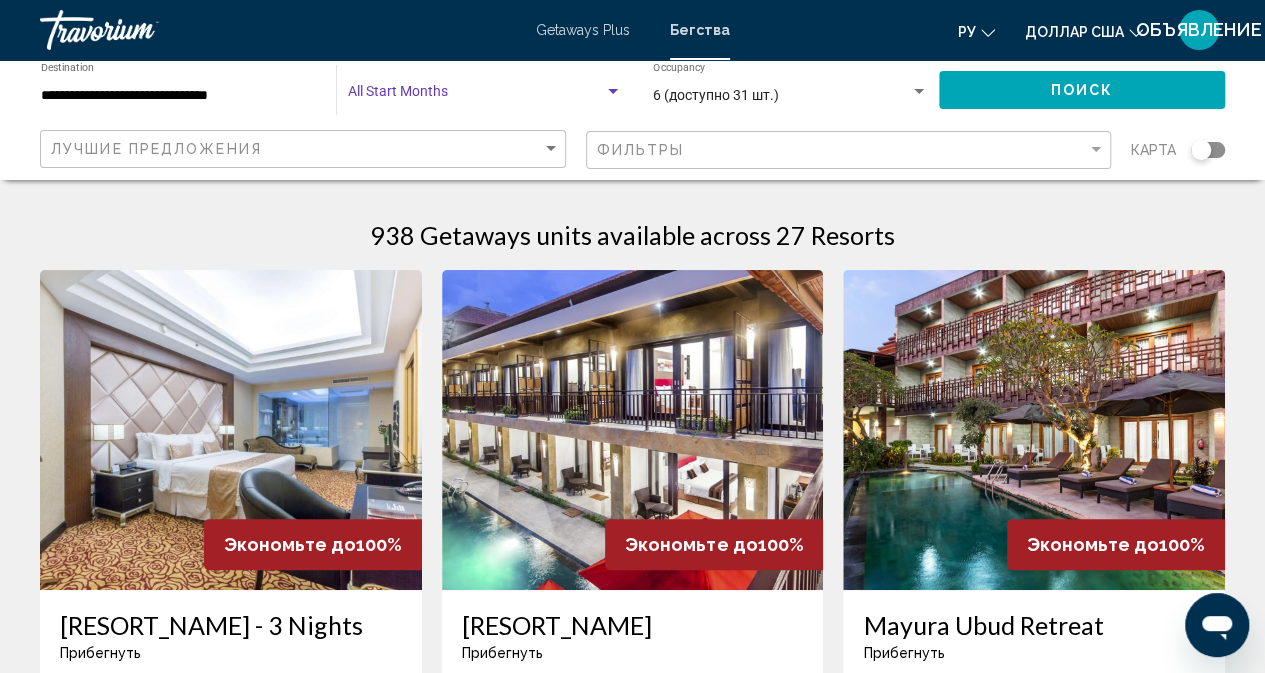 click at bounding box center [476, 96] 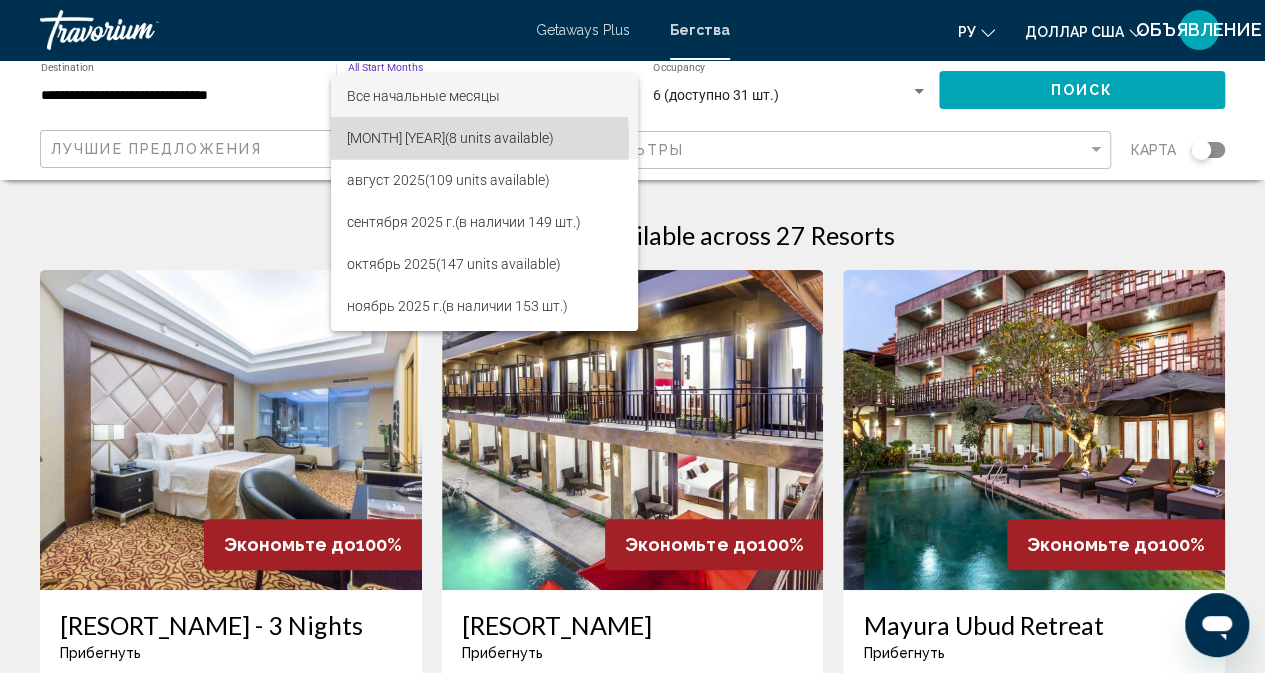 click on "[MONTH] [YEAR]" at bounding box center (396, 138) 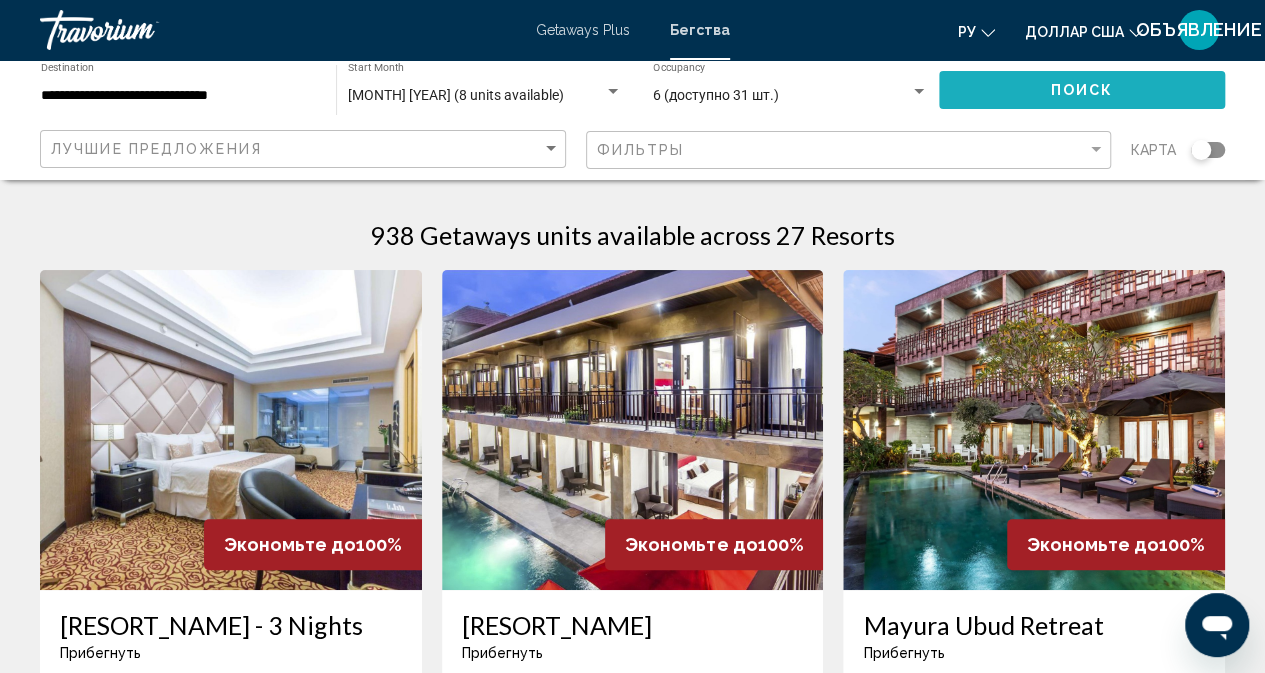 click on "Поиск" 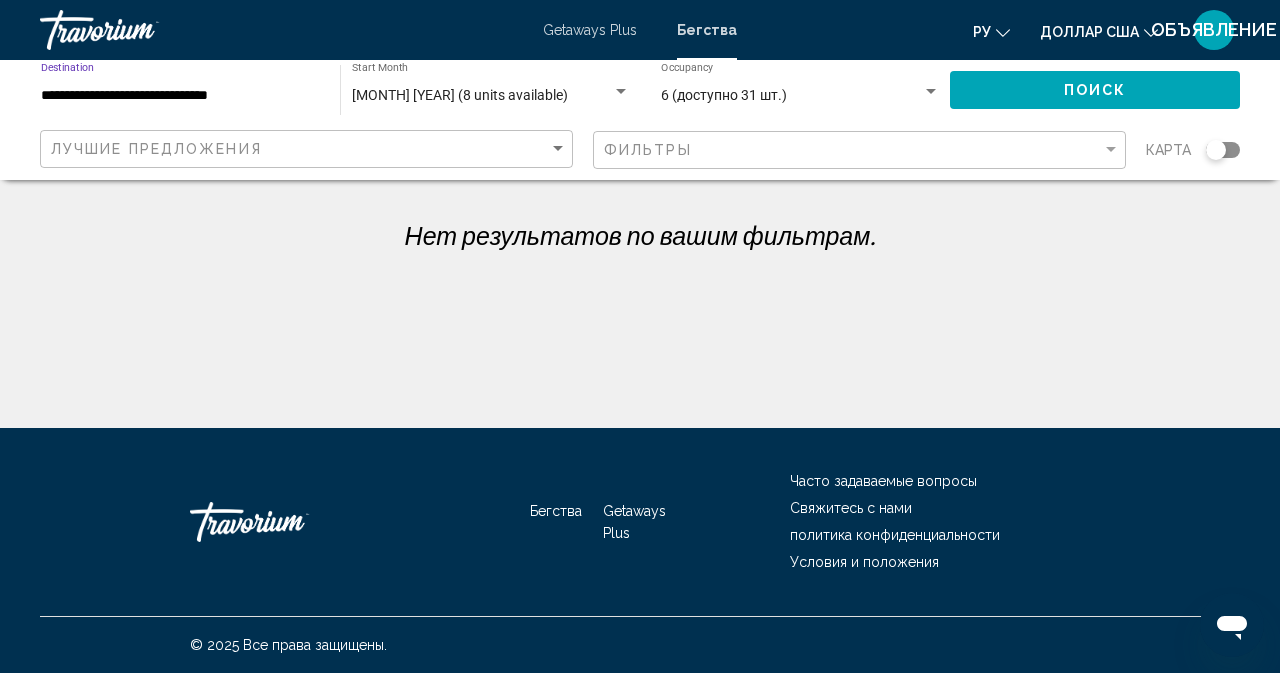 click on "**********" at bounding box center [180, 96] 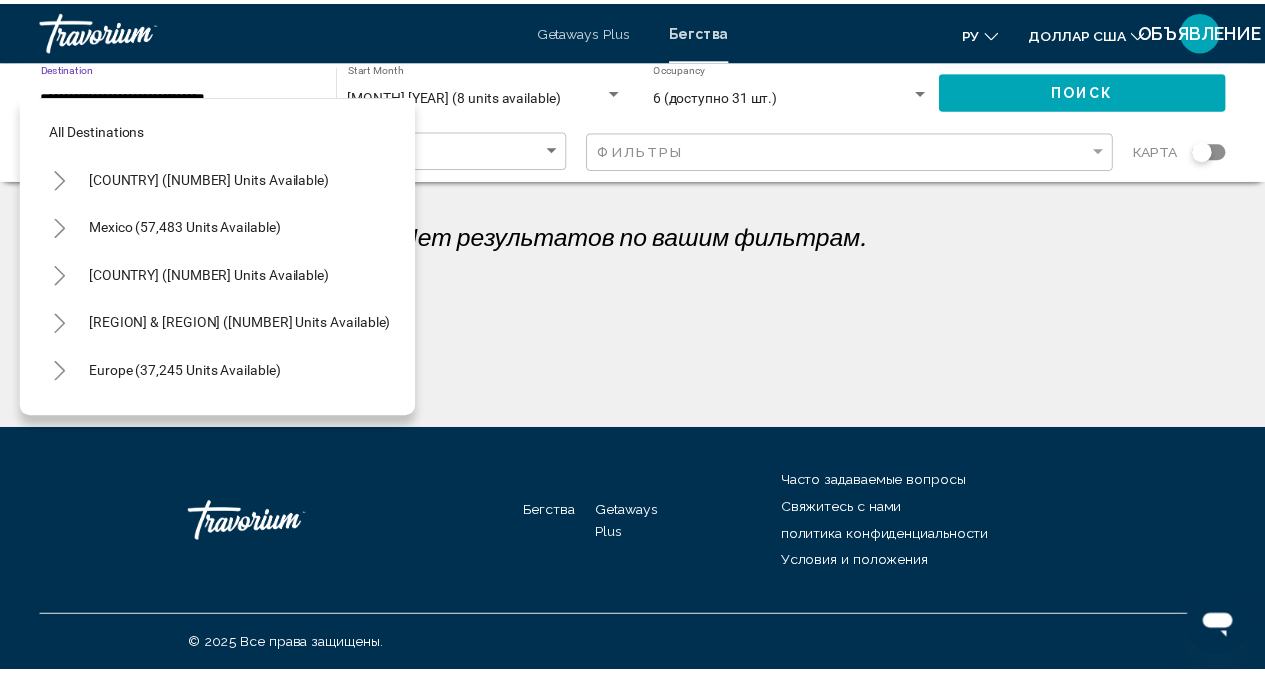 scroll, scrollTop: 606, scrollLeft: 0, axis: vertical 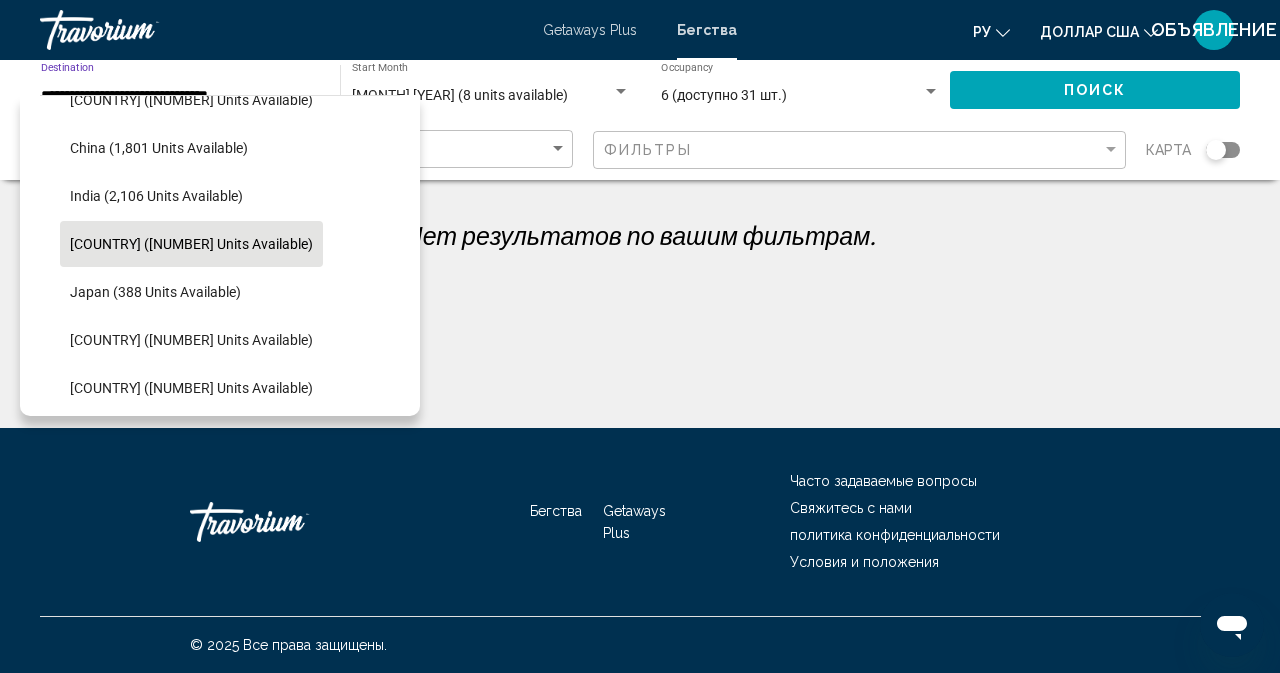 click on "[COUNTRY] ([NUMBER] units available)" 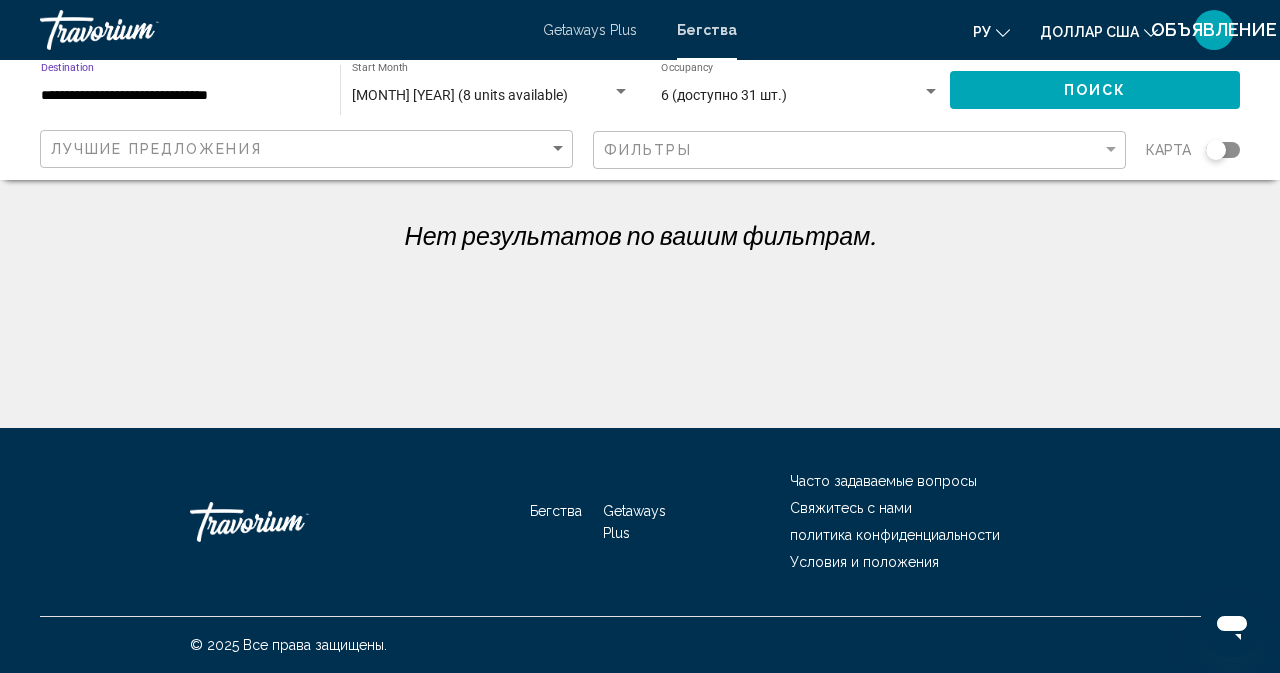 click on "[MONTH] [YEAR] (8 units available)" at bounding box center [460, 95] 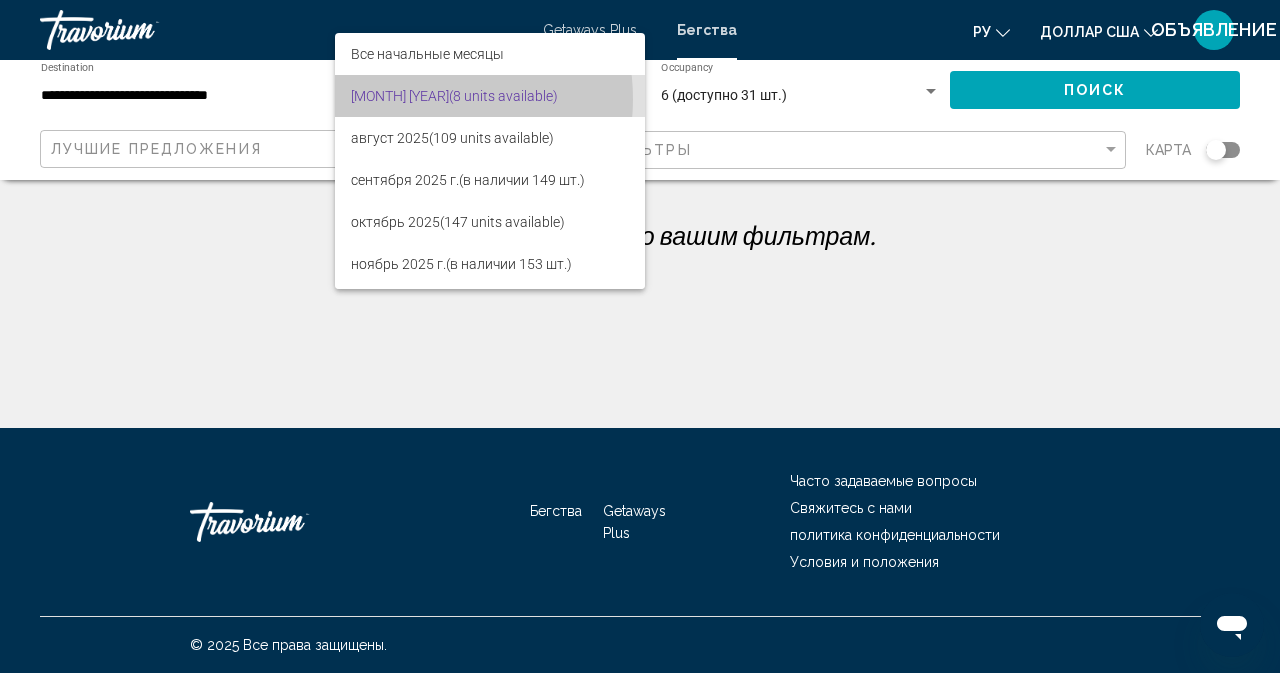 click on "[MONTH] [YEAR]" at bounding box center [400, 96] 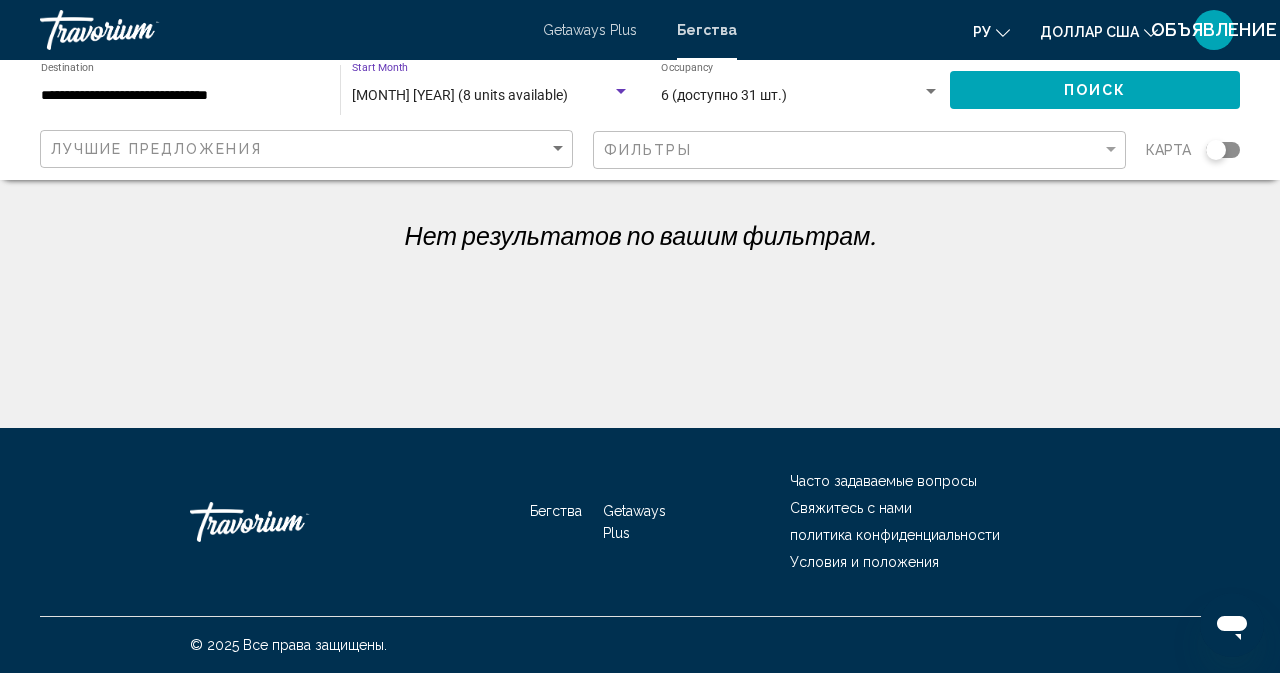 click on "6 (доступно 31 шт.)" at bounding box center (724, 95) 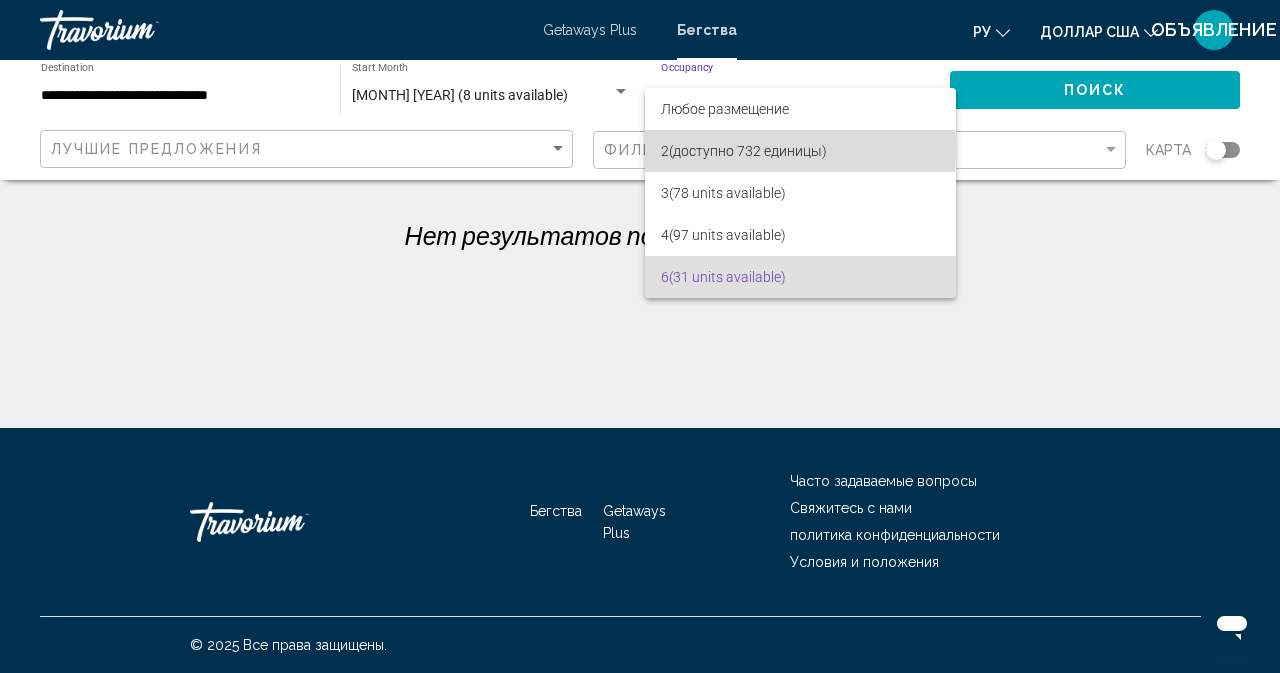 click on "(доступно 732 единицы)" at bounding box center (748, 151) 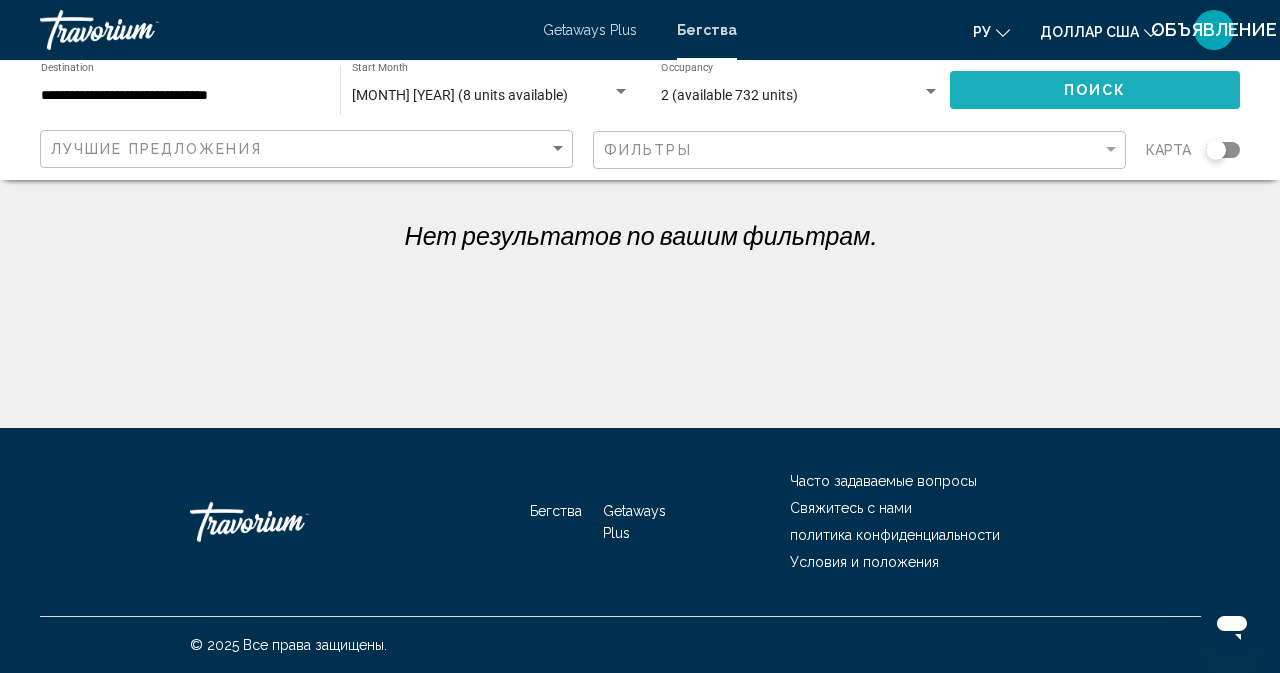 click on "Поиск" 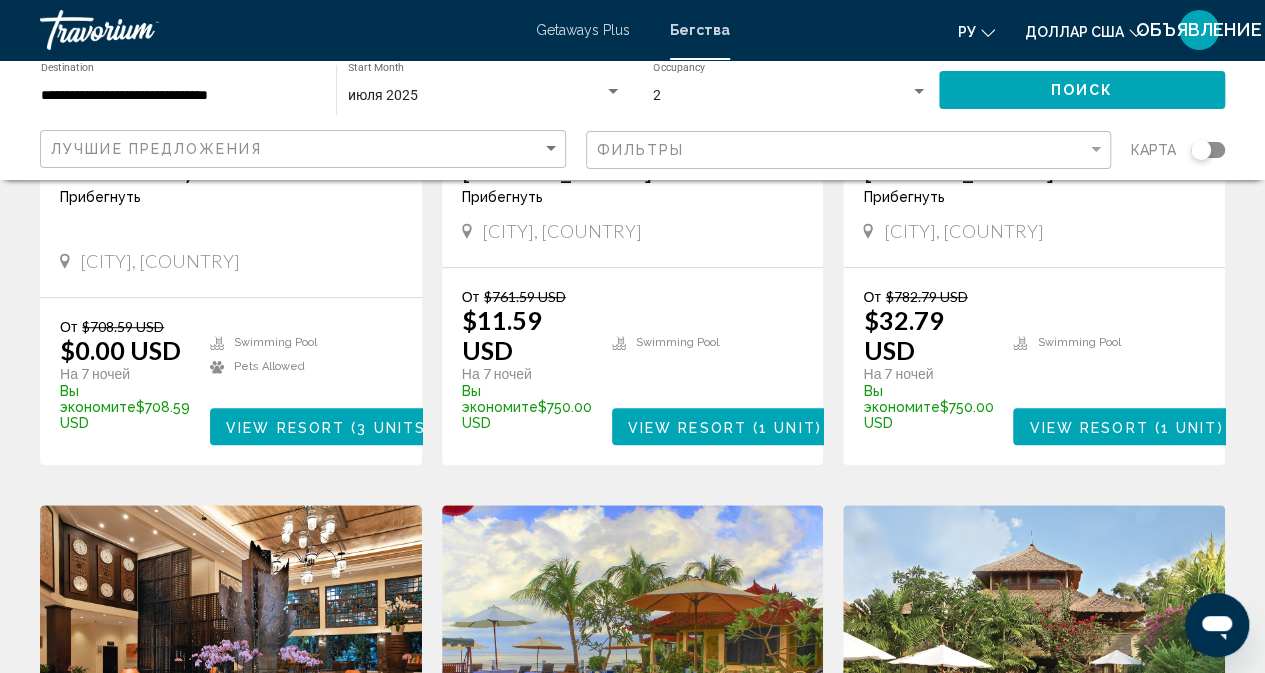 scroll, scrollTop: 800, scrollLeft: 0, axis: vertical 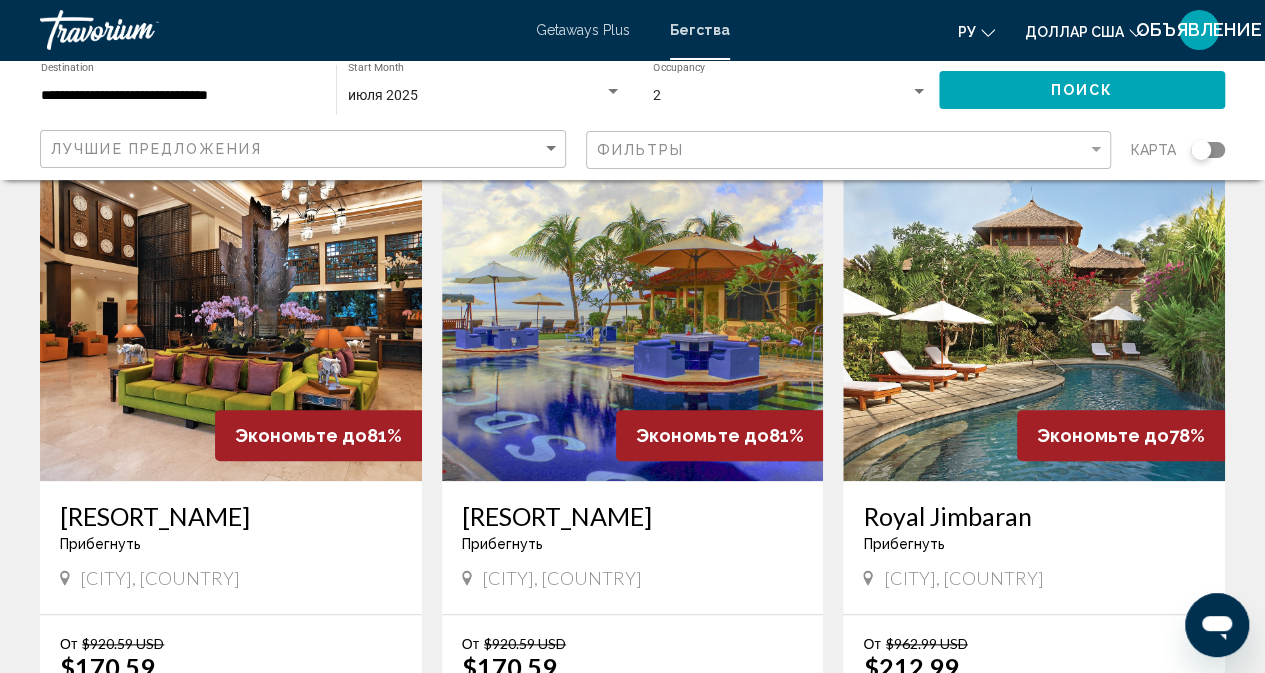 click at bounding box center (231, 321) 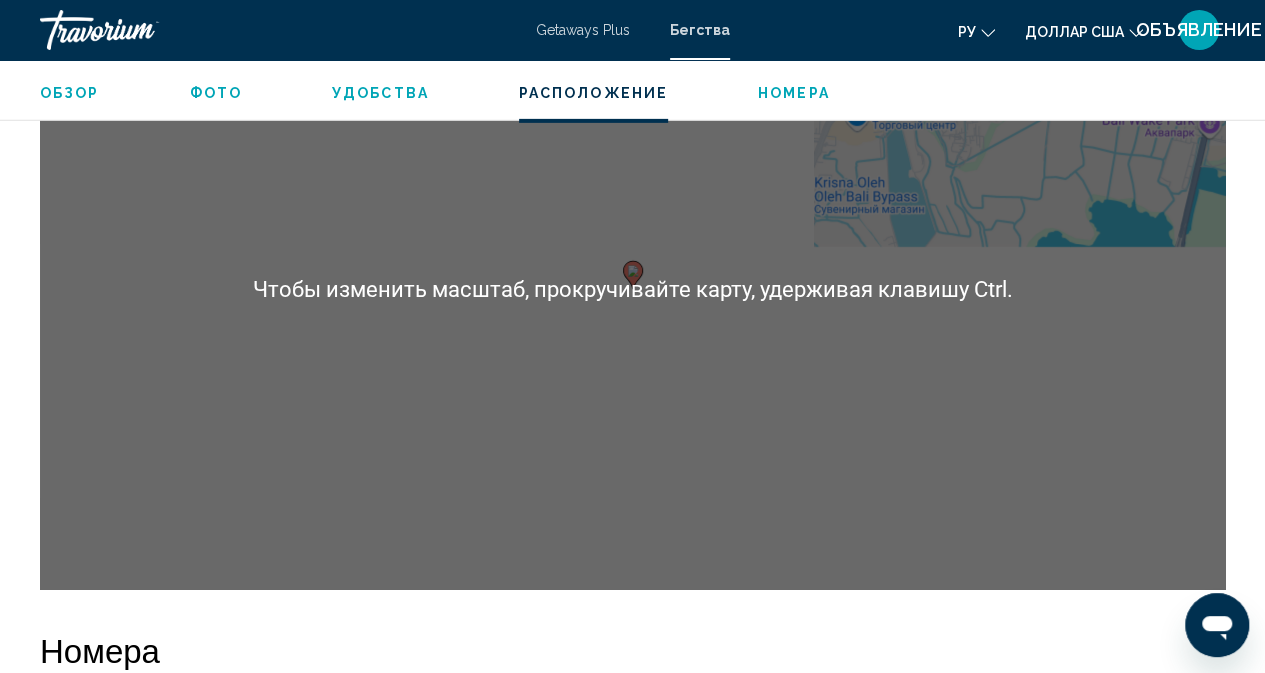 scroll, scrollTop: 3798, scrollLeft: 0, axis: vertical 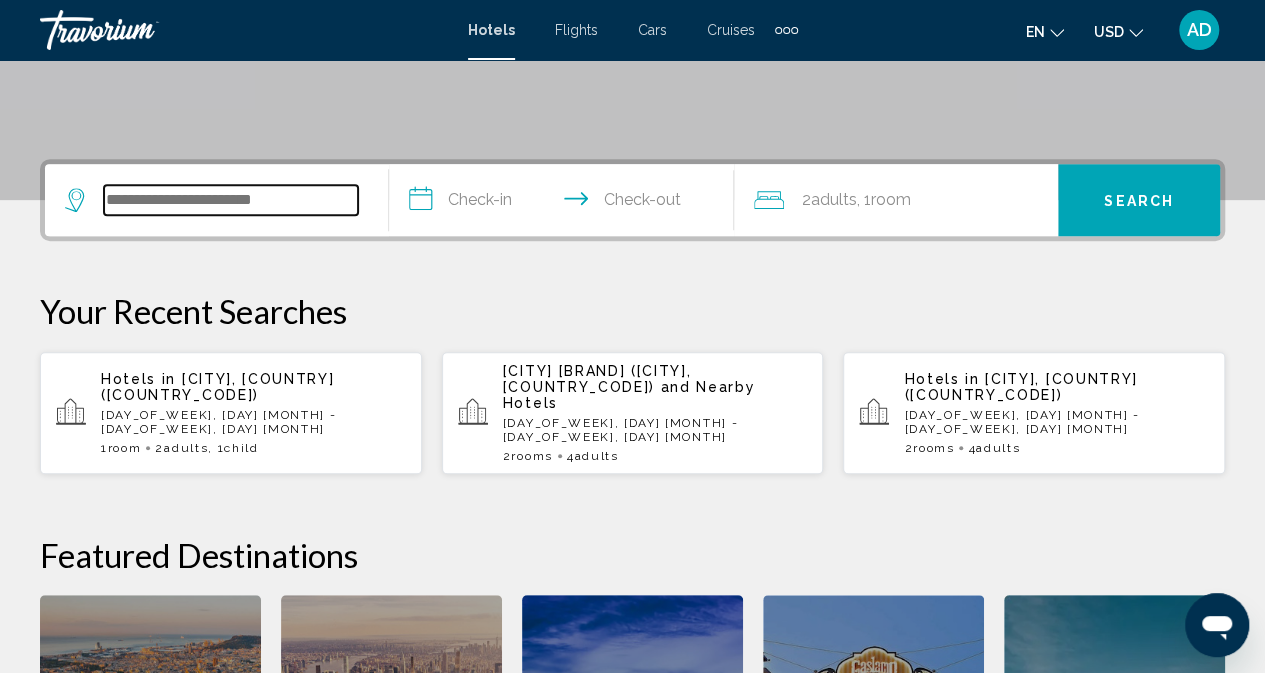 click at bounding box center [231, 200] 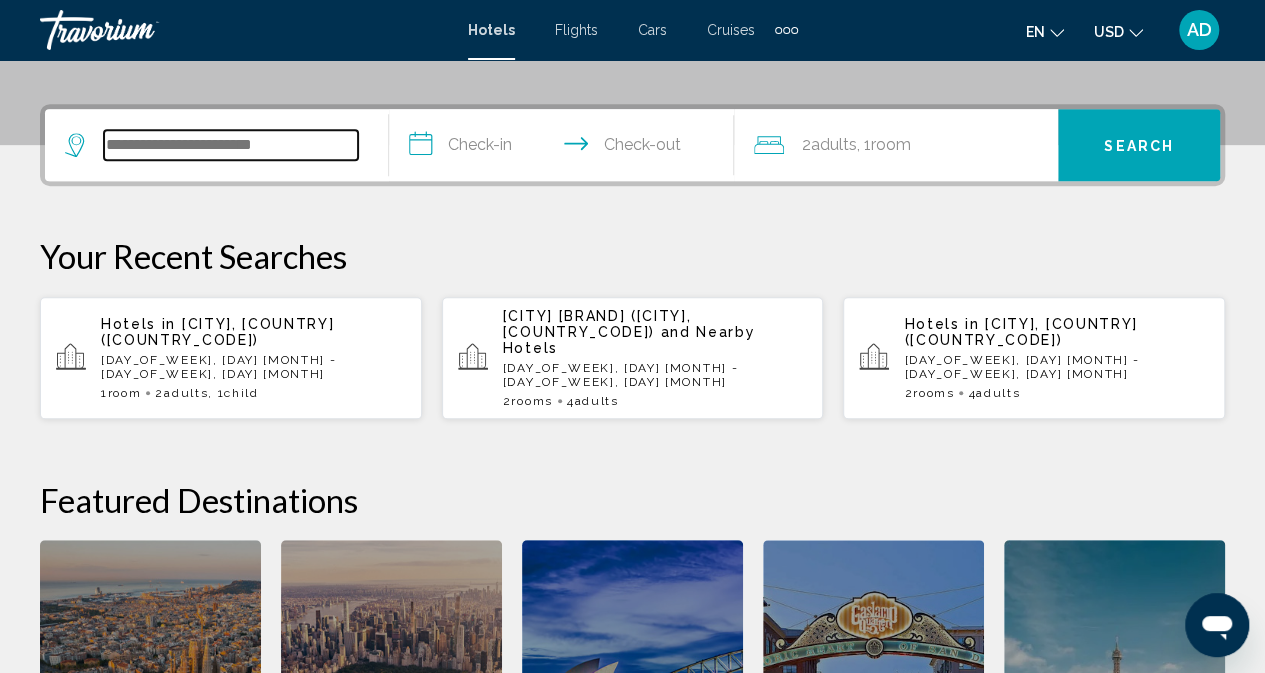 scroll, scrollTop: 494, scrollLeft: 0, axis: vertical 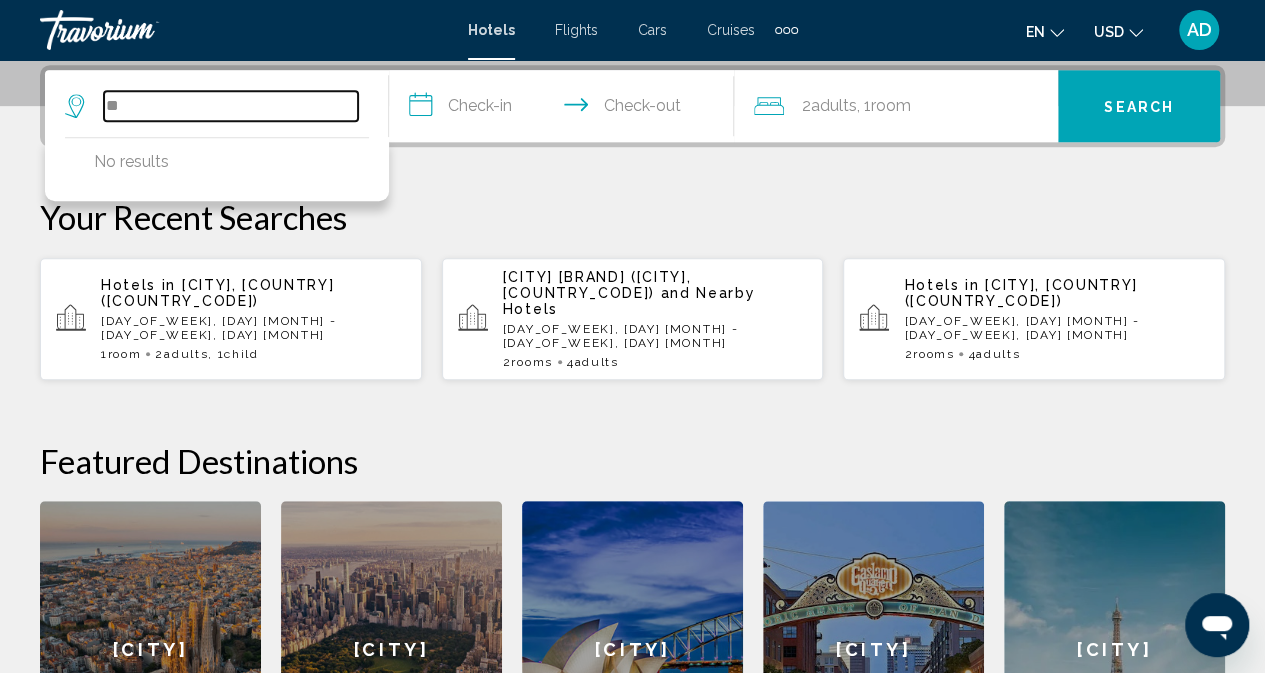 type on "*" 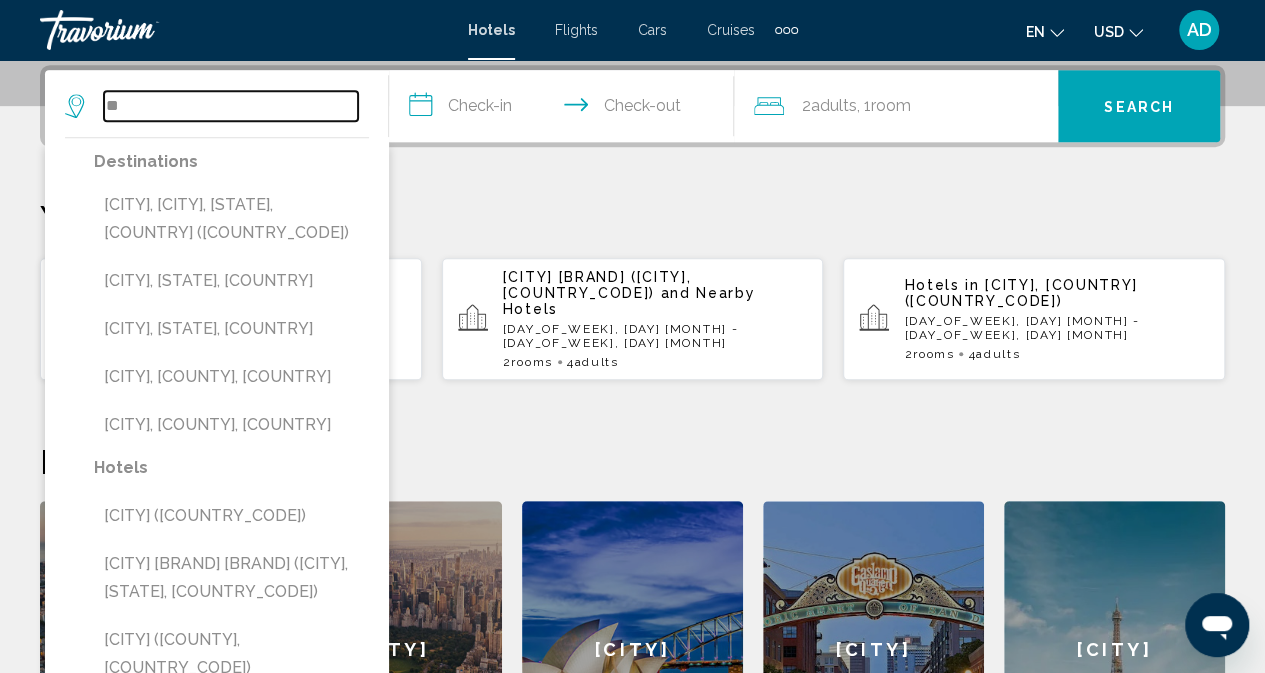 type on "*" 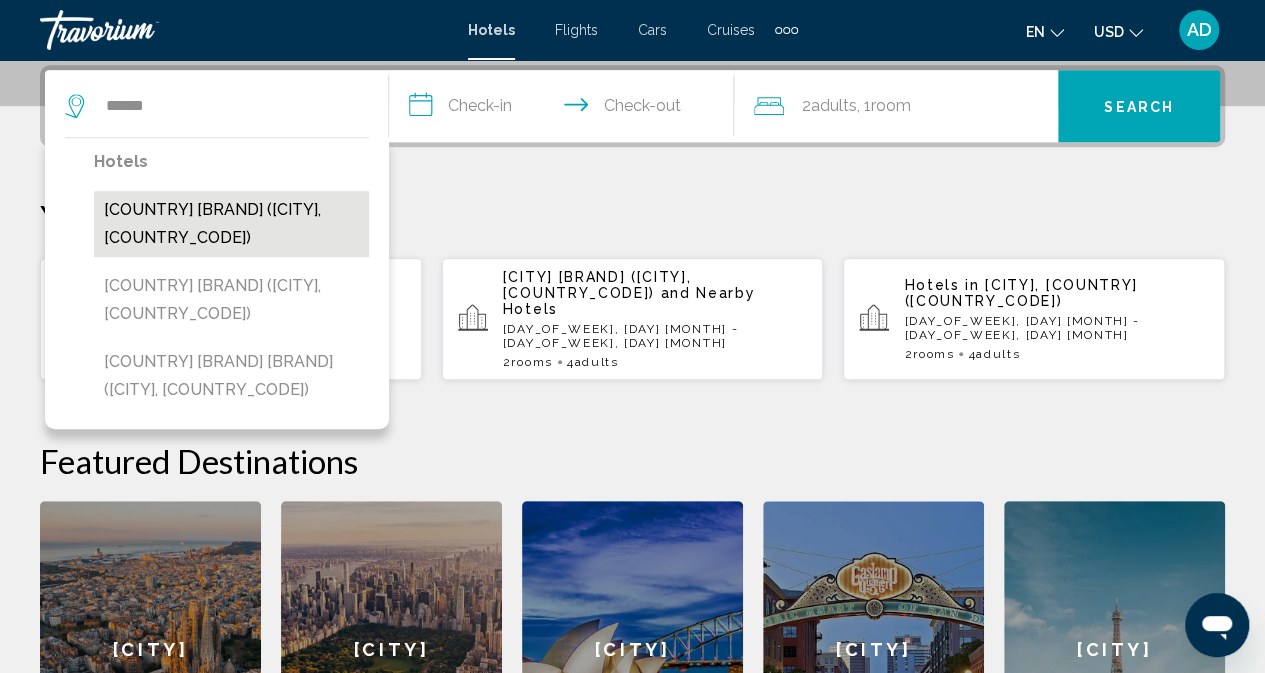 click on "Indonesia Hotel Malioboro (Yogyakarta, ID)" at bounding box center [231, 224] 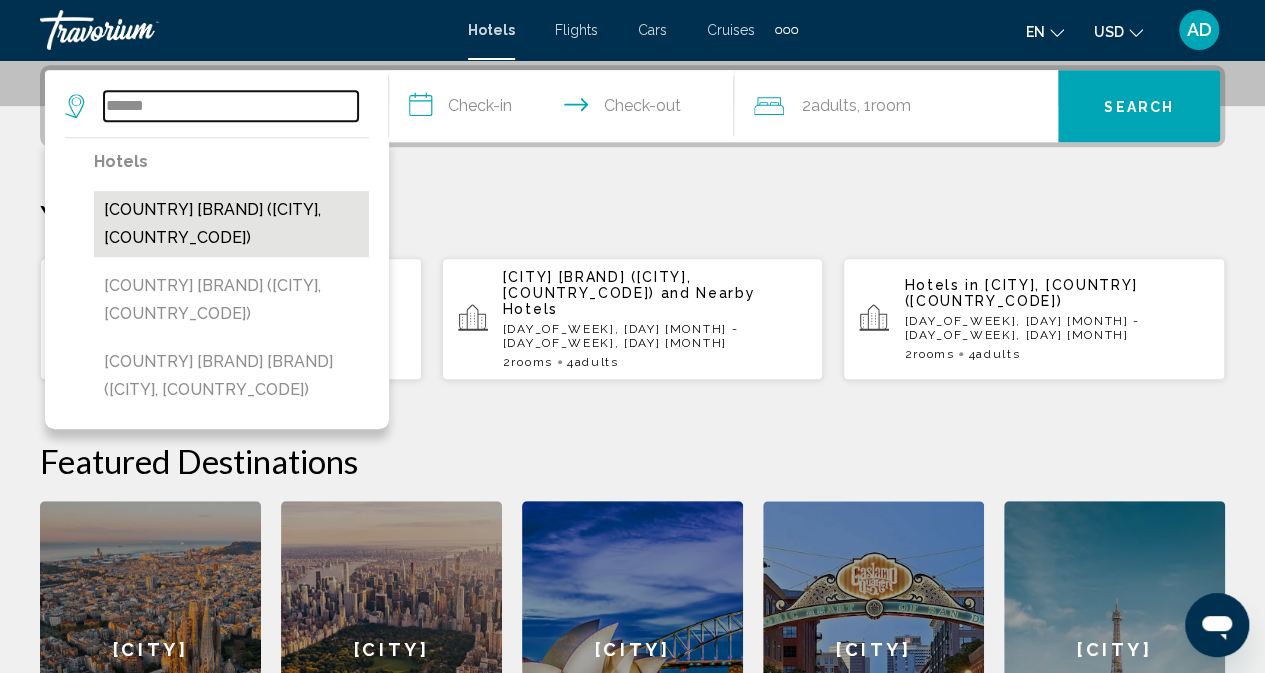 type on "**********" 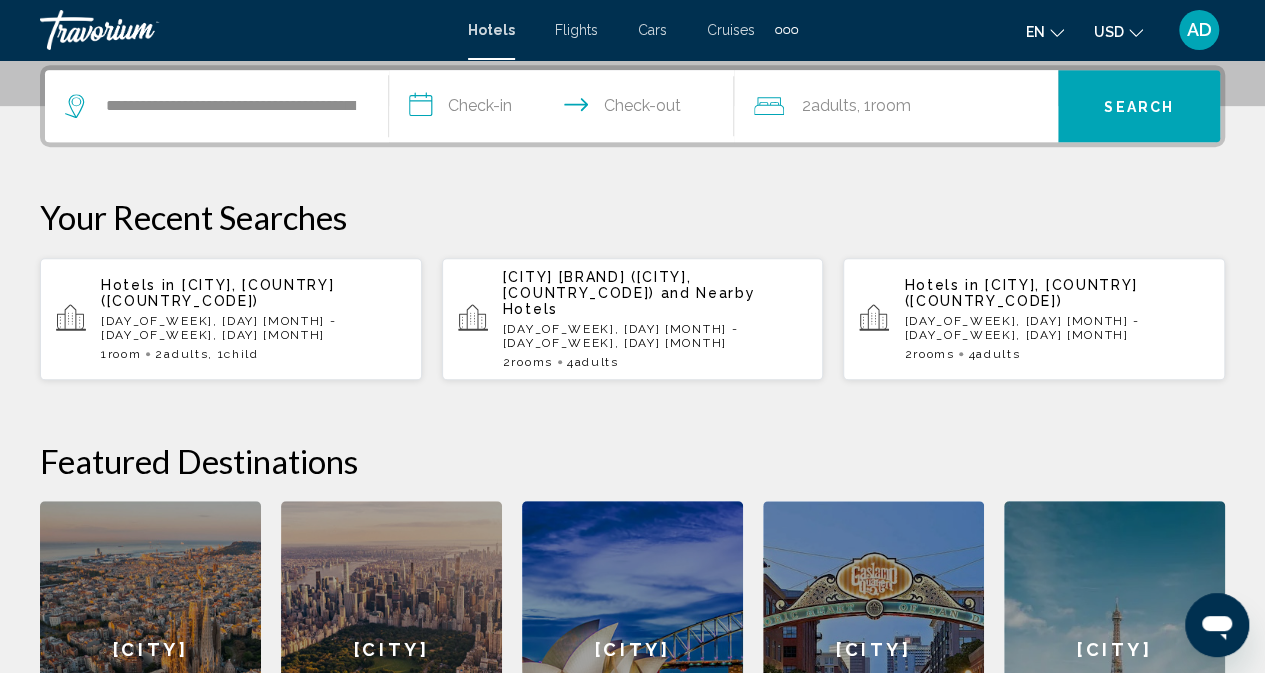 click on "**********" at bounding box center [565, 109] 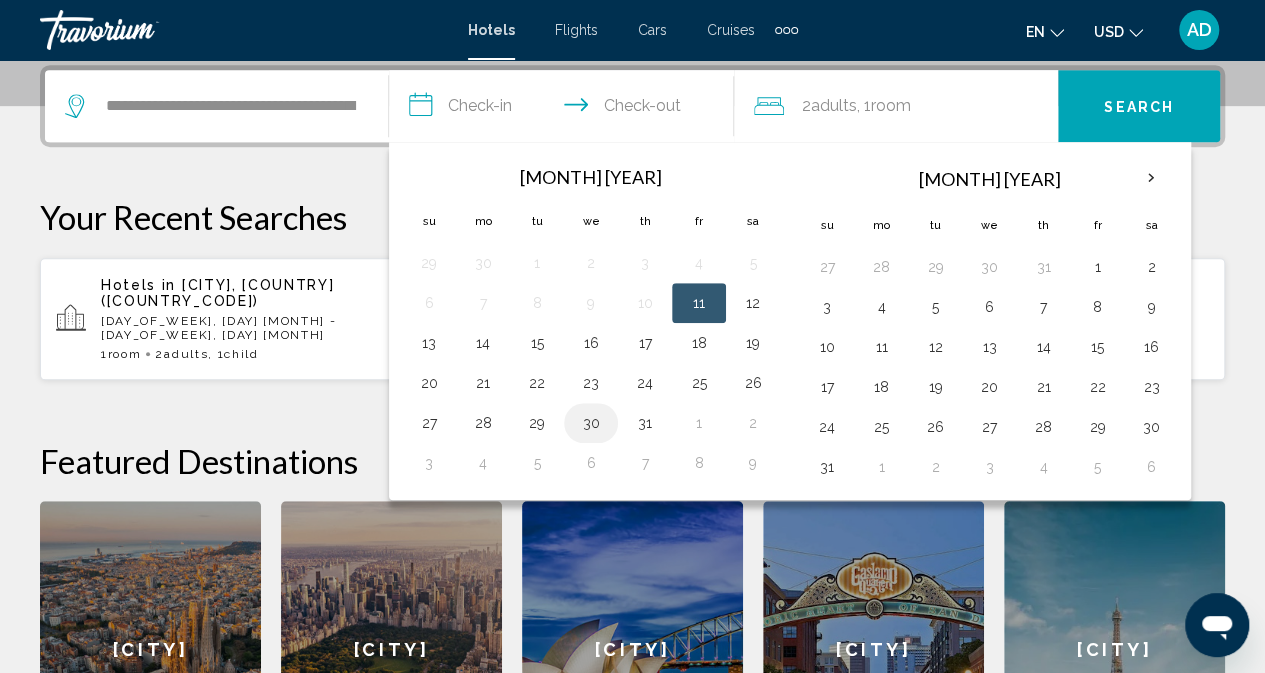 click on "30" at bounding box center (591, 423) 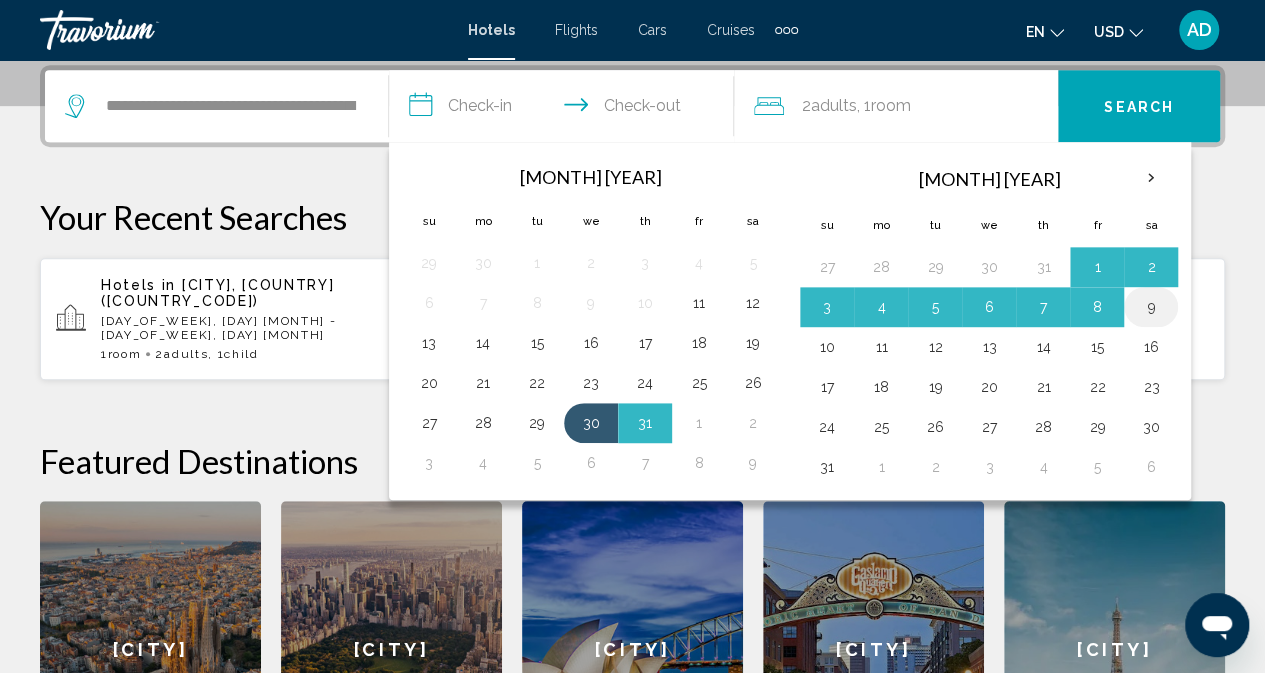 click on "9" at bounding box center (1151, 307) 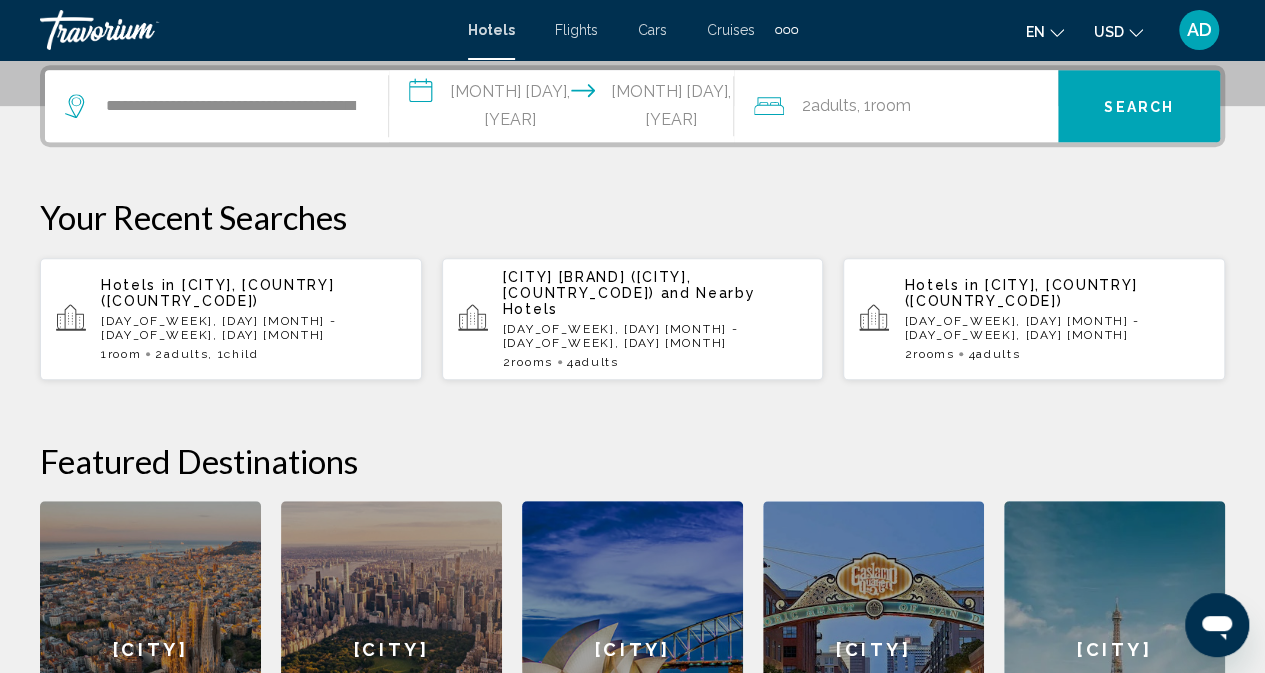 click on "Room" 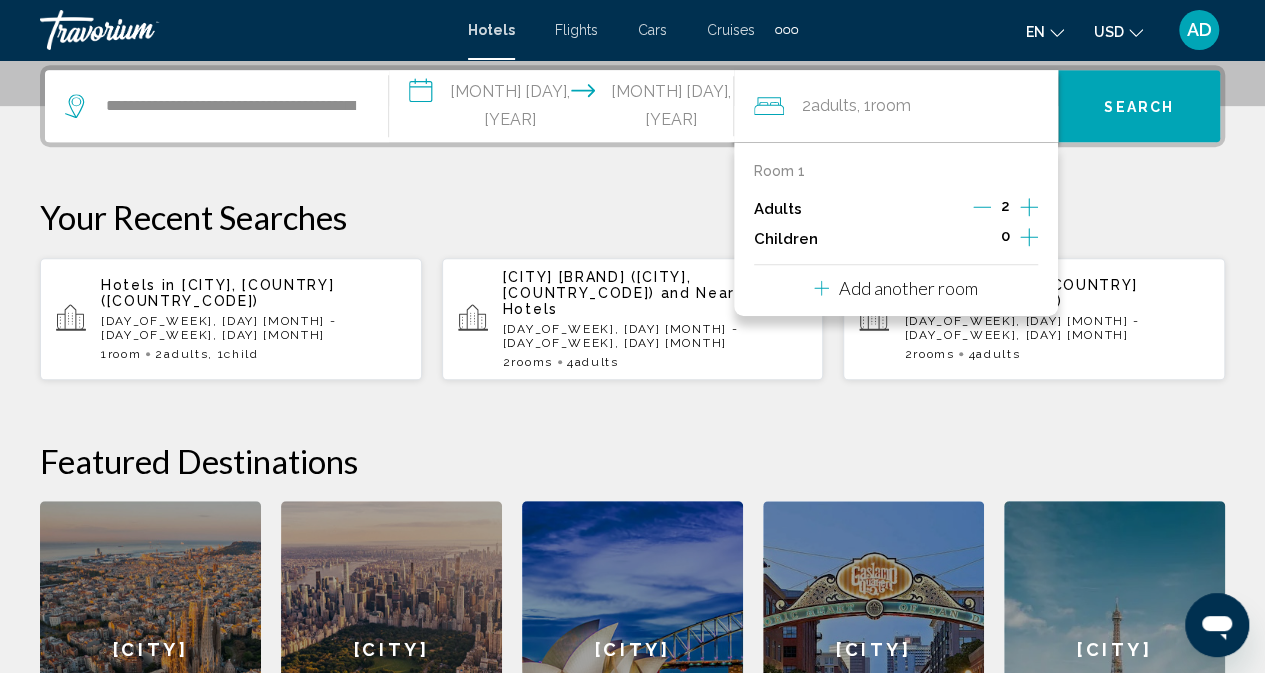 click 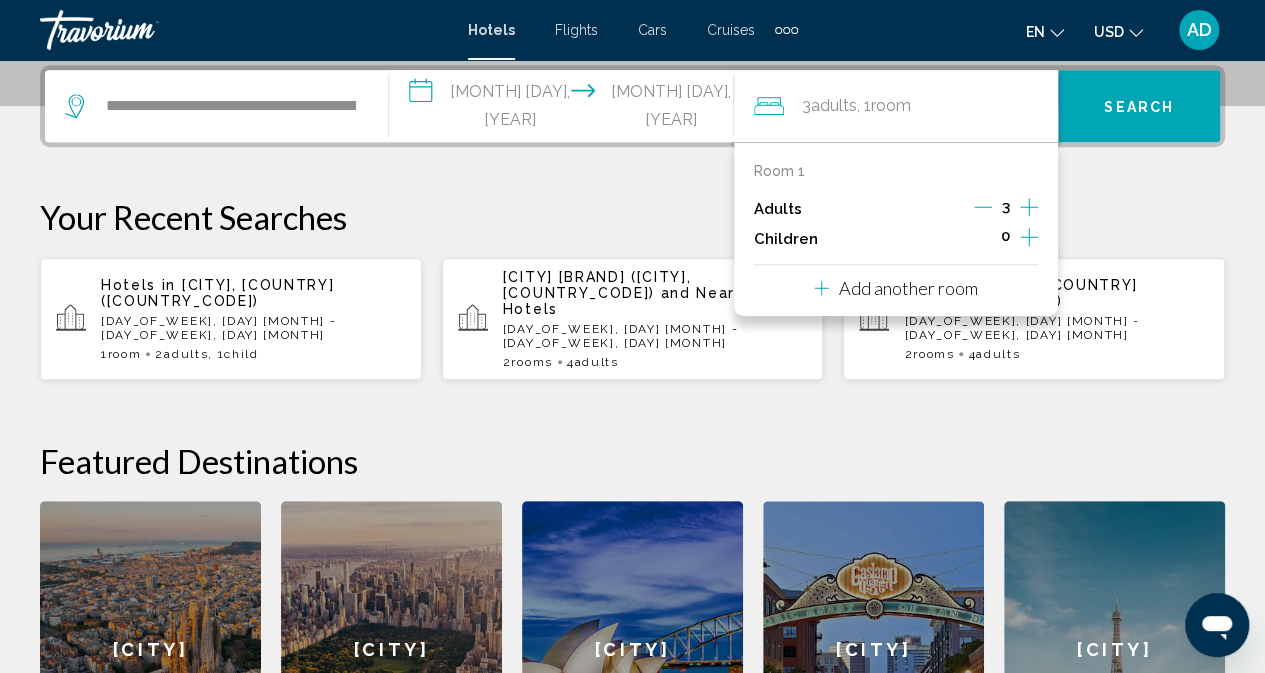 click 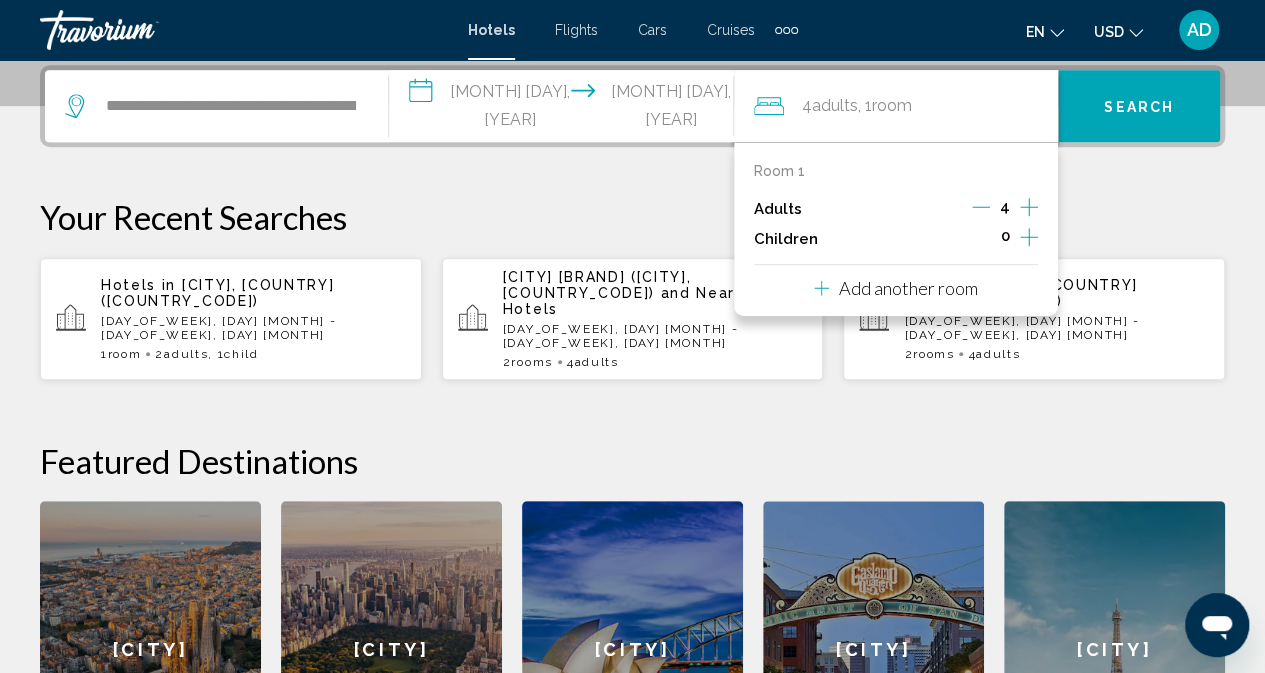 click 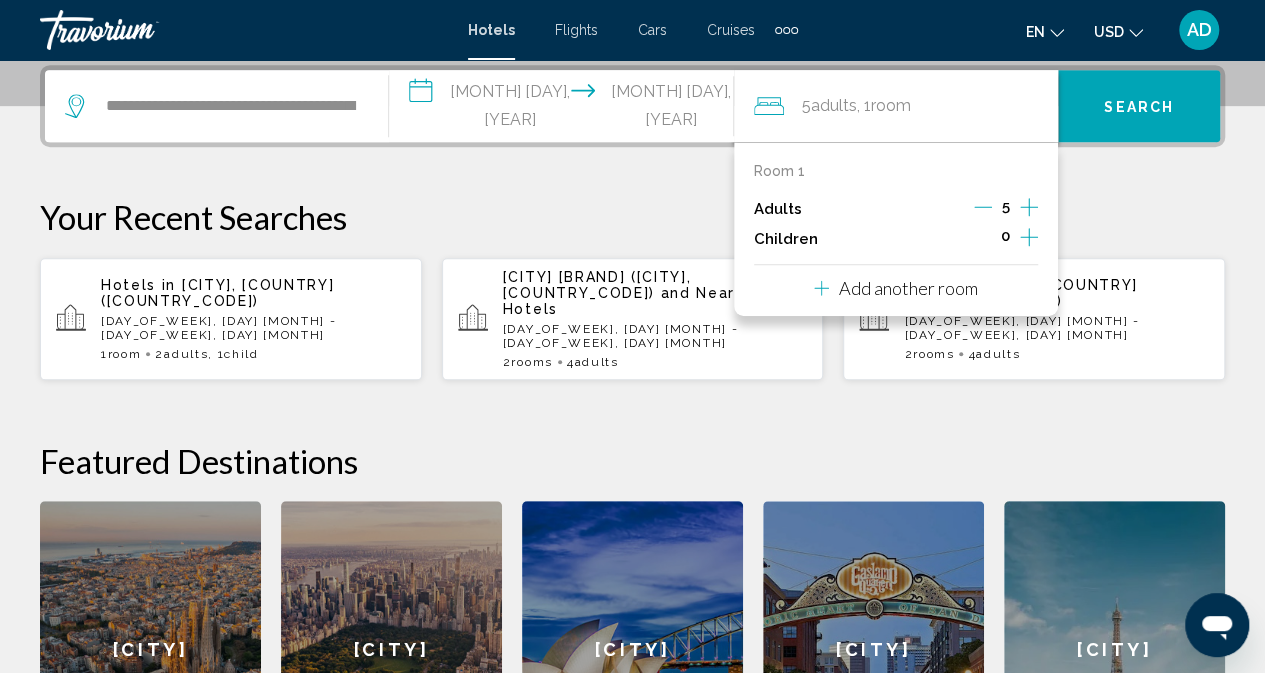 click 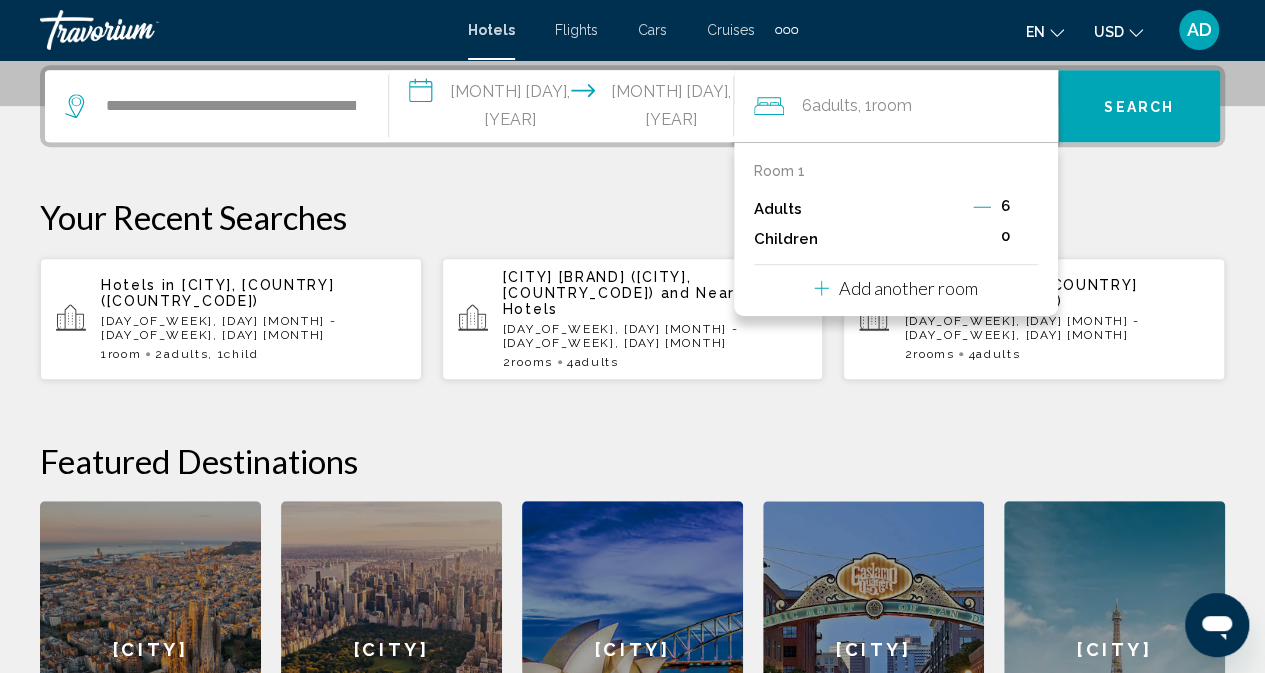 click on "Add another room" at bounding box center [908, 288] 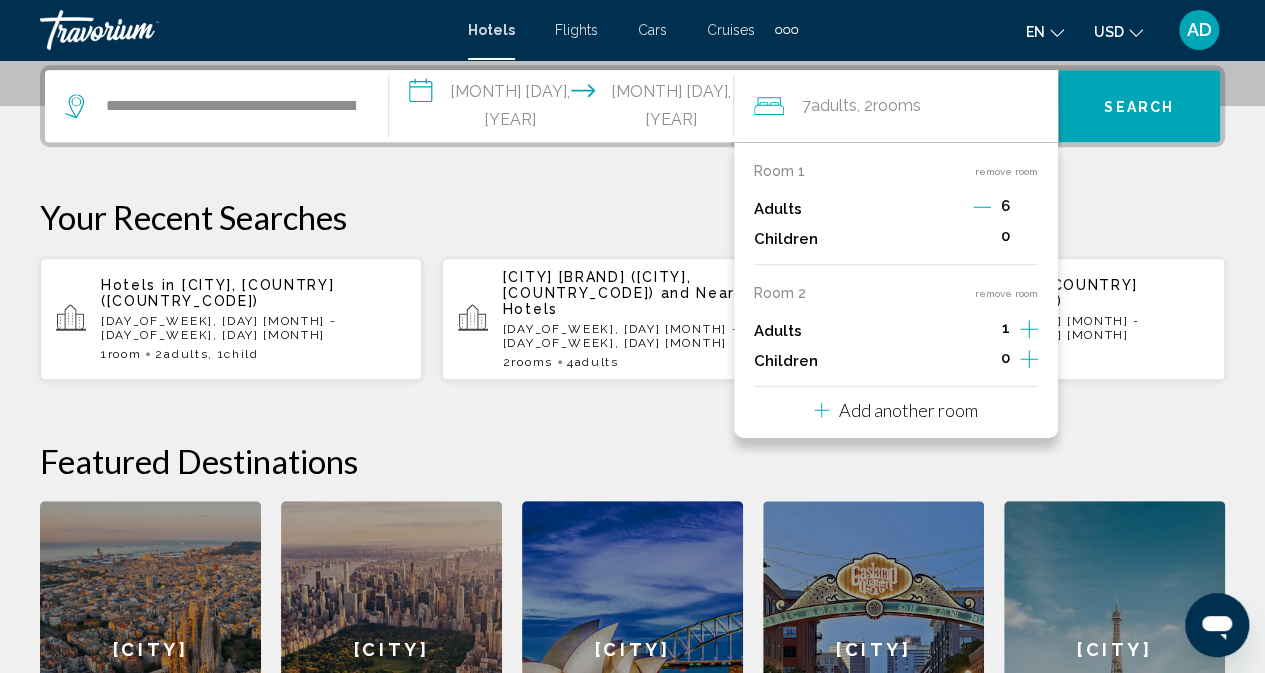 click 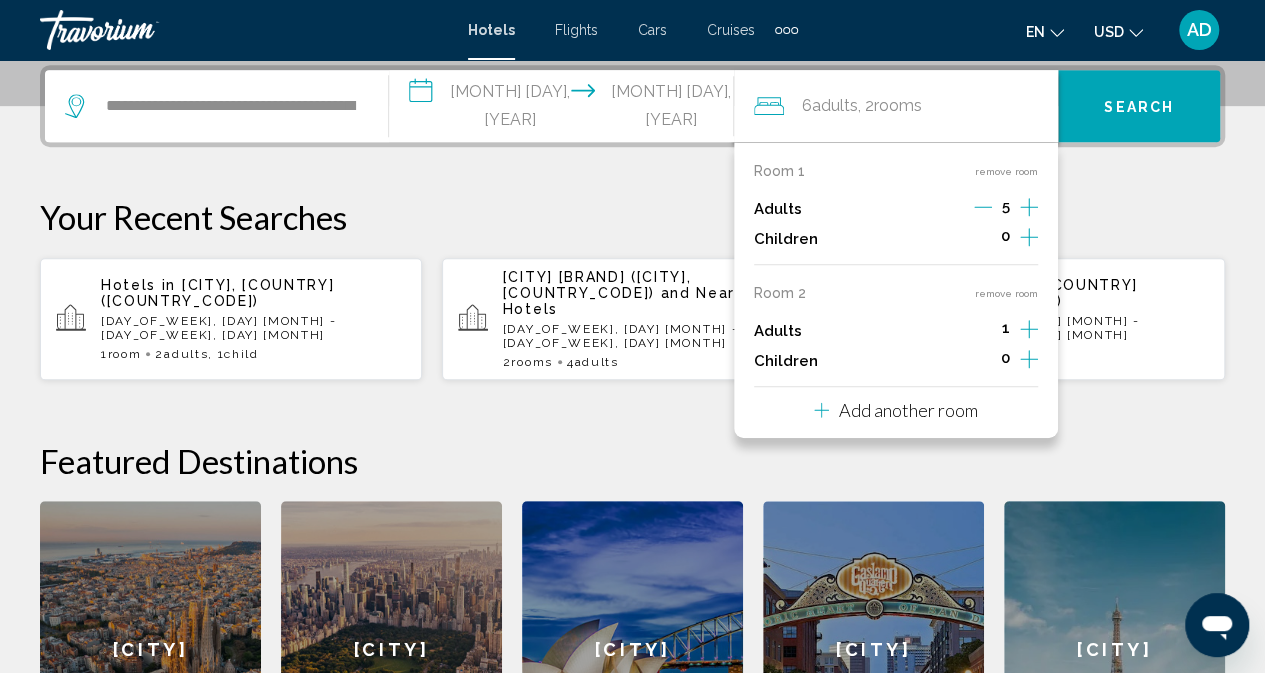 click 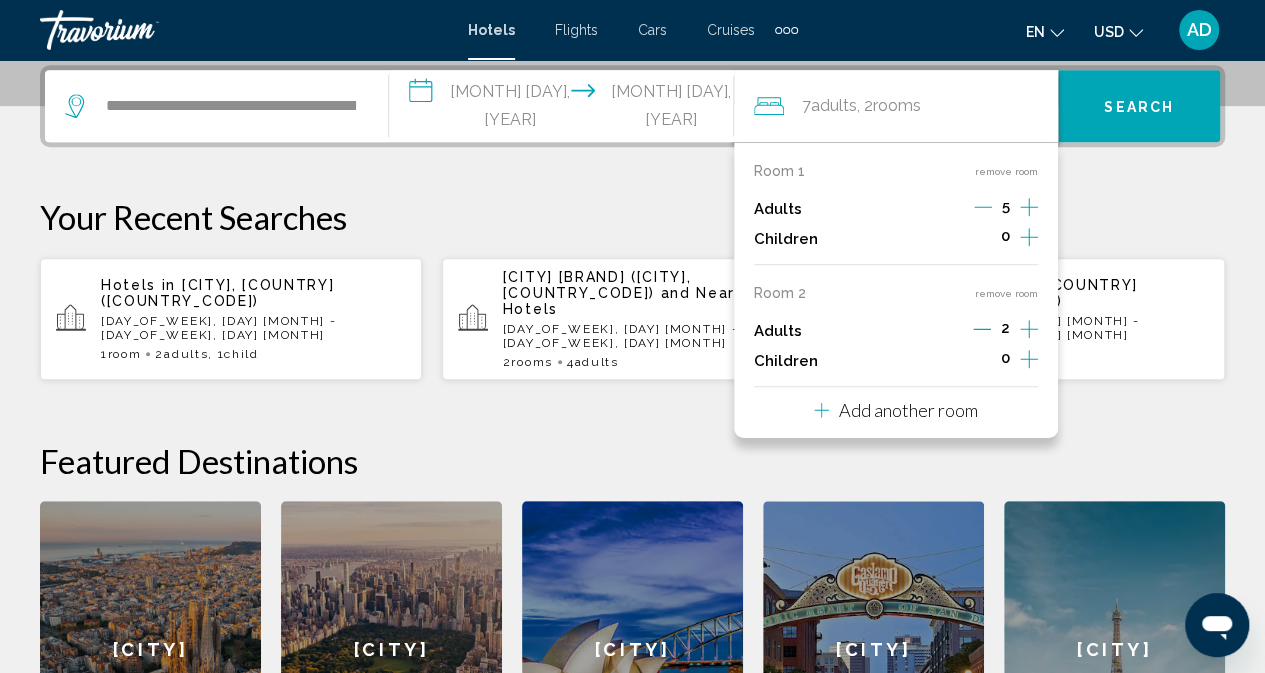 click 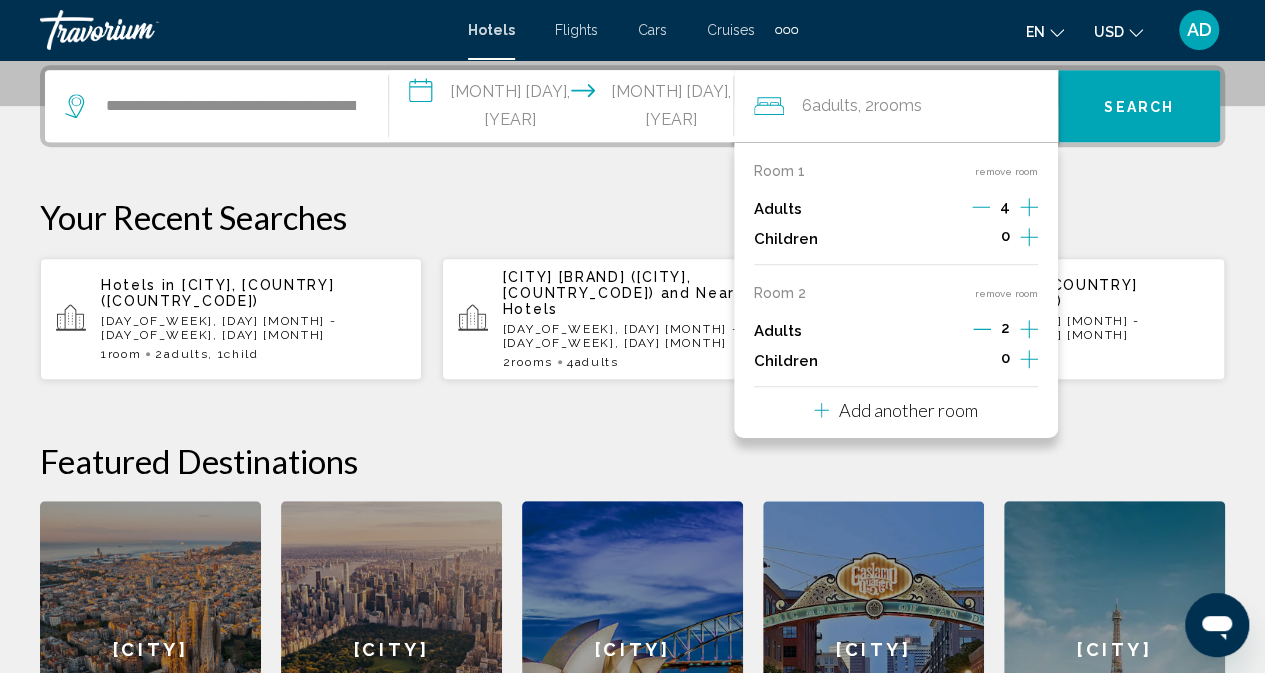 click 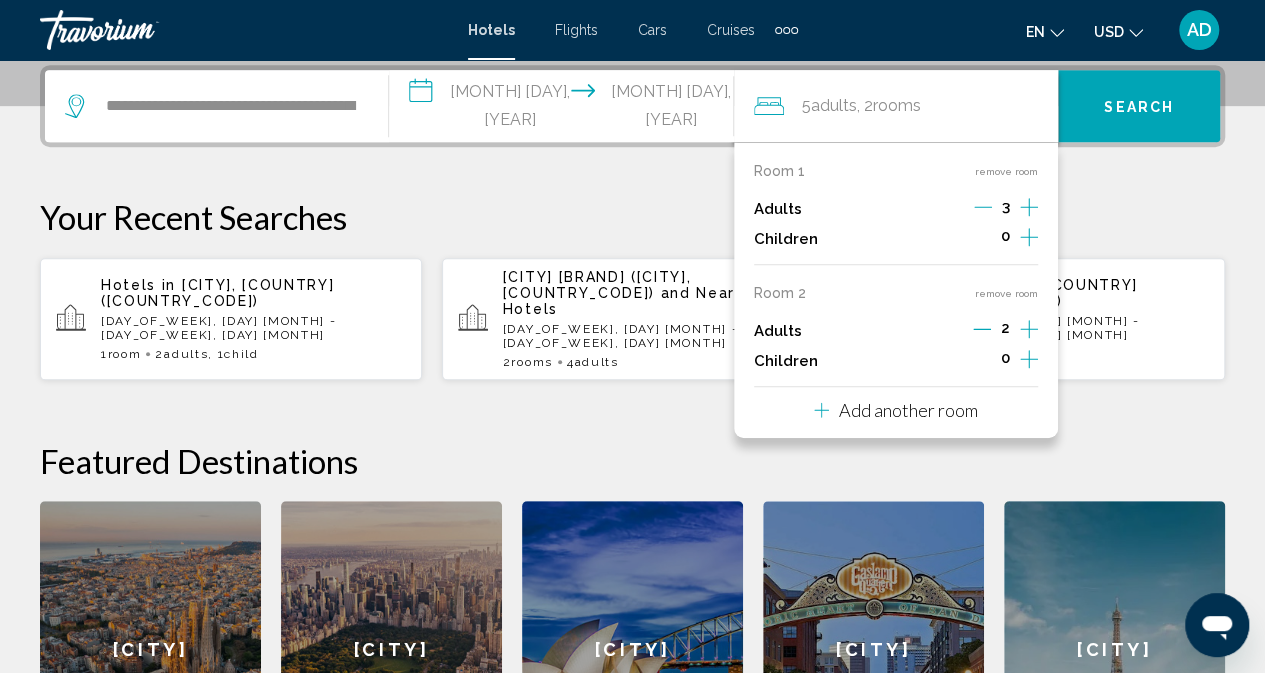 click 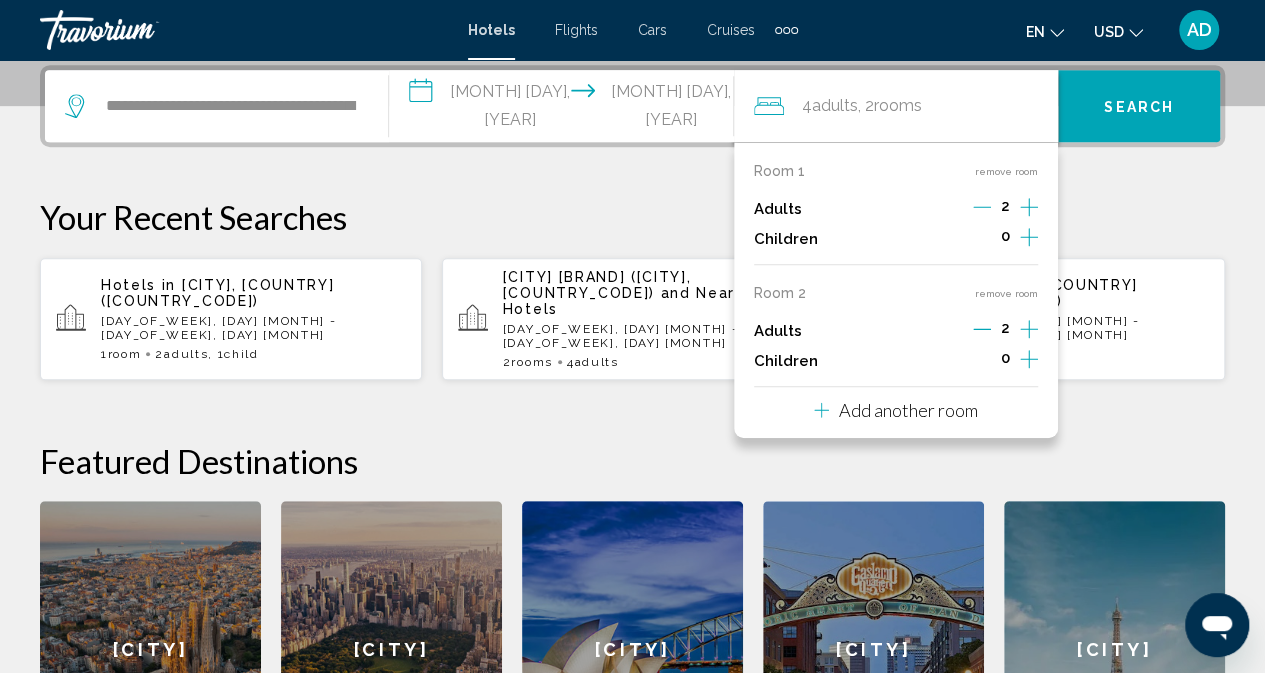 click on "Add another room" at bounding box center [908, 410] 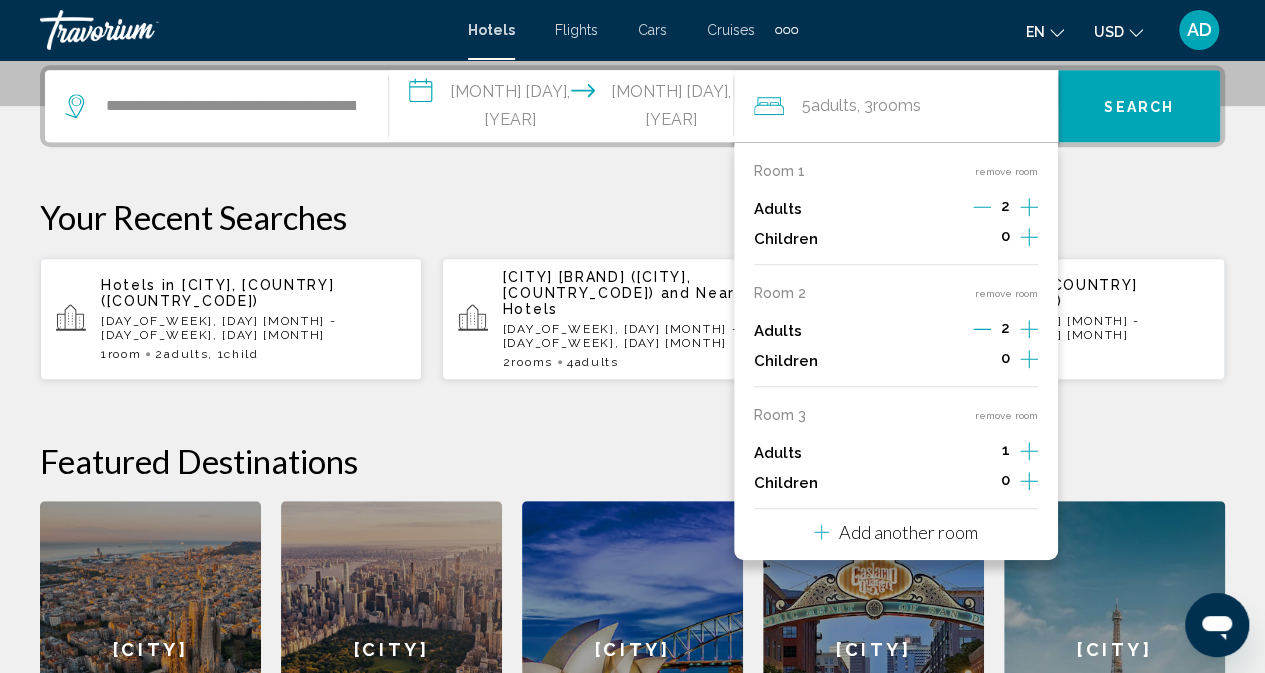 click 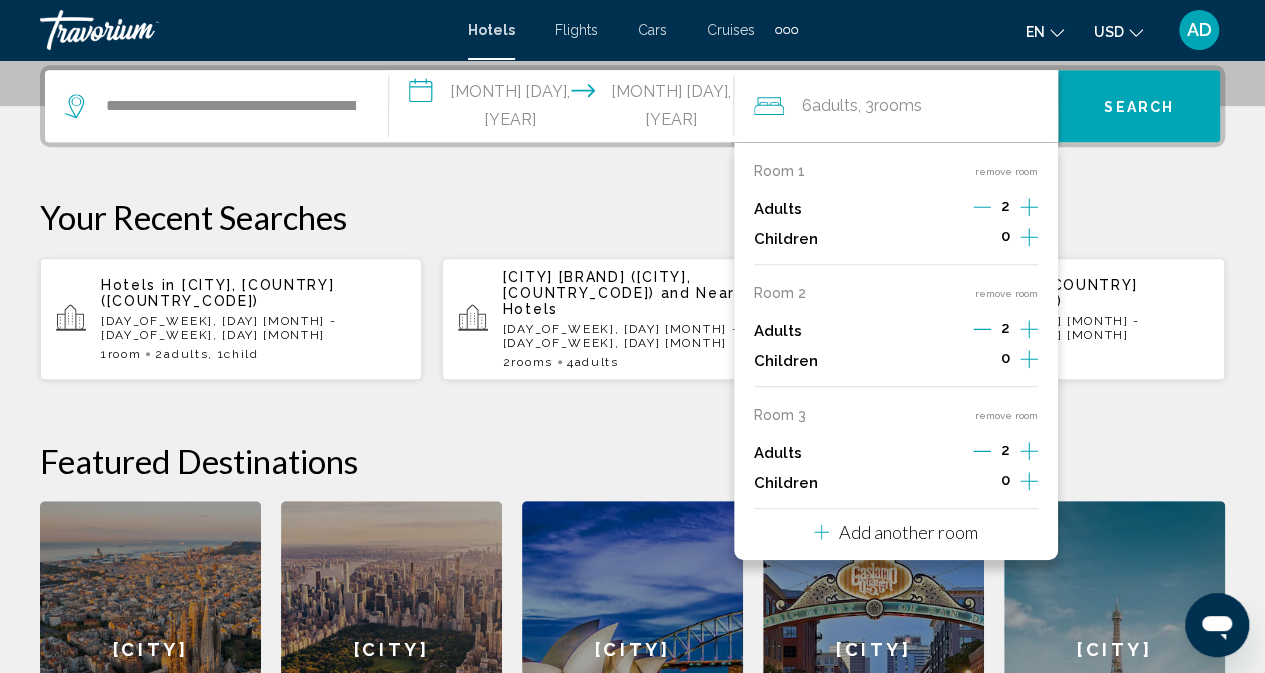 click 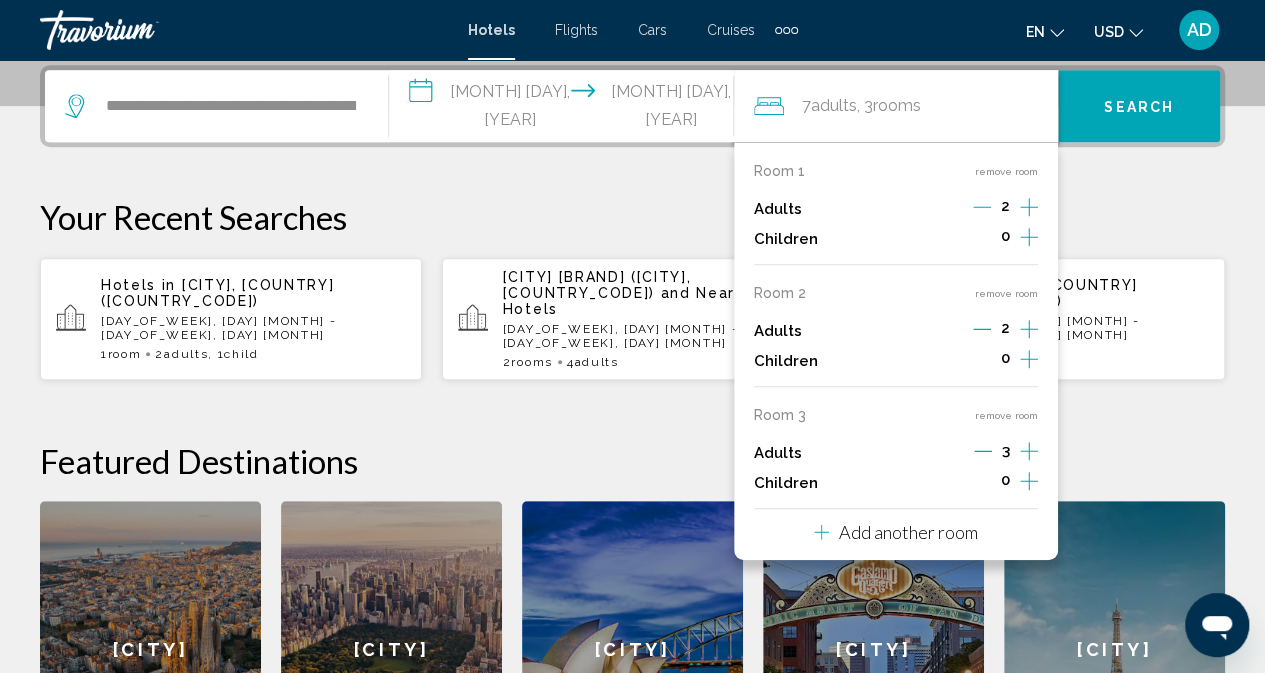 click on "Add another room" at bounding box center (908, 532) 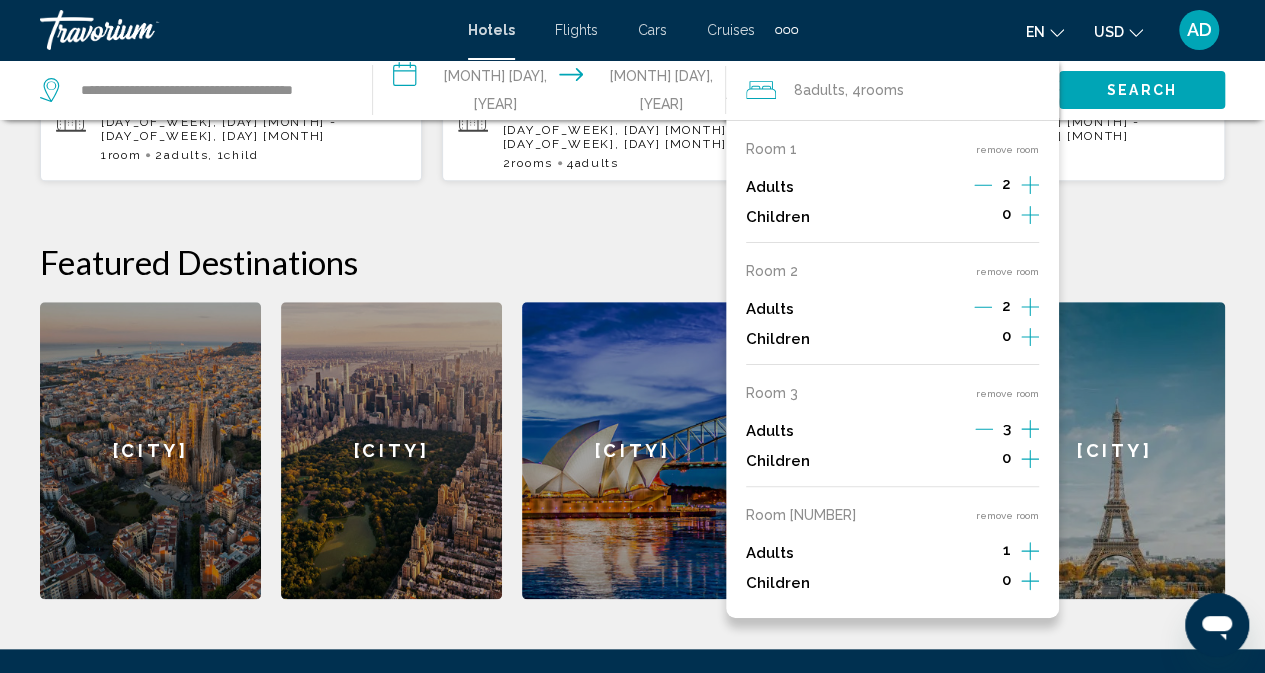 scroll, scrollTop: 694, scrollLeft: 0, axis: vertical 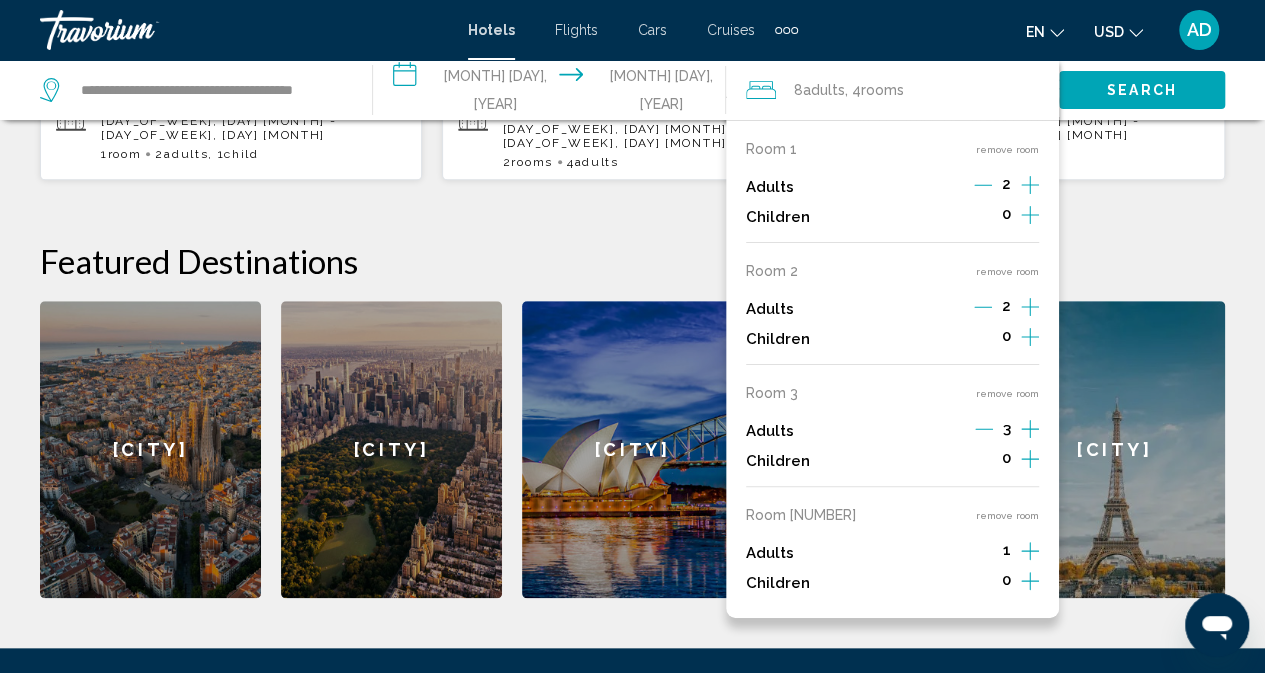 click 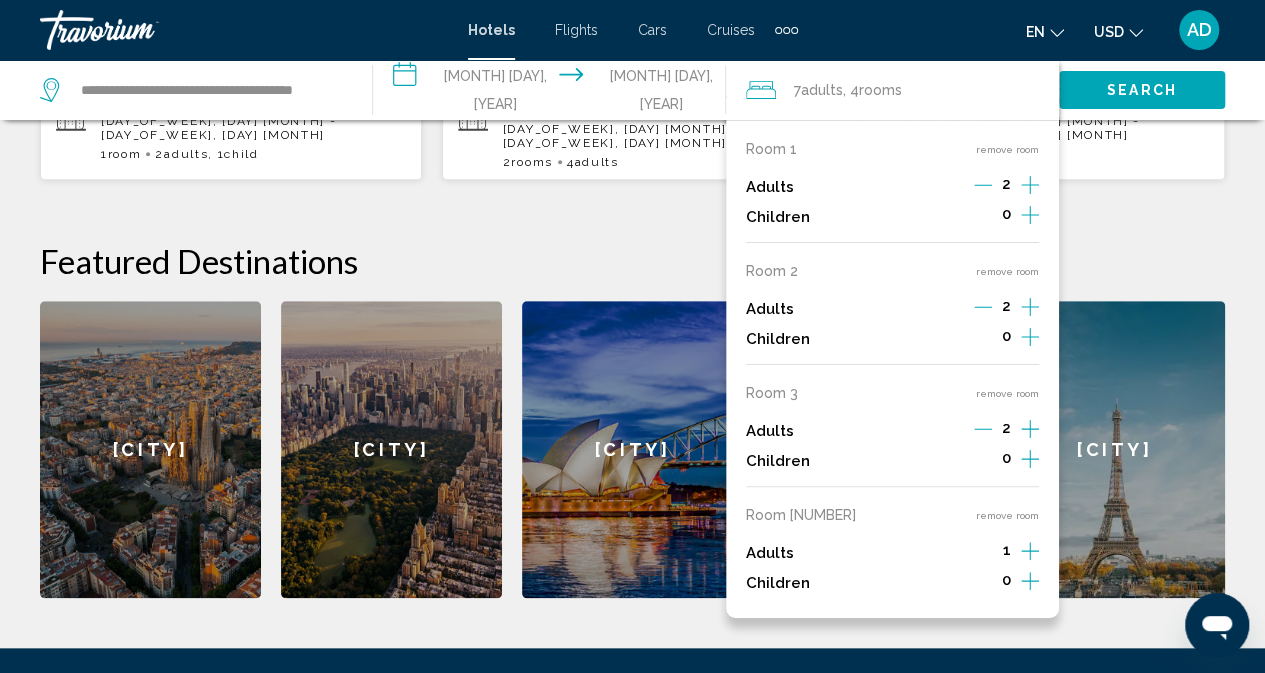click 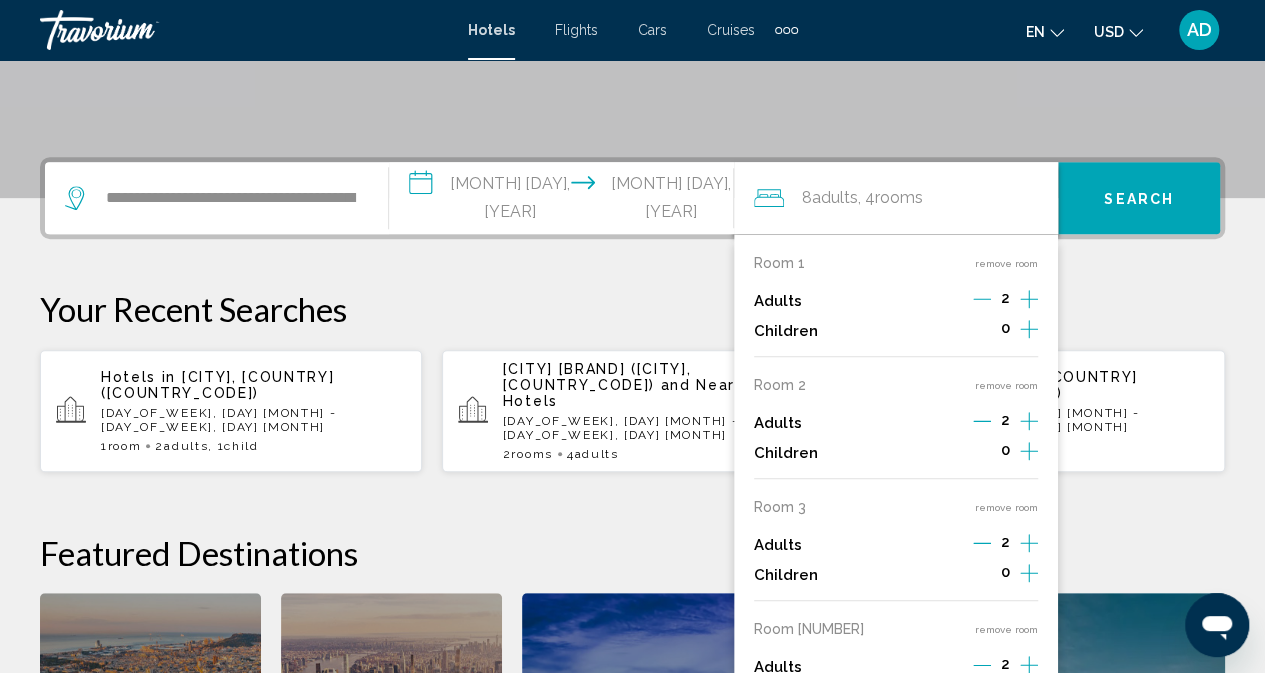 scroll, scrollTop: 494, scrollLeft: 0, axis: vertical 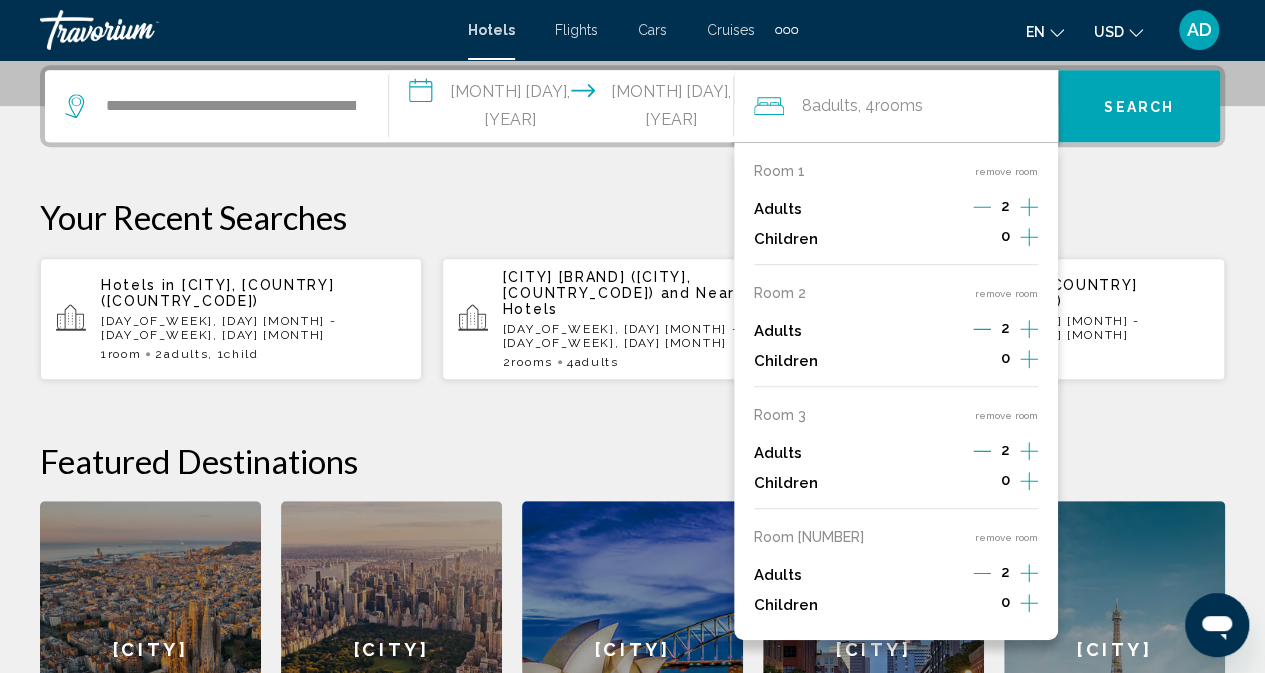 click on "Search" at bounding box center (1139, 107) 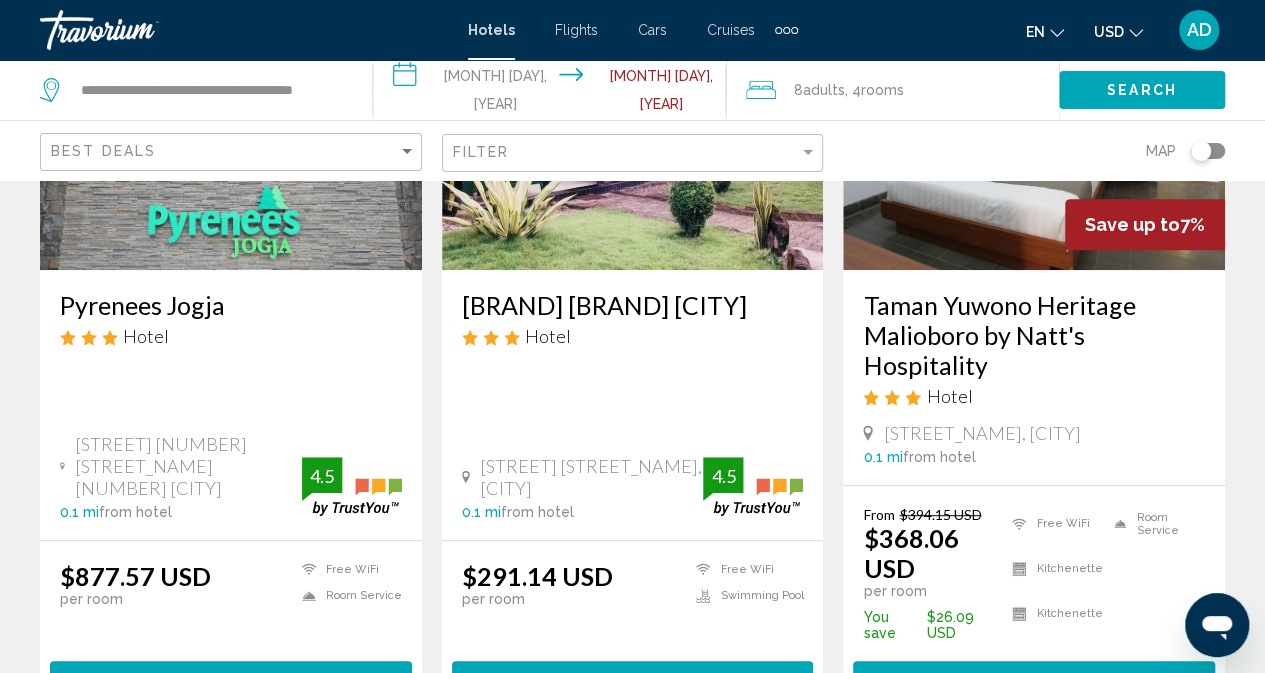 scroll, scrollTop: 200, scrollLeft: 0, axis: vertical 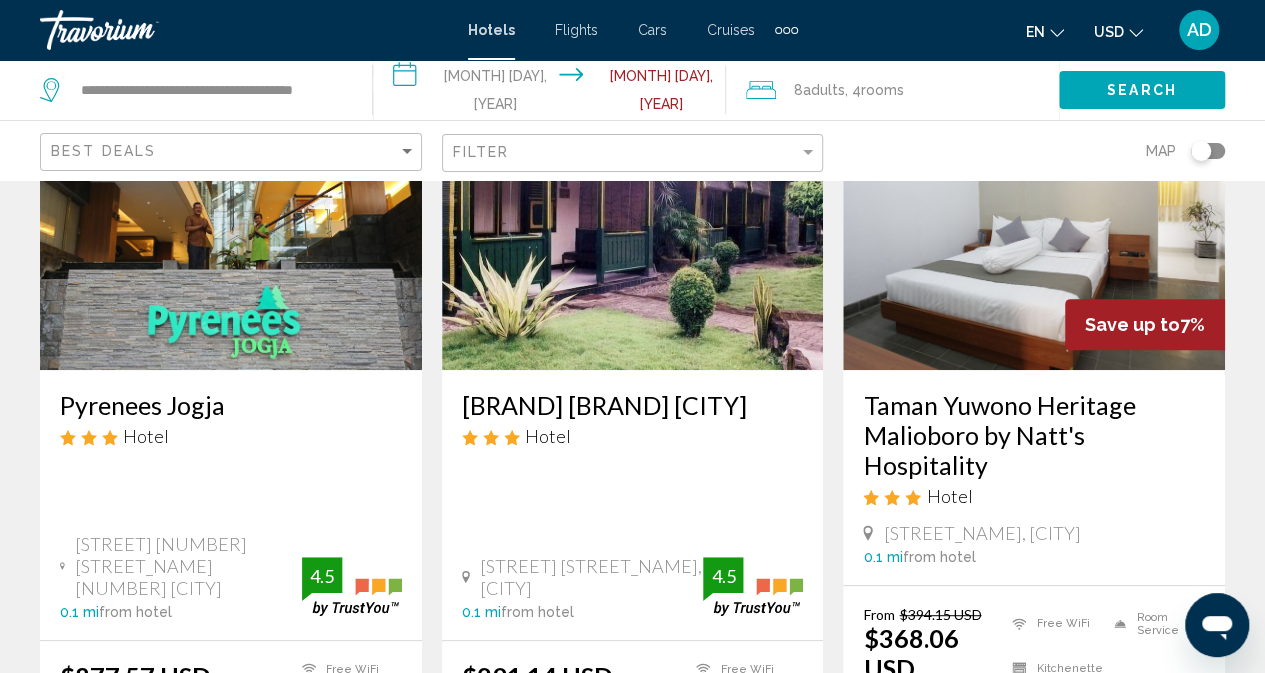 click at bounding box center [231, 210] 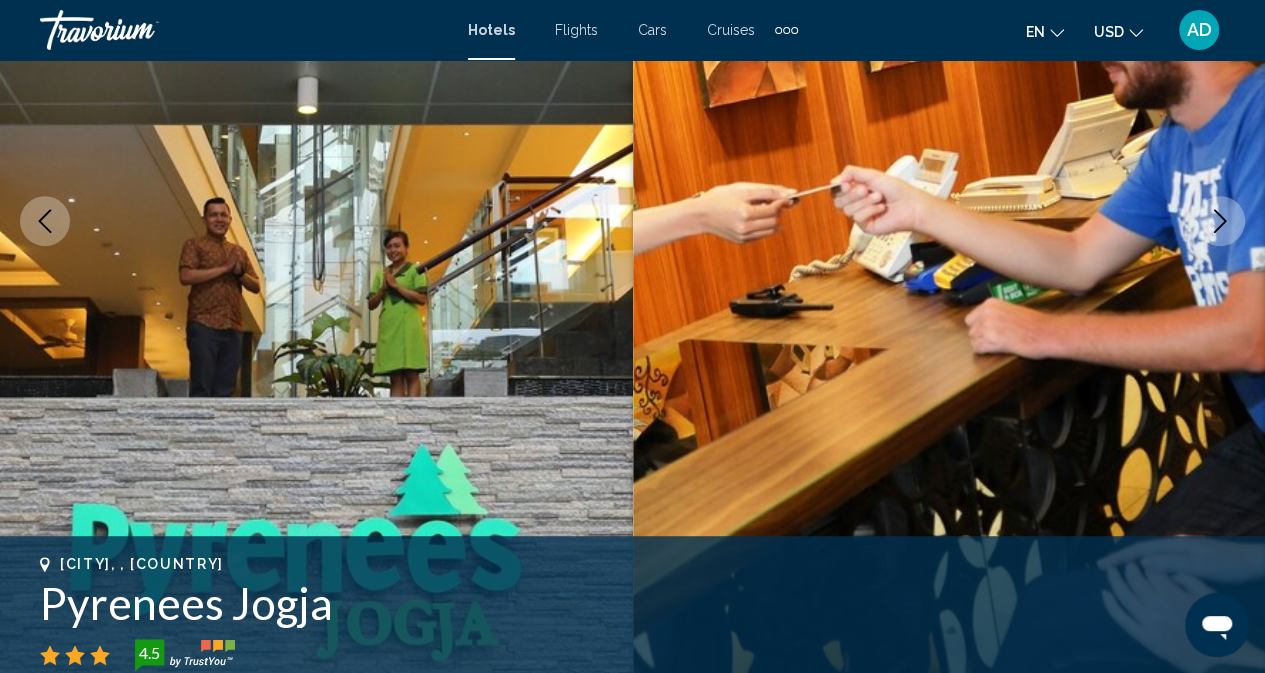 scroll, scrollTop: 398, scrollLeft: 0, axis: vertical 